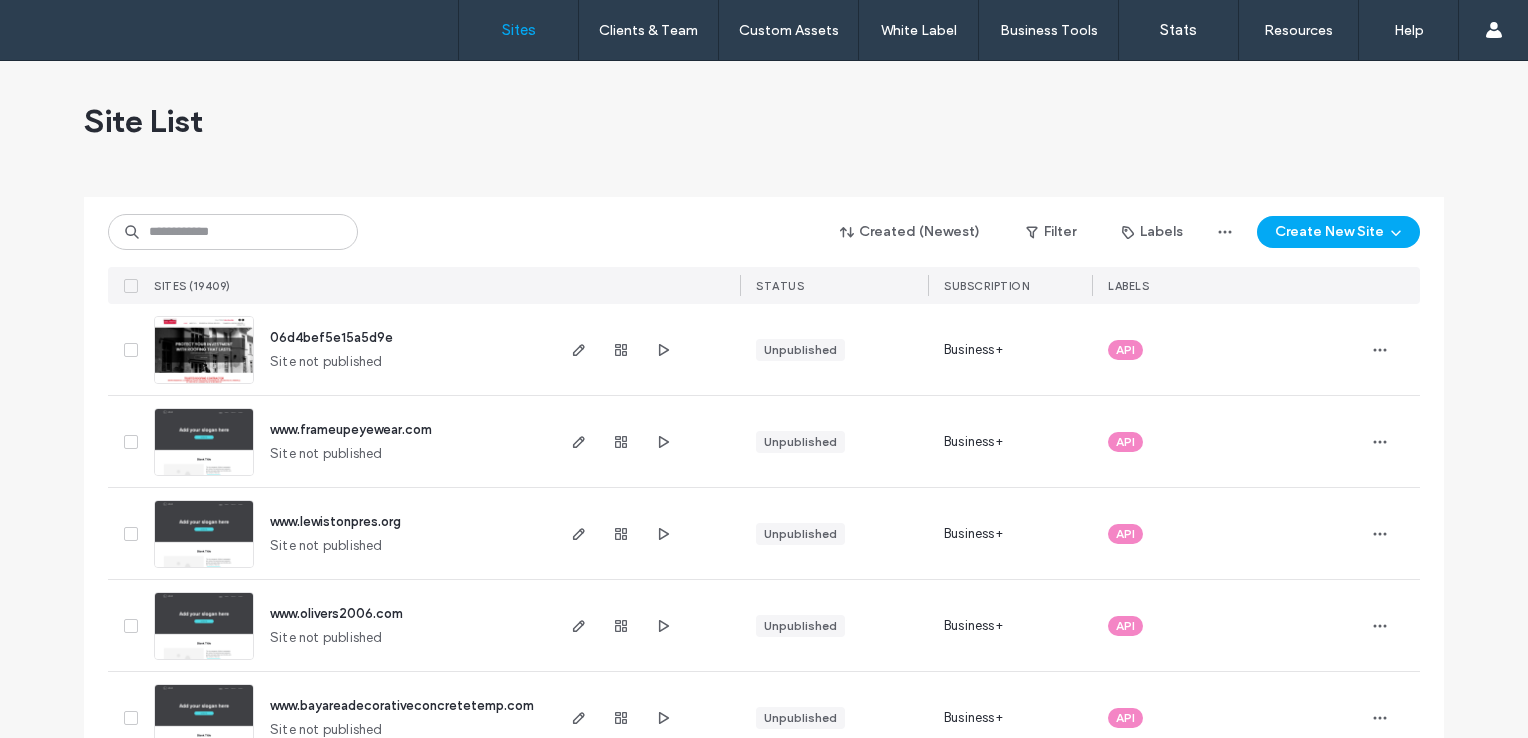 scroll, scrollTop: 0, scrollLeft: 0, axis: both 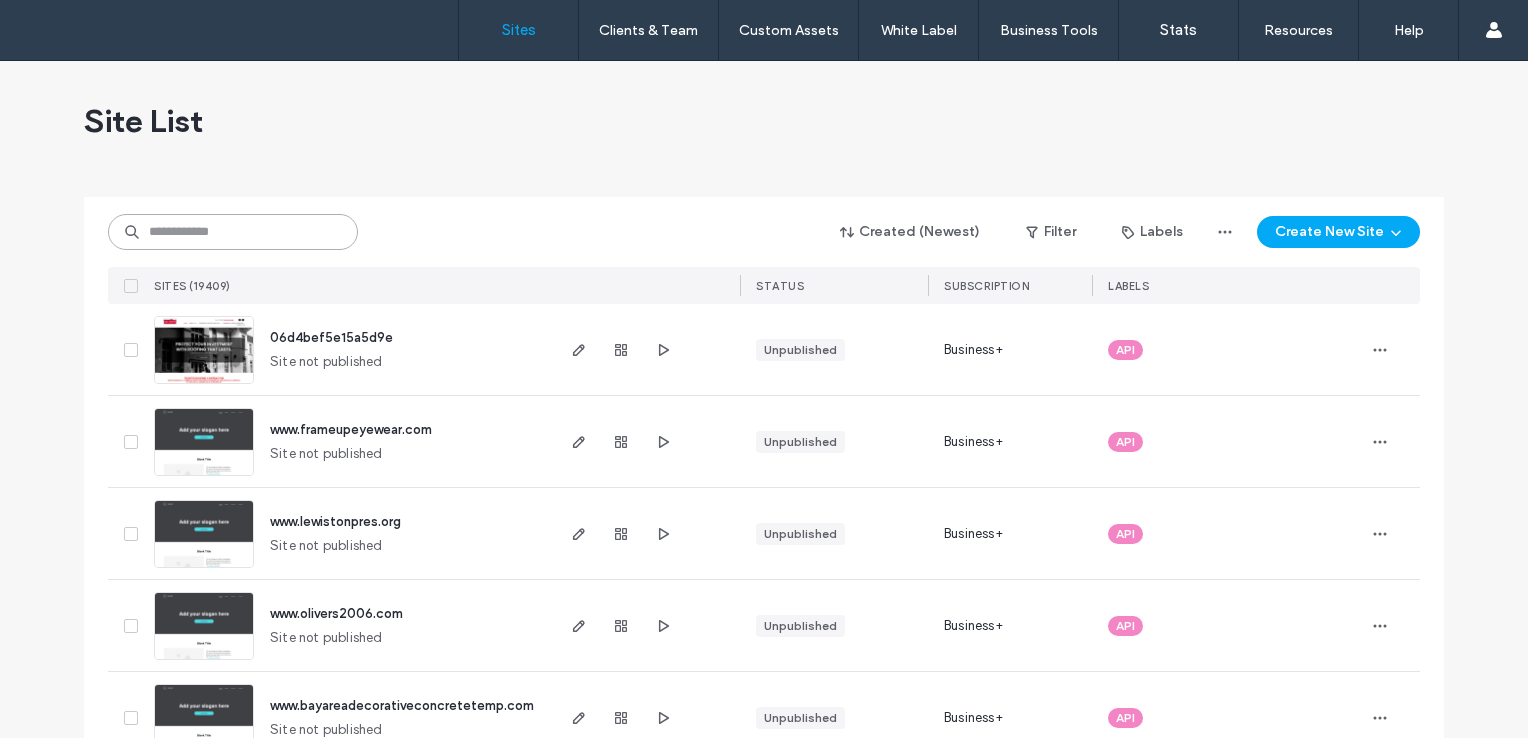 click at bounding box center [233, 232] 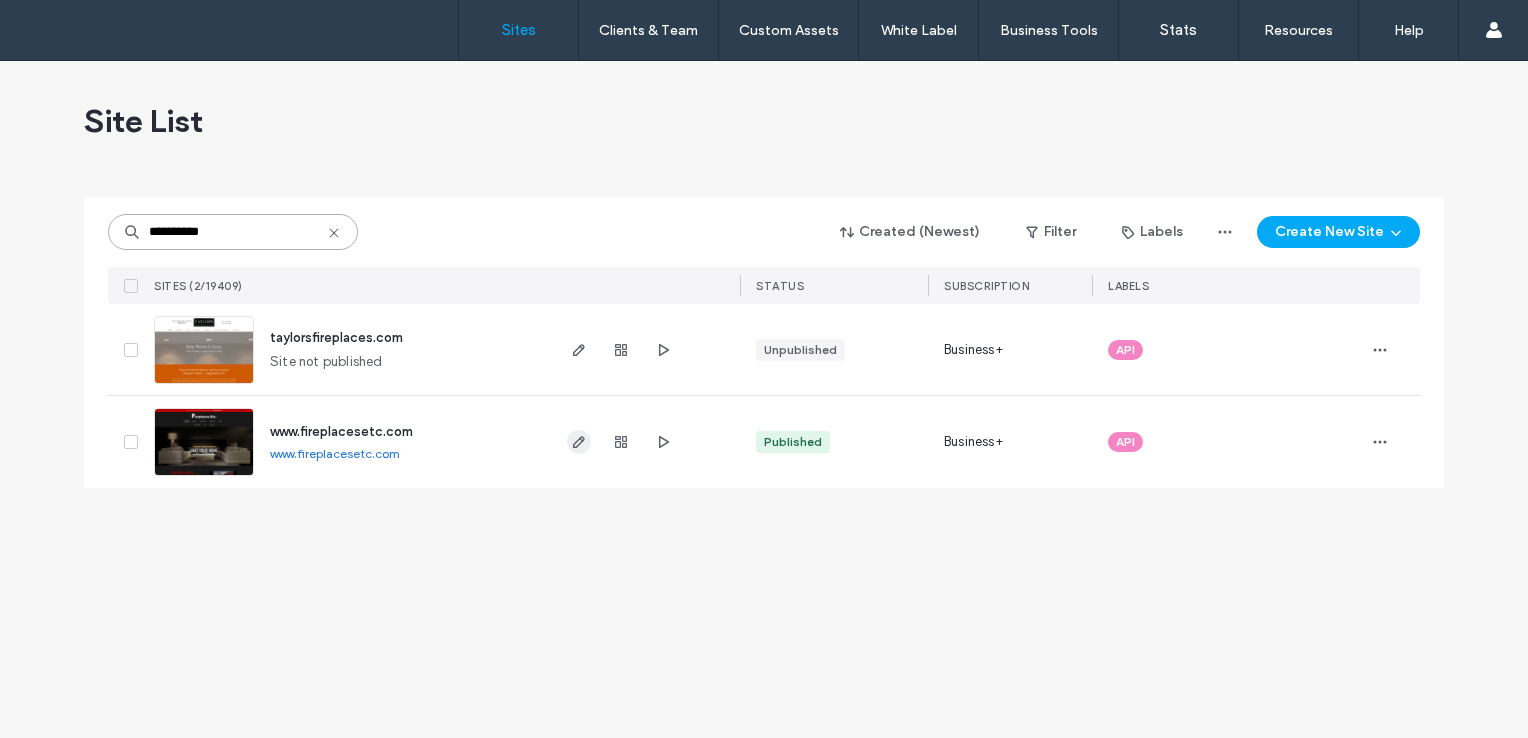 type on "**********" 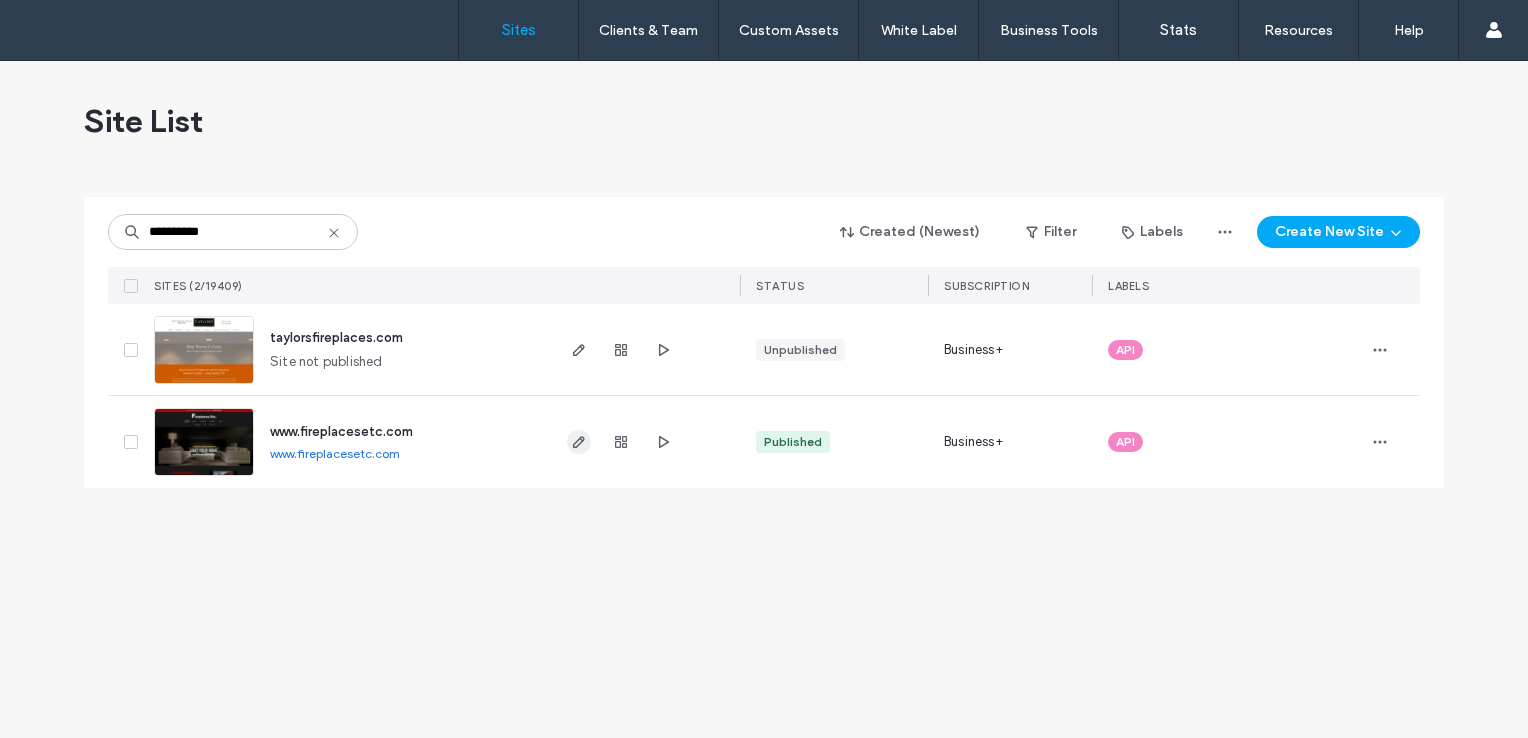 click at bounding box center (579, 442) 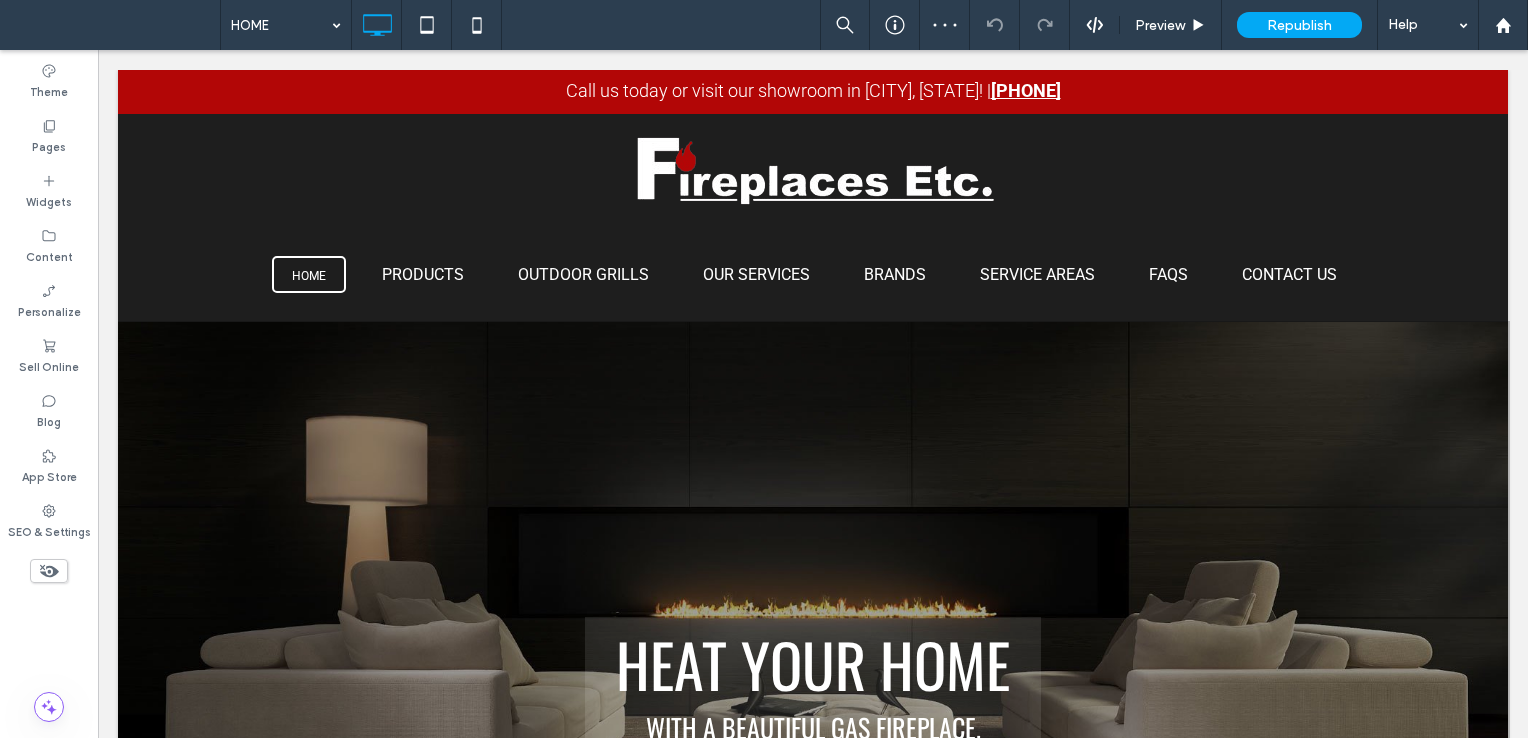 scroll, scrollTop: 0, scrollLeft: 0, axis: both 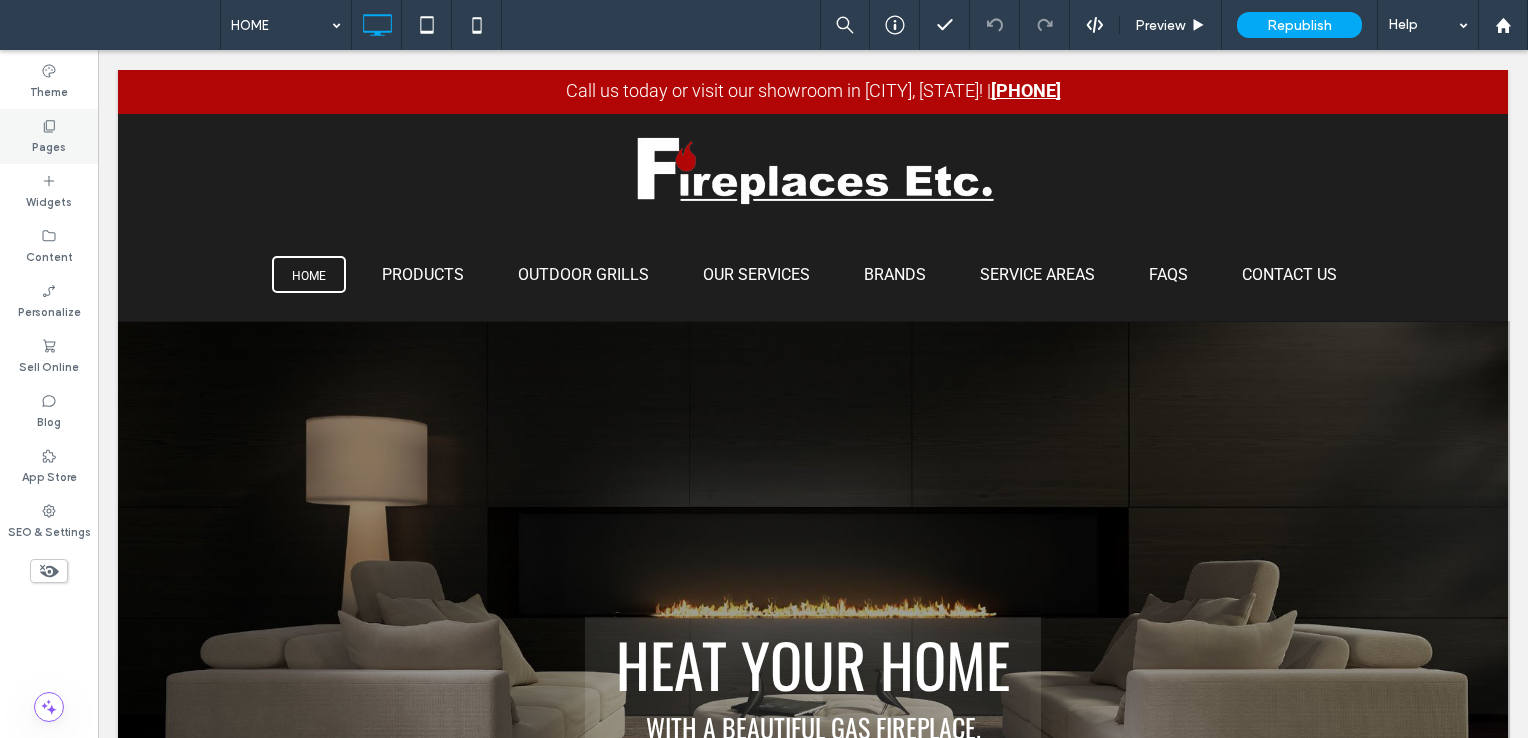 click on "Pages" at bounding box center [49, 136] 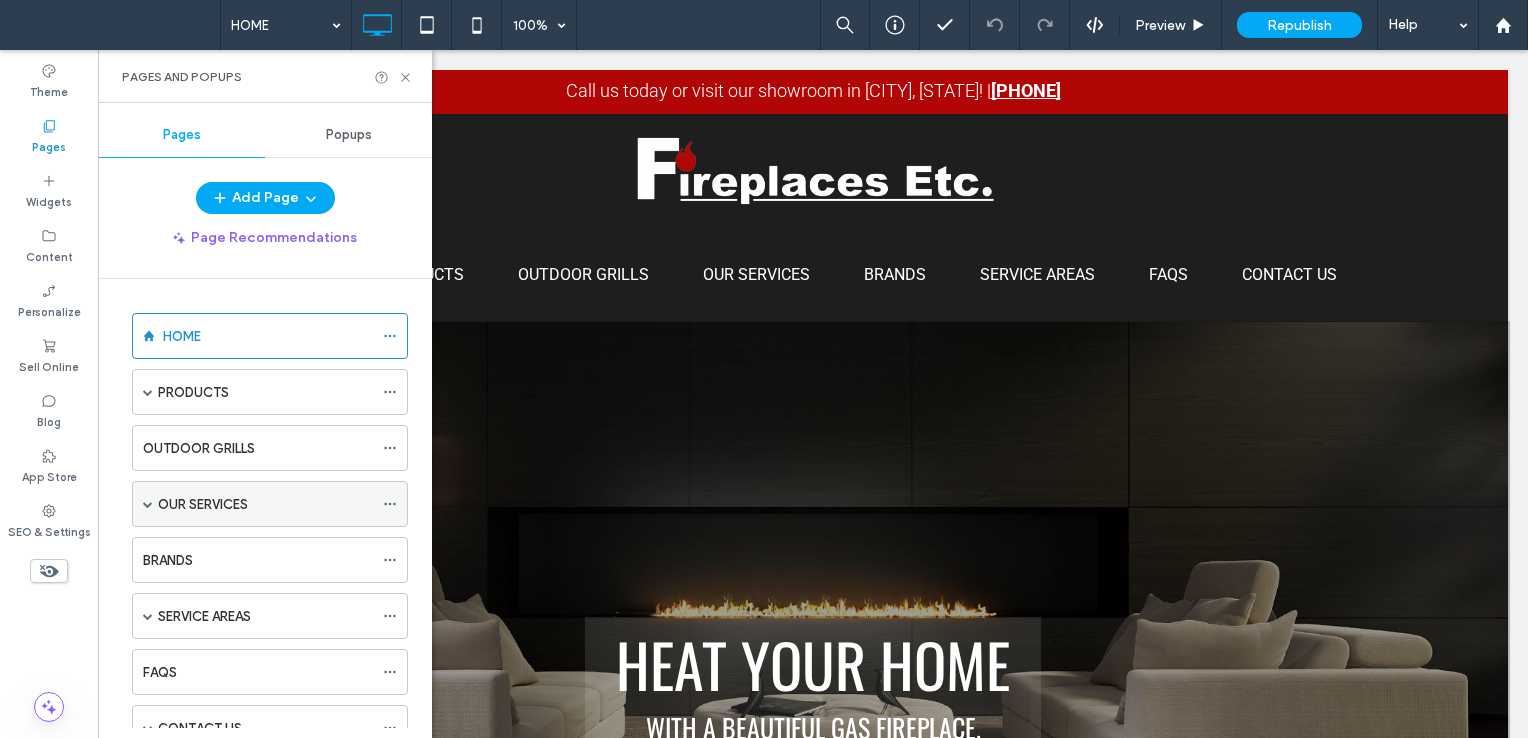 click at bounding box center (148, 504) 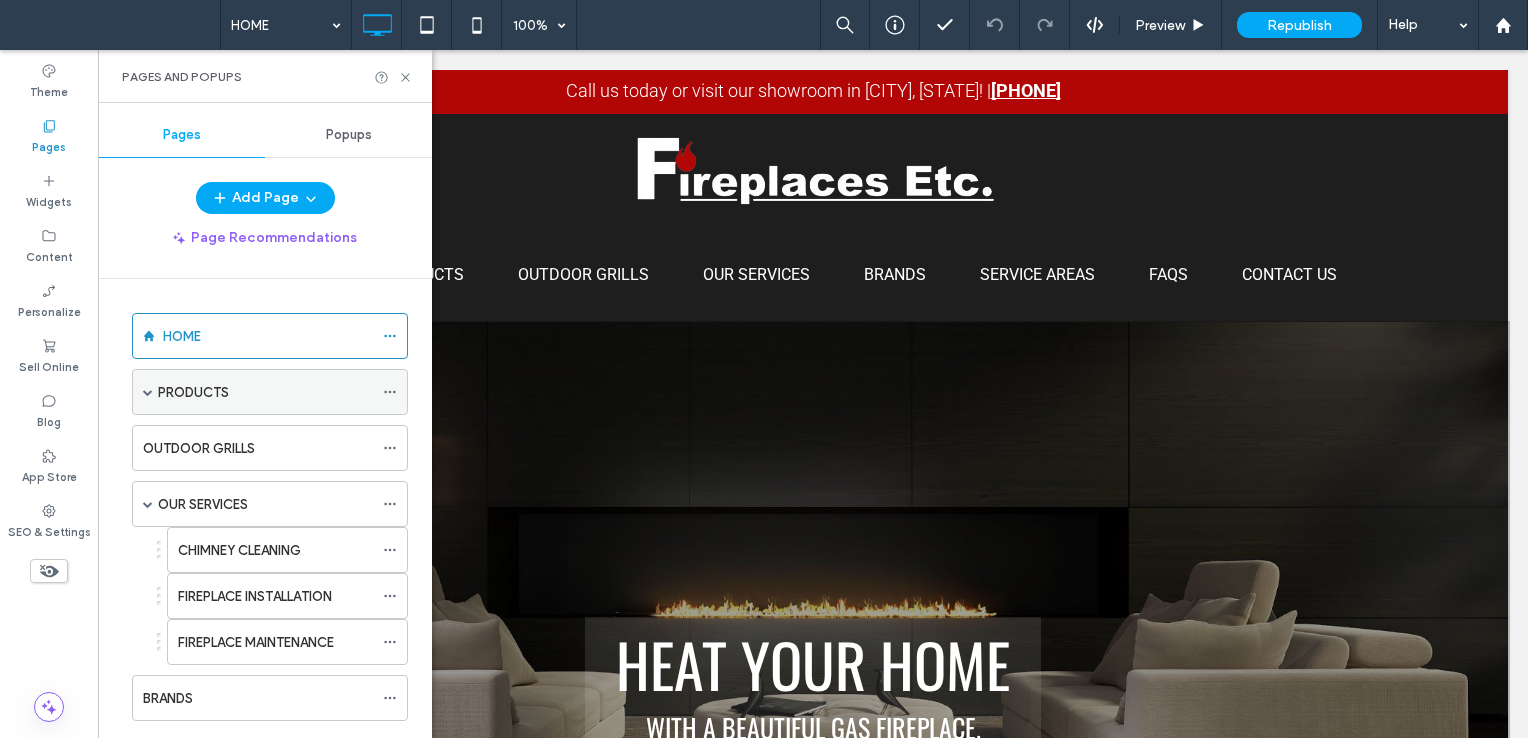 click at bounding box center (148, 392) 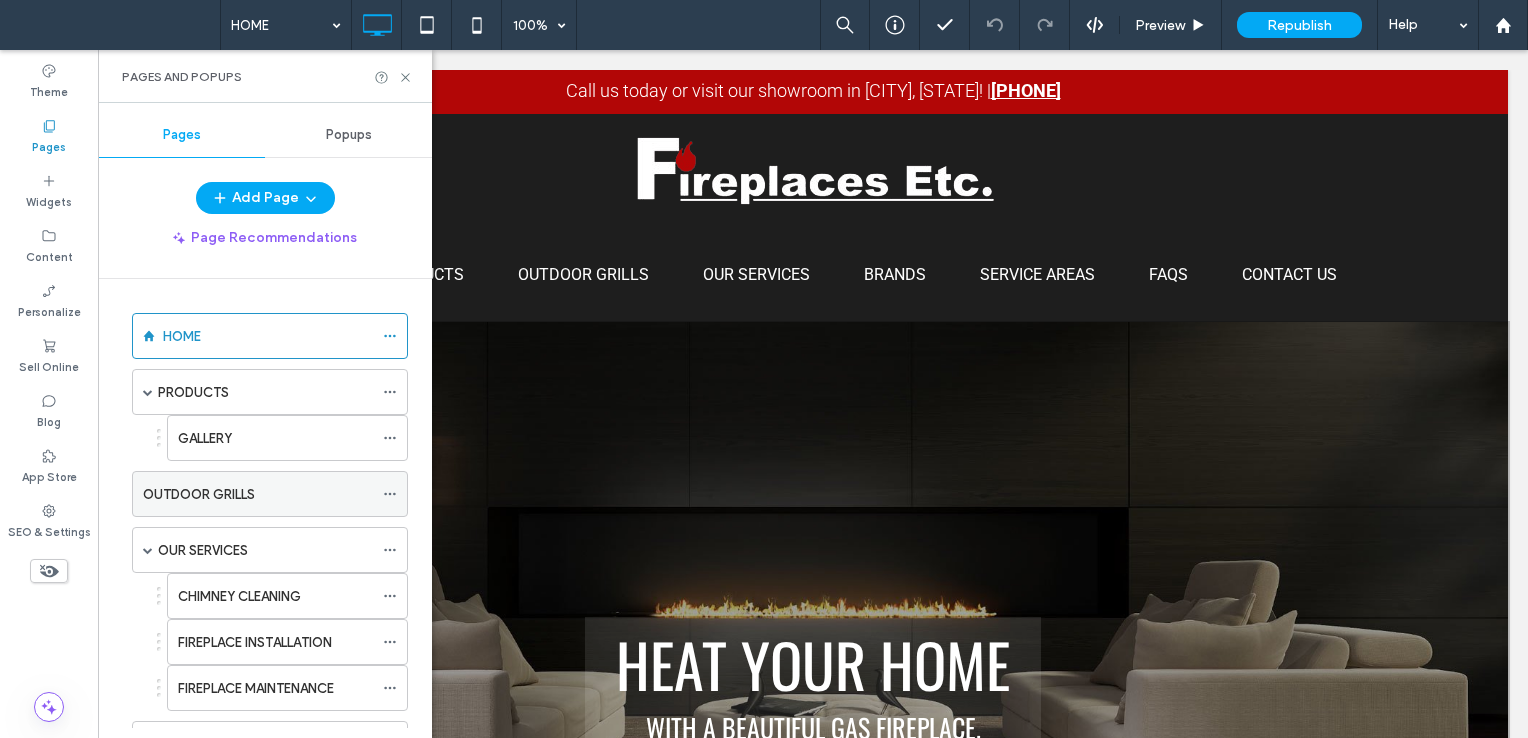 click 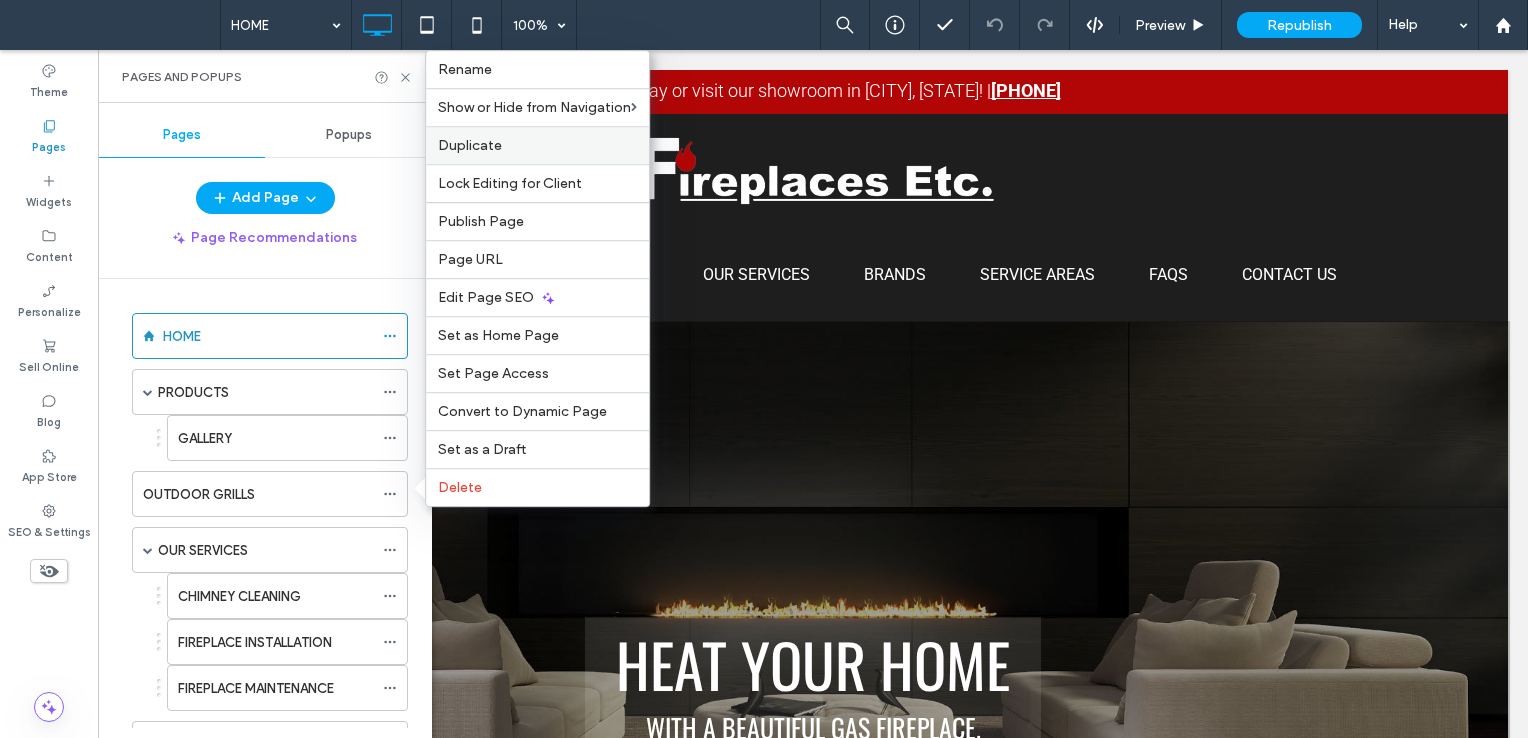 click on "Duplicate" at bounding box center [470, 145] 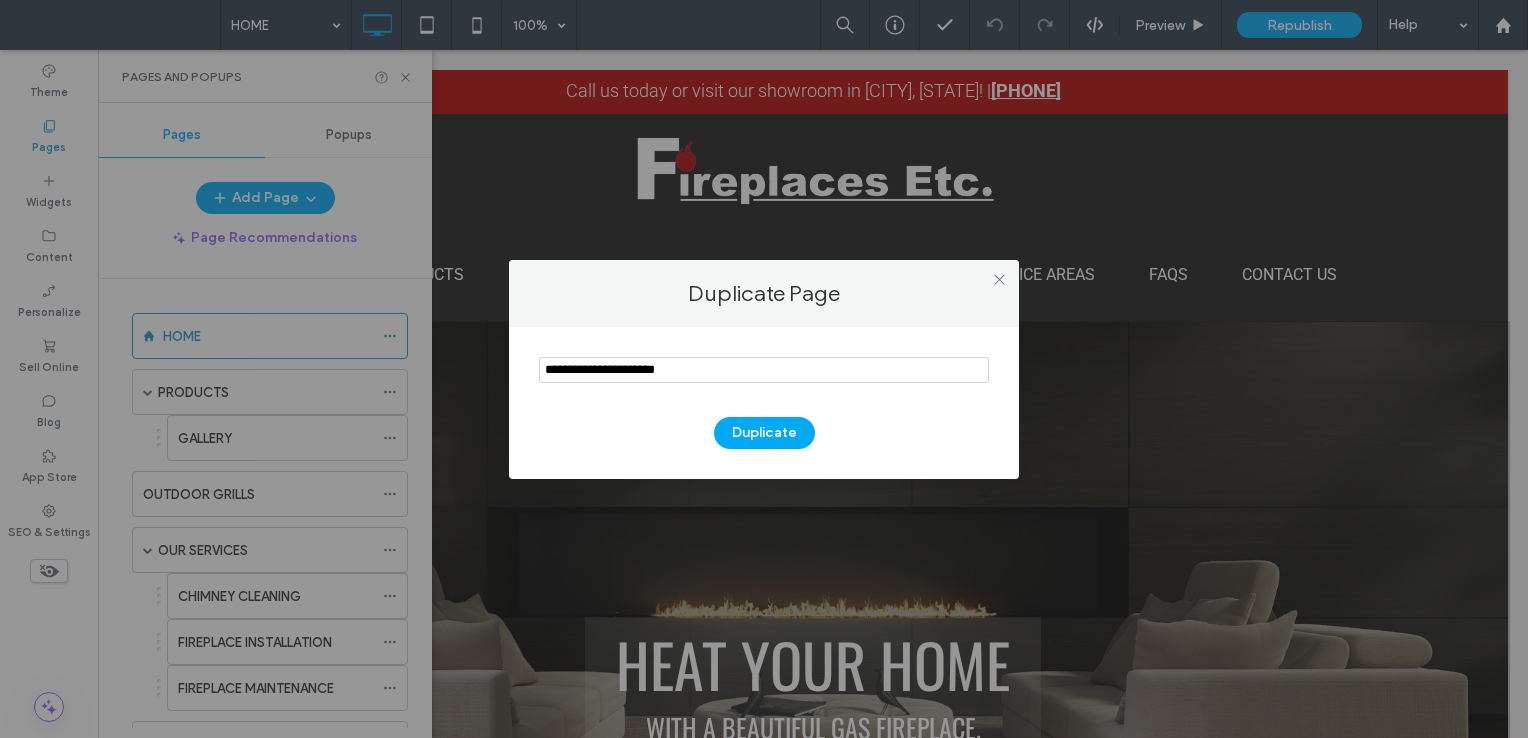drag, startPoint x: 726, startPoint y: 364, endPoint x: 499, endPoint y: 372, distance: 227.14093 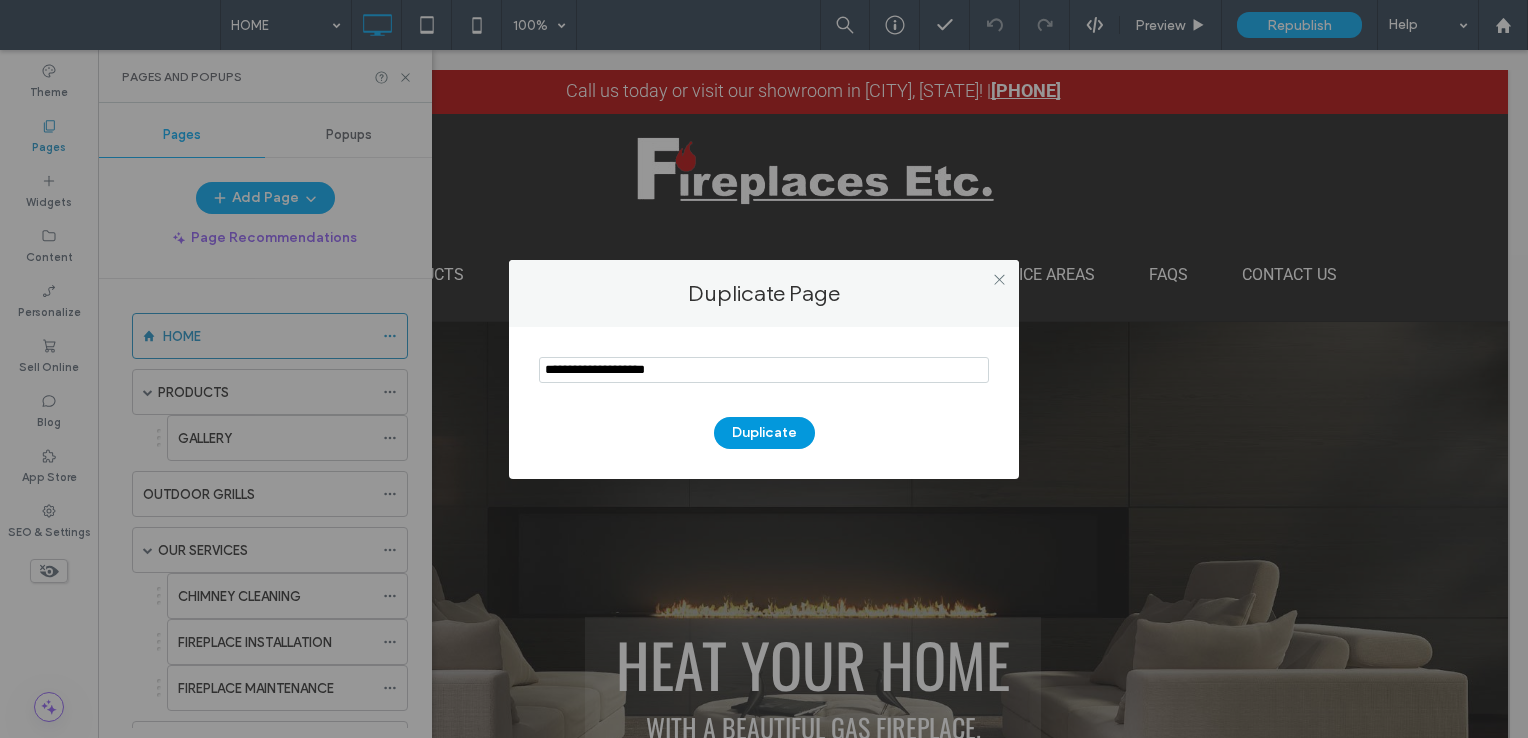 type on "**********" 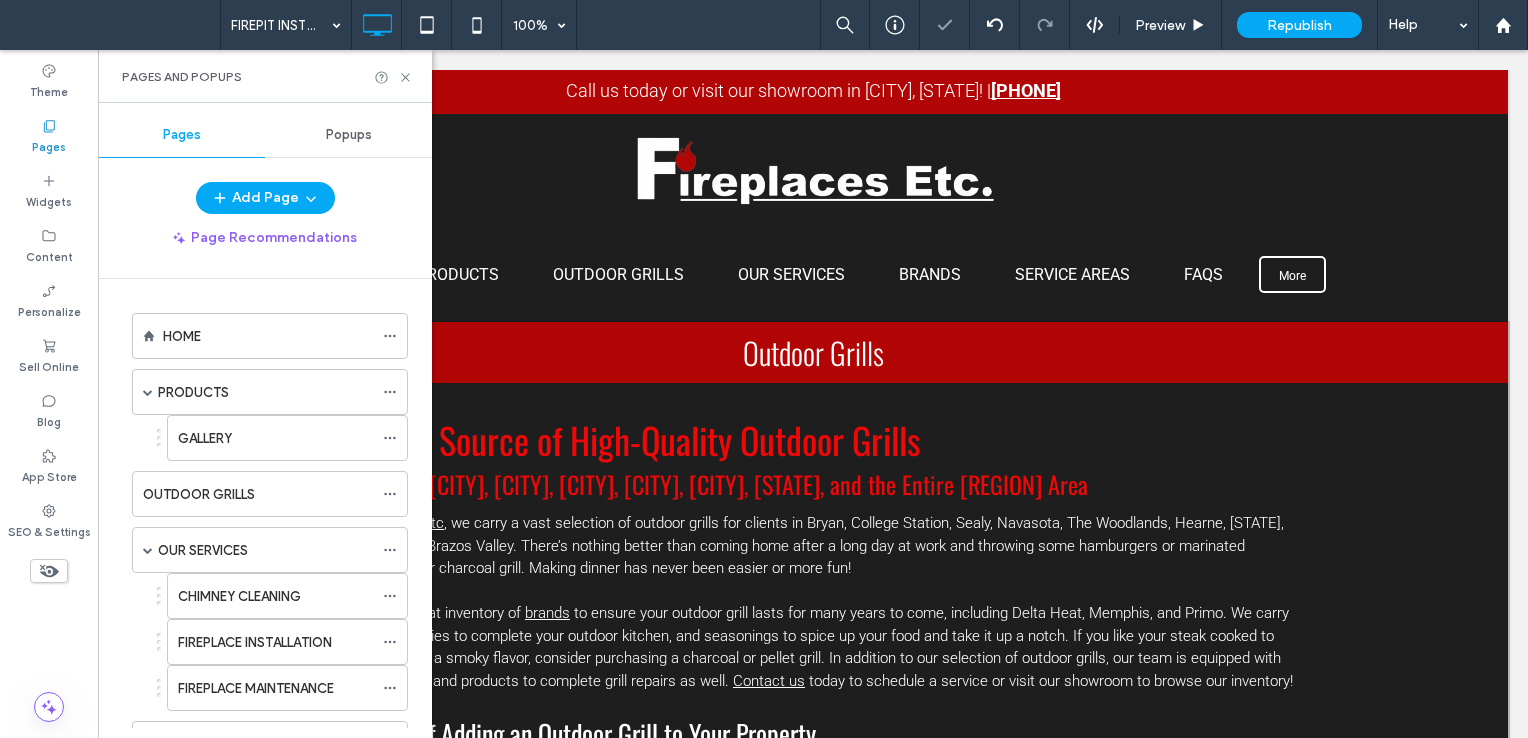 scroll, scrollTop: 0, scrollLeft: 0, axis: both 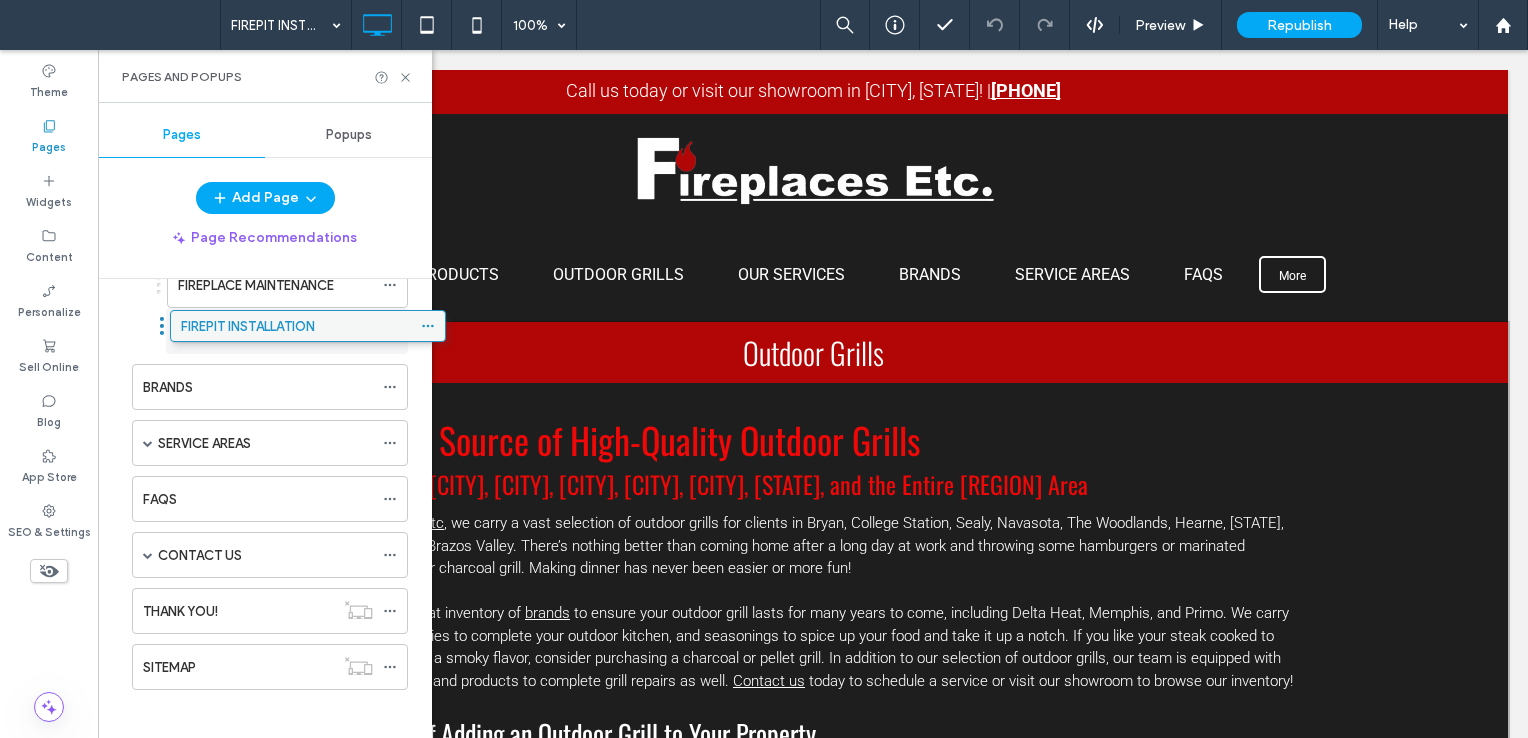 drag, startPoint x: 252, startPoint y: 670, endPoint x: 290, endPoint y: 333, distance: 339.13568 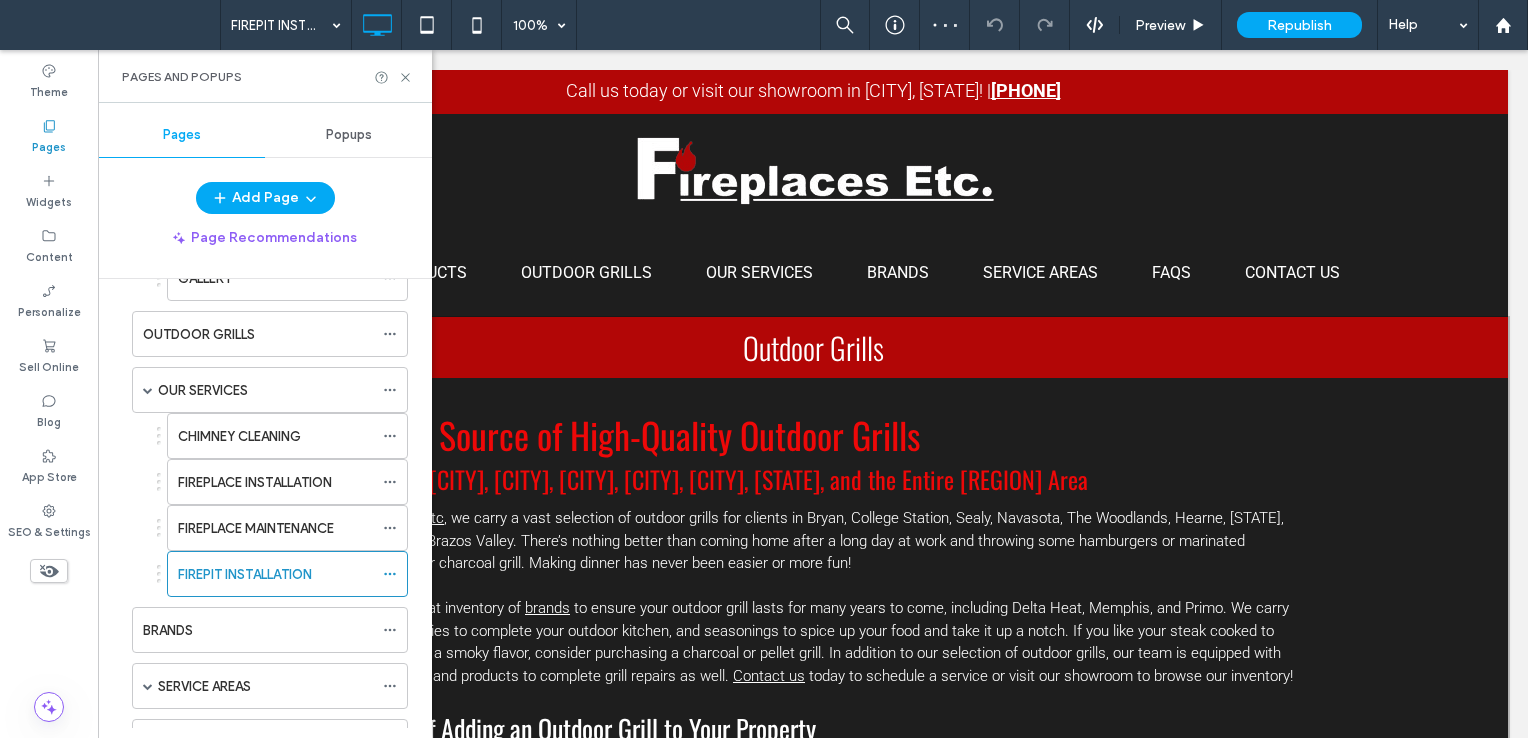 drag, startPoint x: 426, startPoint y: 511, endPoint x: 338, endPoint y: 334, distance: 197.66891 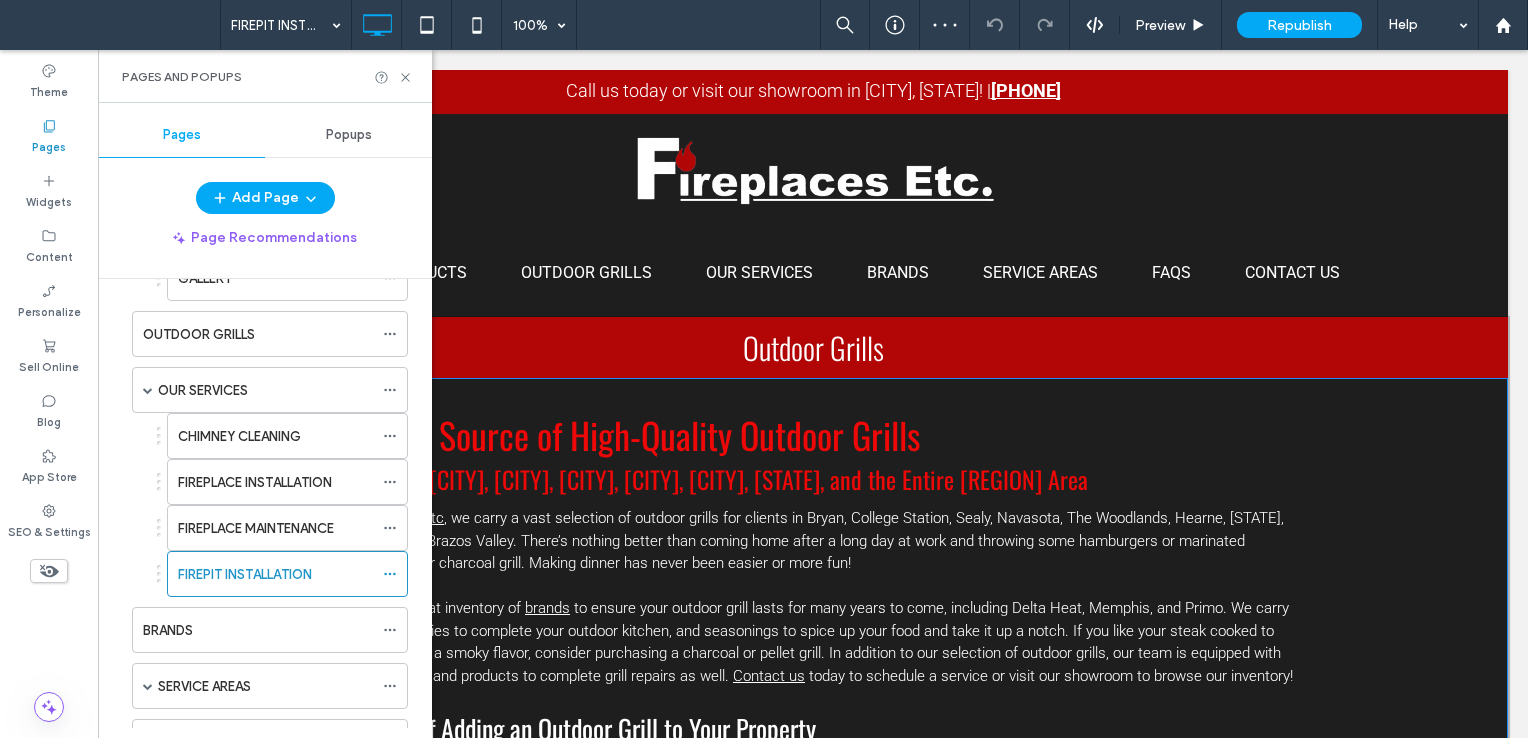 scroll, scrollTop: 161, scrollLeft: 0, axis: vertical 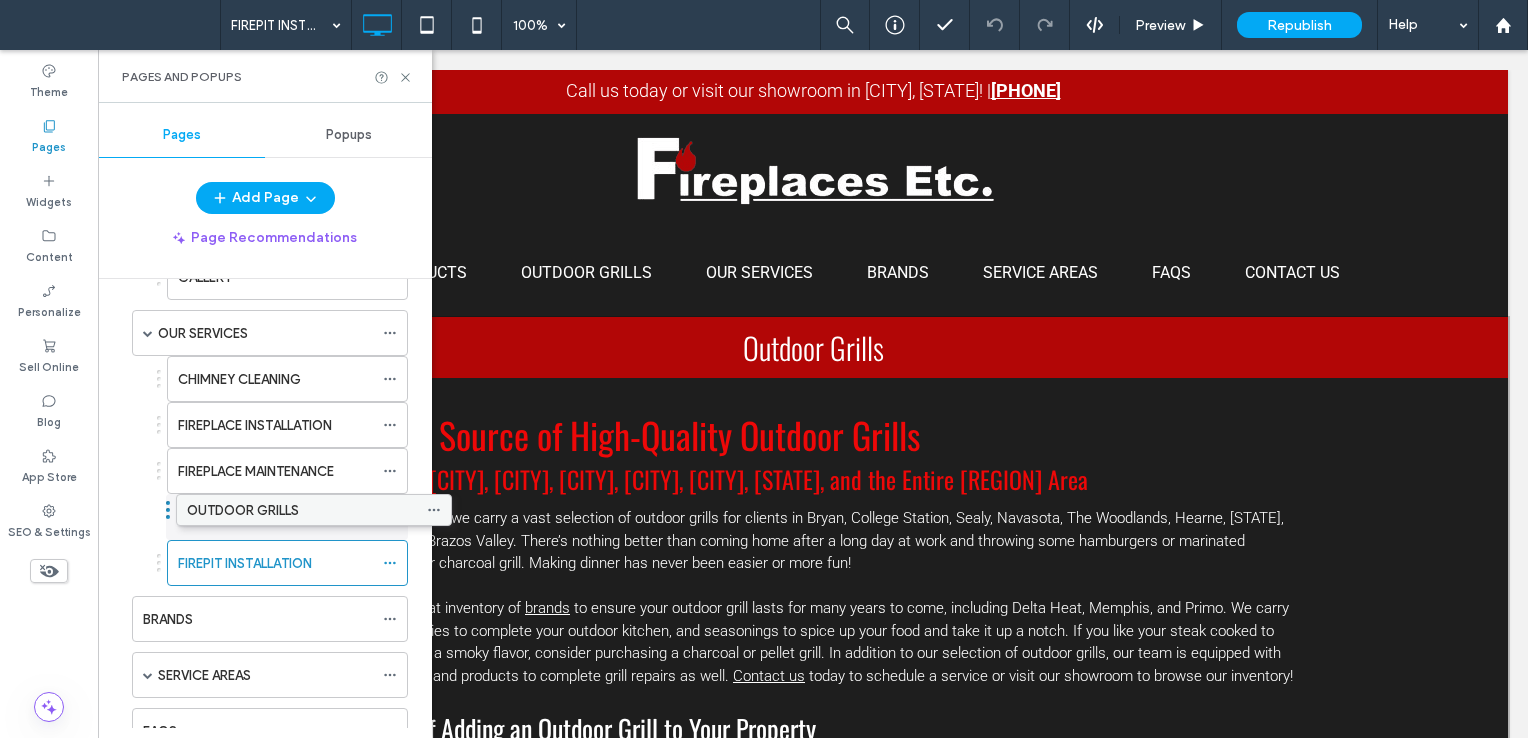 drag, startPoint x: 276, startPoint y: 317, endPoint x: 319, endPoint y: 503, distance: 190.90573 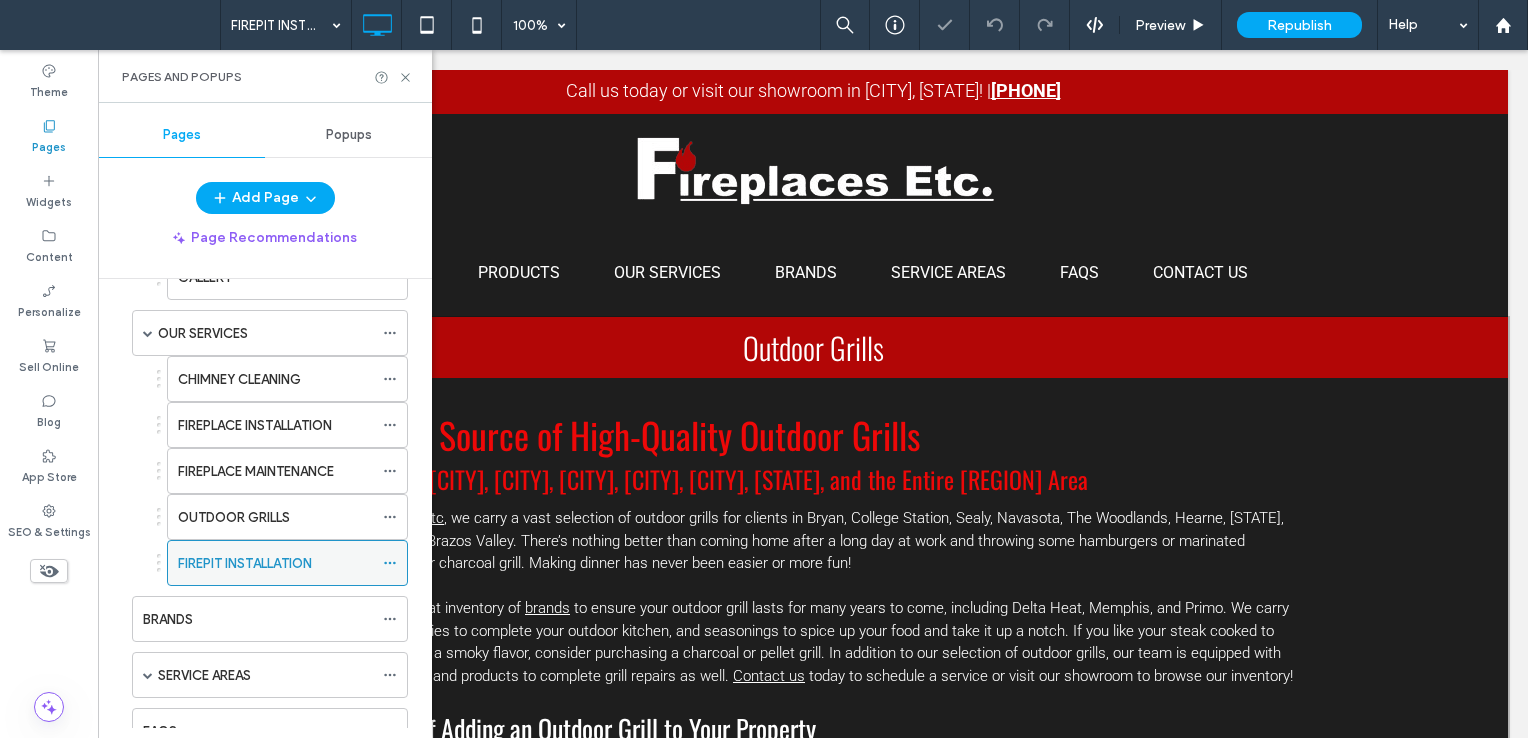 click on "FIREPIT INSTALLATION" at bounding box center (245, 563) 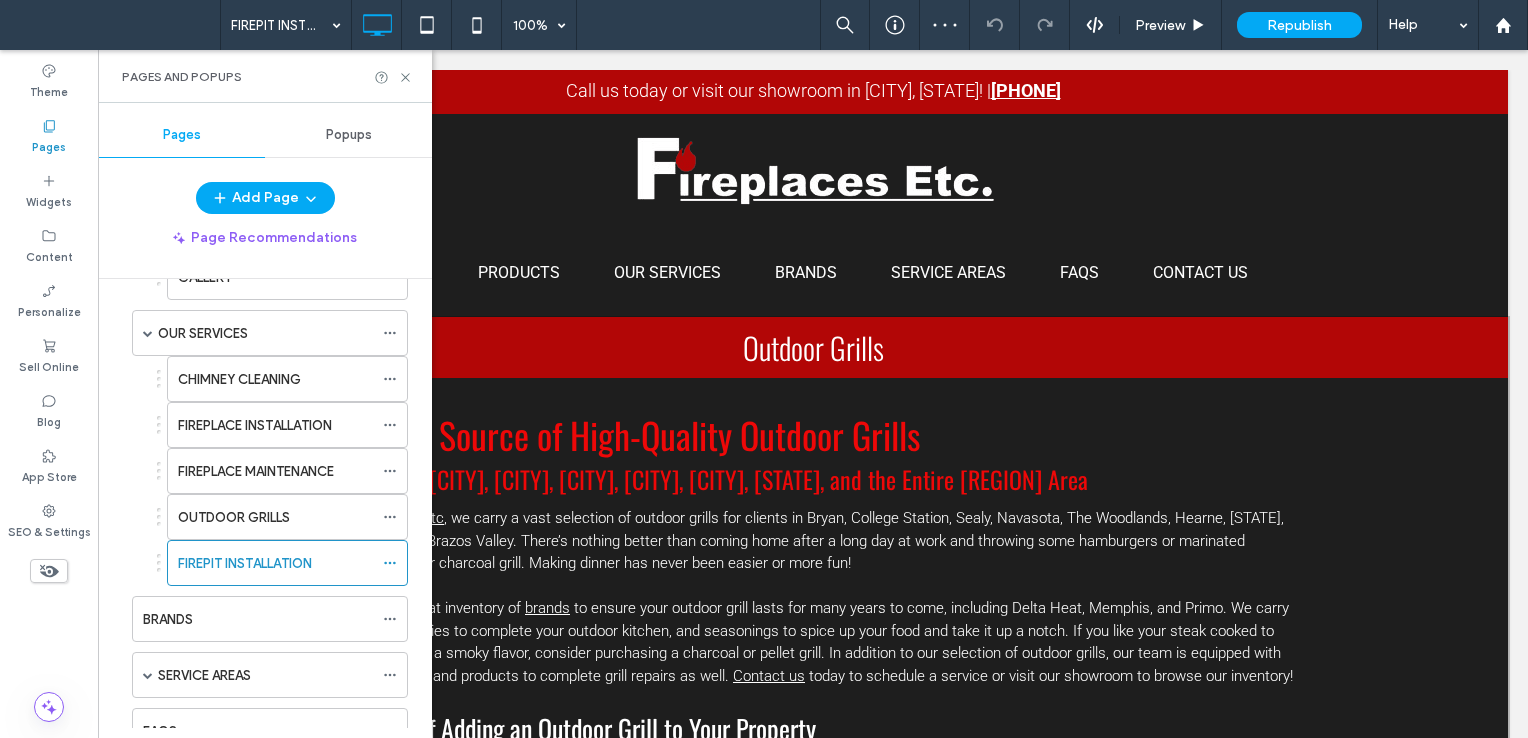 scroll, scrollTop: 0, scrollLeft: 0, axis: both 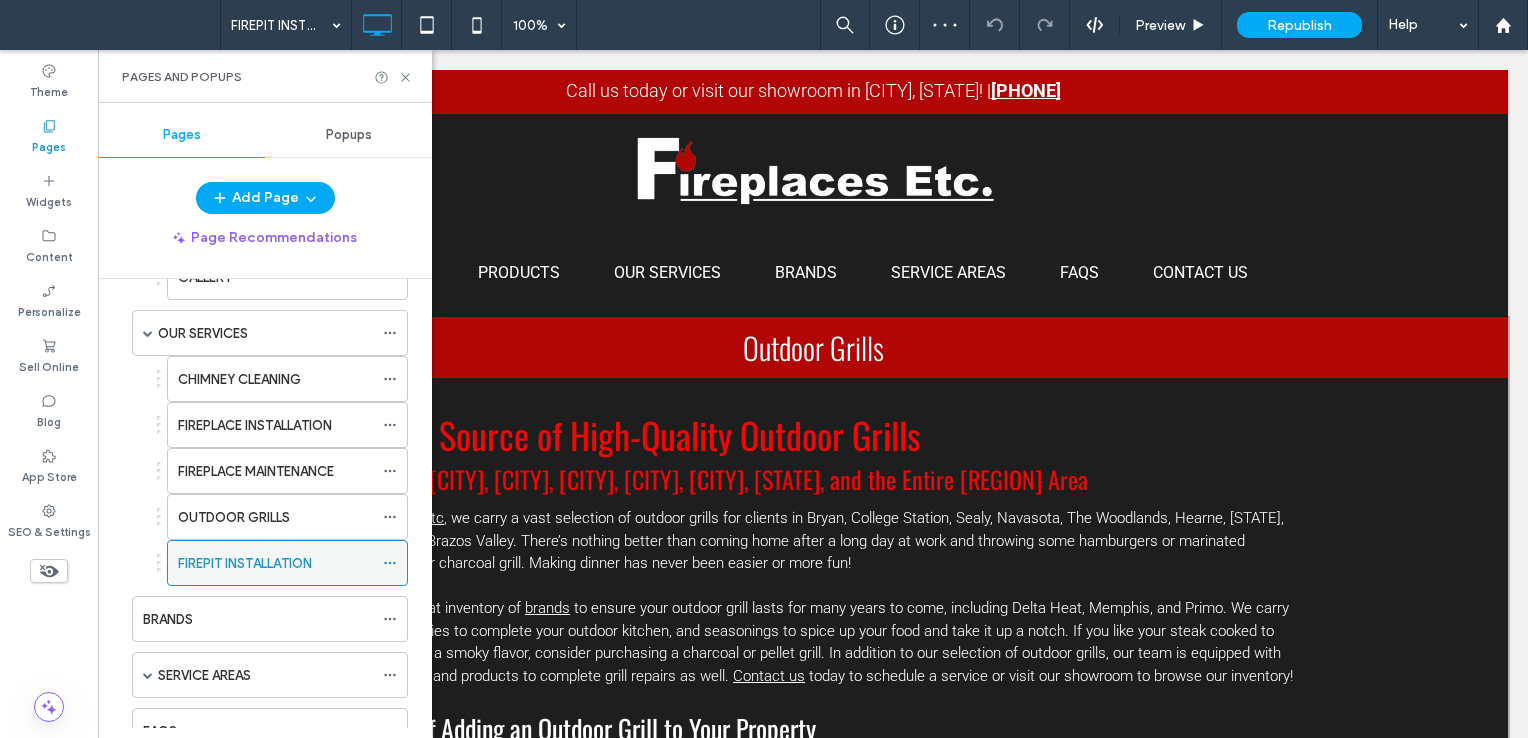 click 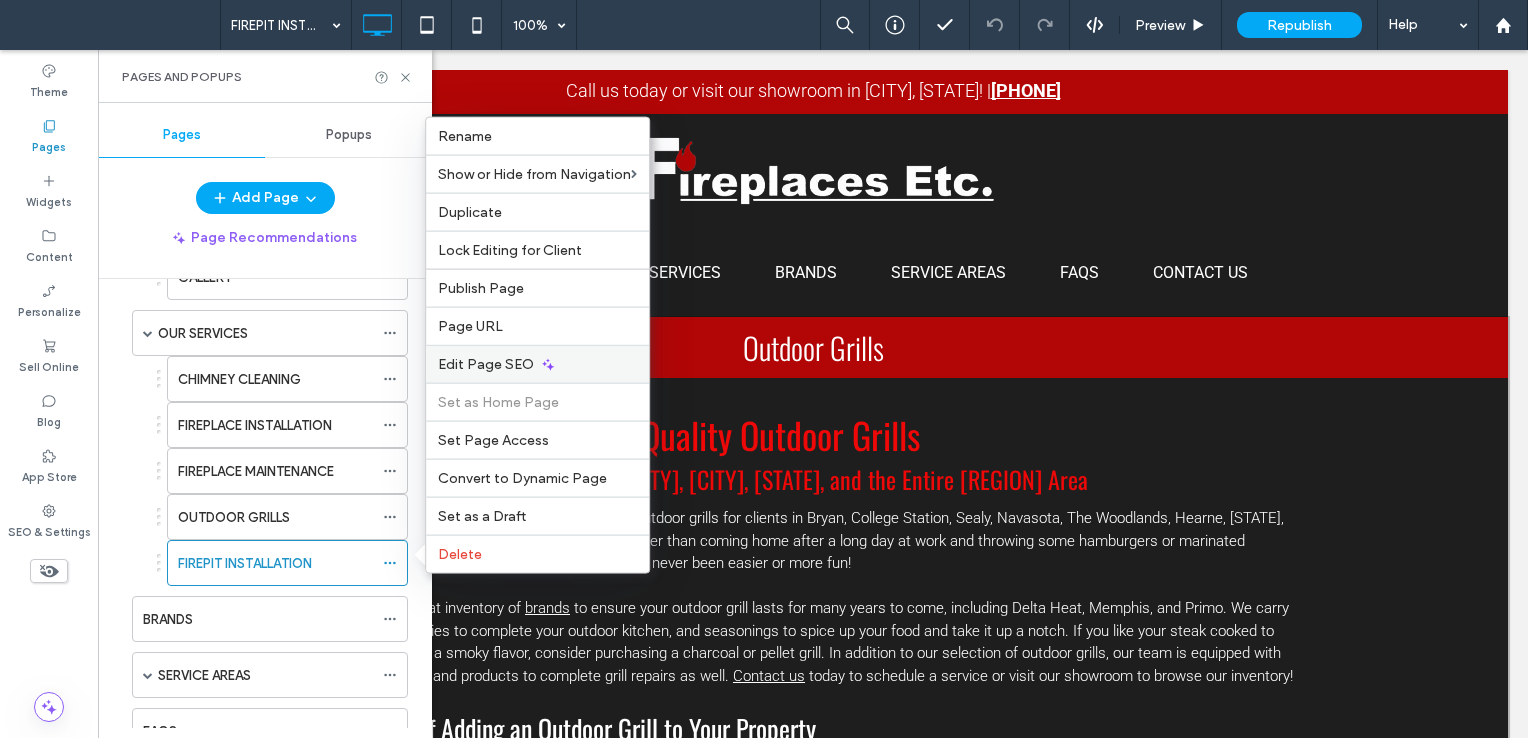 click on "Edit Page SEO" at bounding box center (537, 364) 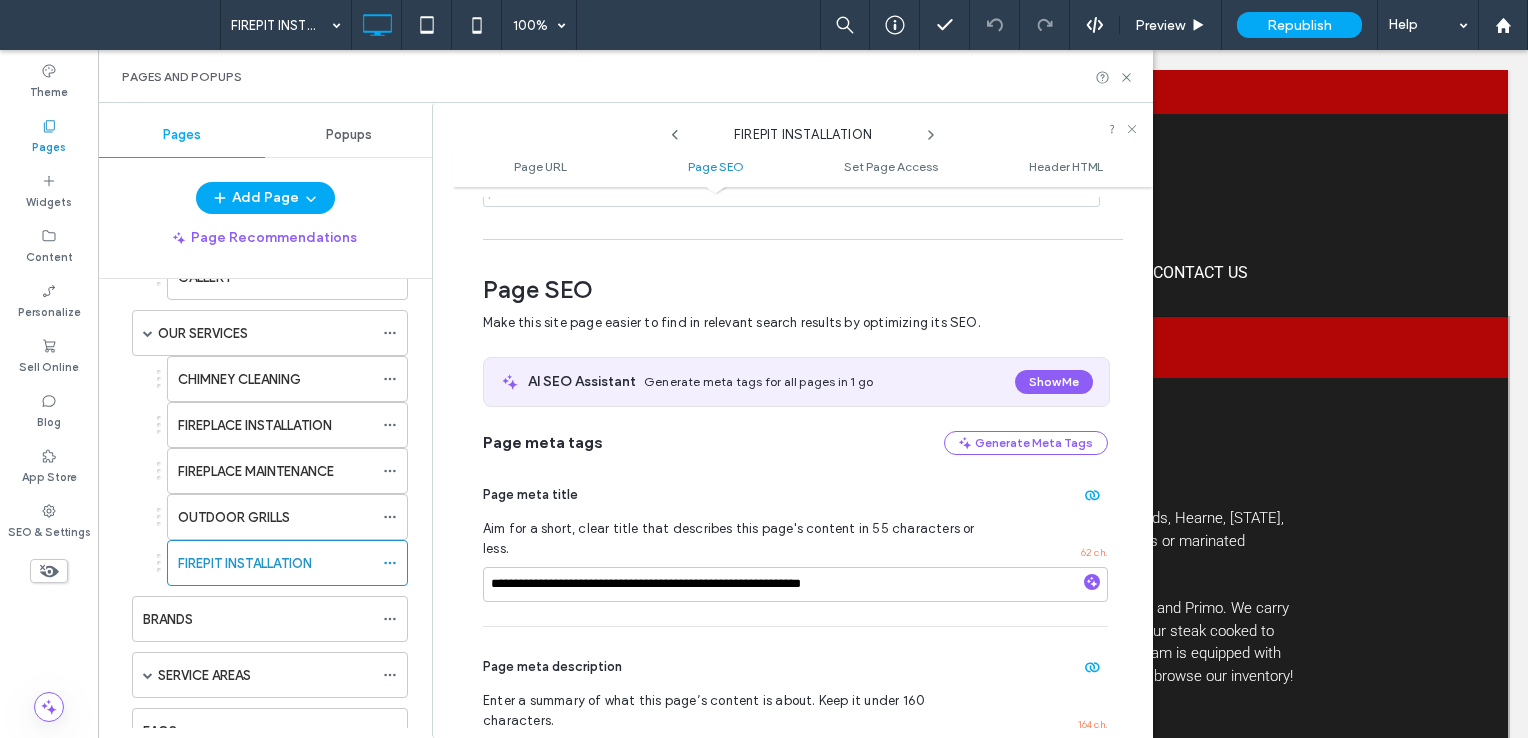 scroll, scrollTop: 274, scrollLeft: 0, axis: vertical 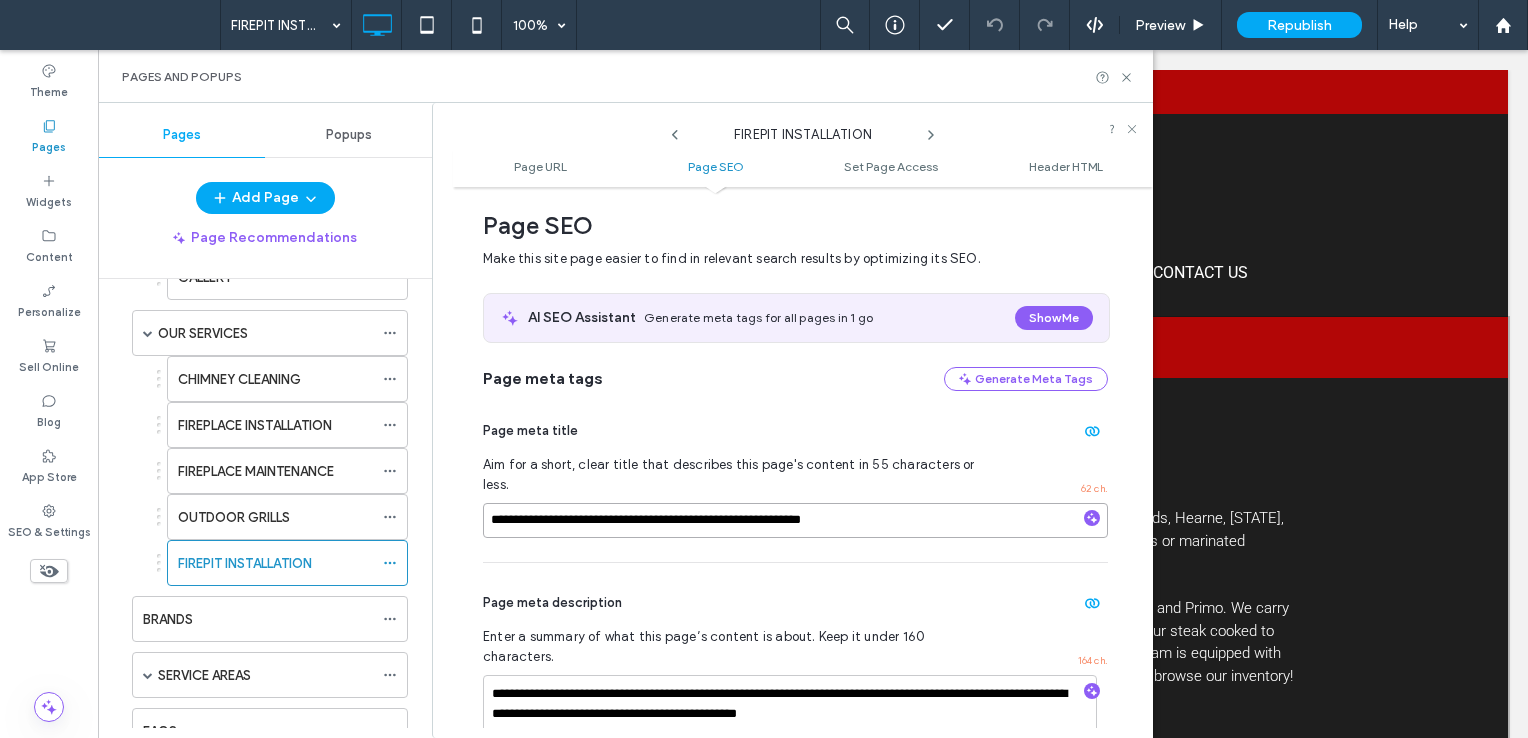 drag, startPoint x: 572, startPoint y: 504, endPoint x: 456, endPoint y: 479, distance: 118.66339 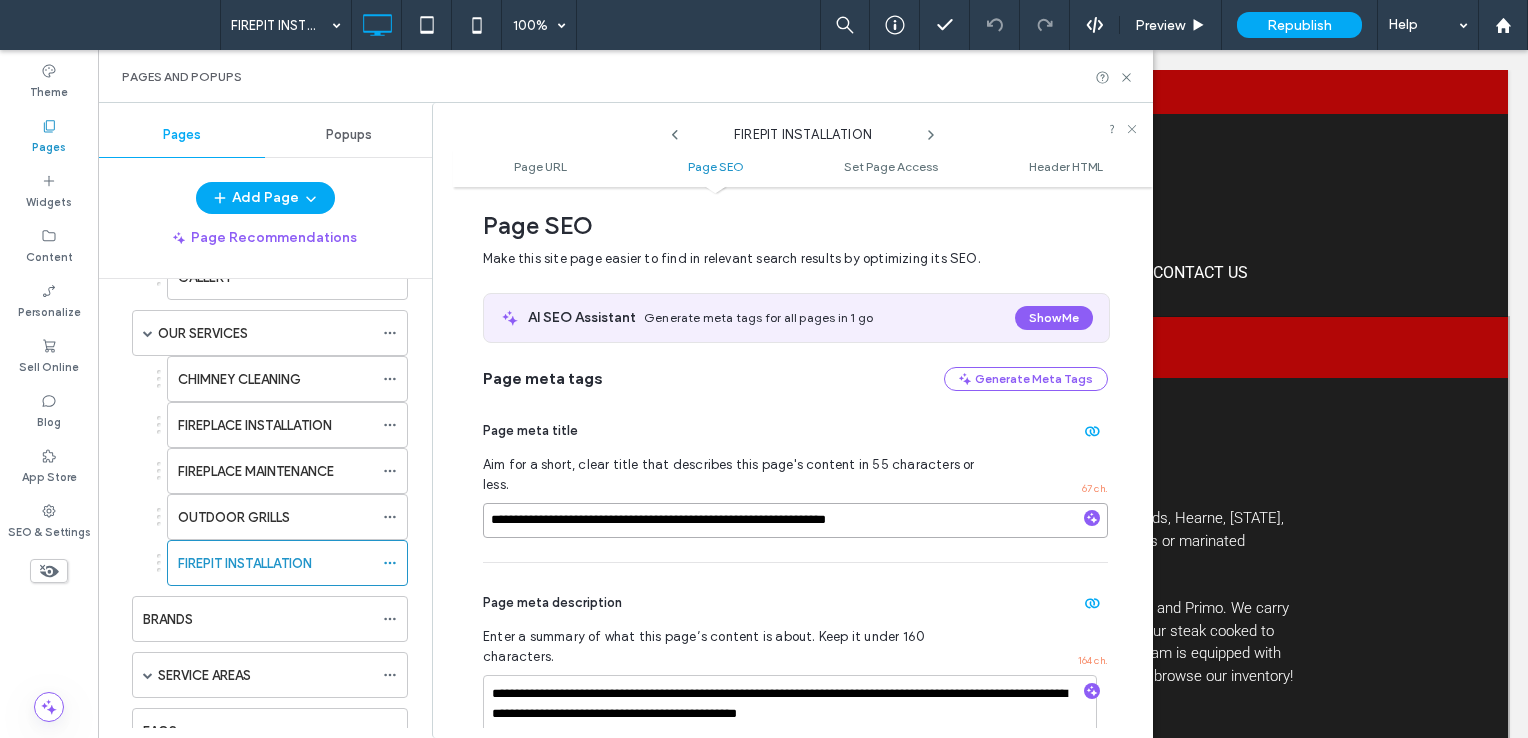 type on "**********" 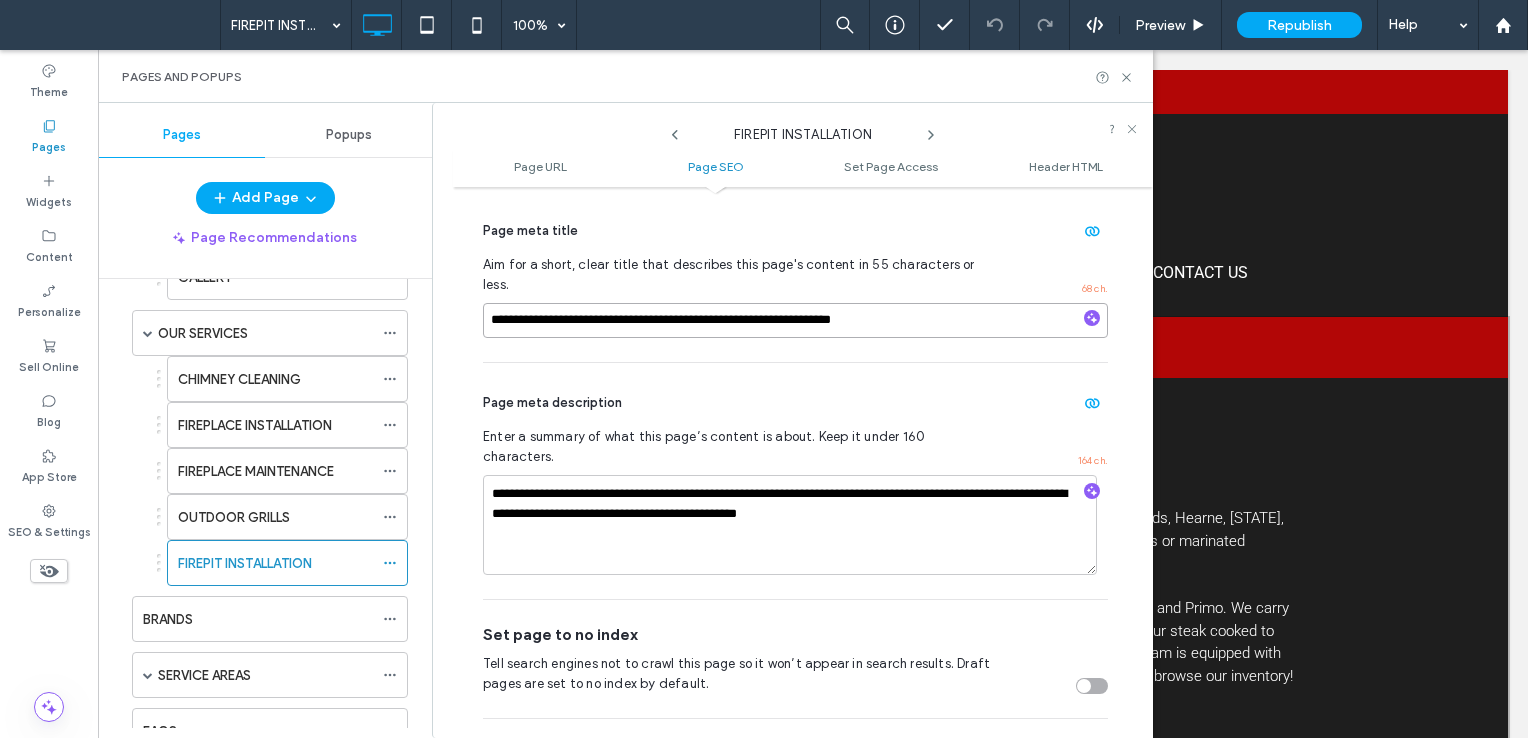 scroll, scrollTop: 488, scrollLeft: 0, axis: vertical 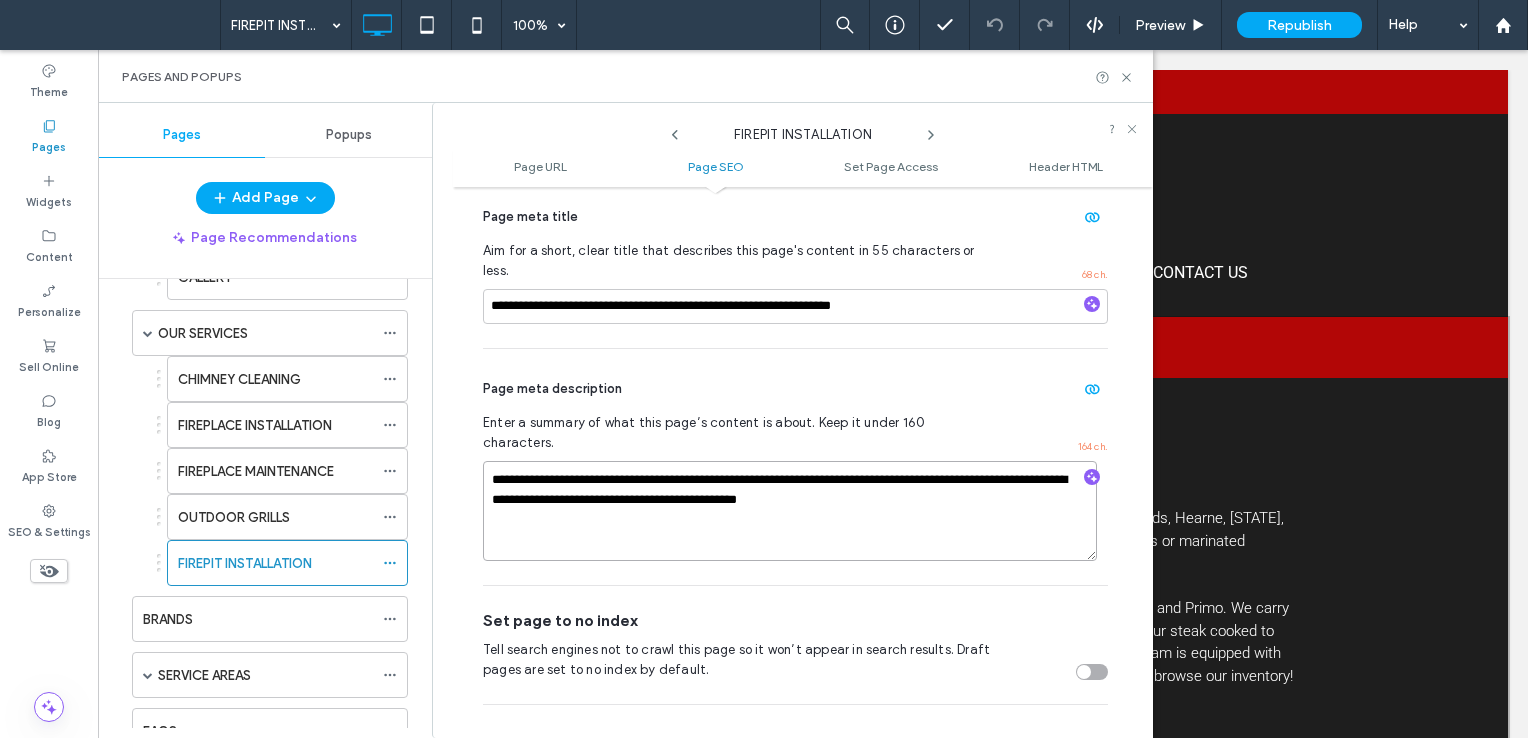 drag, startPoint x: 904, startPoint y: 440, endPoint x: 424, endPoint y: 438, distance: 480.00418 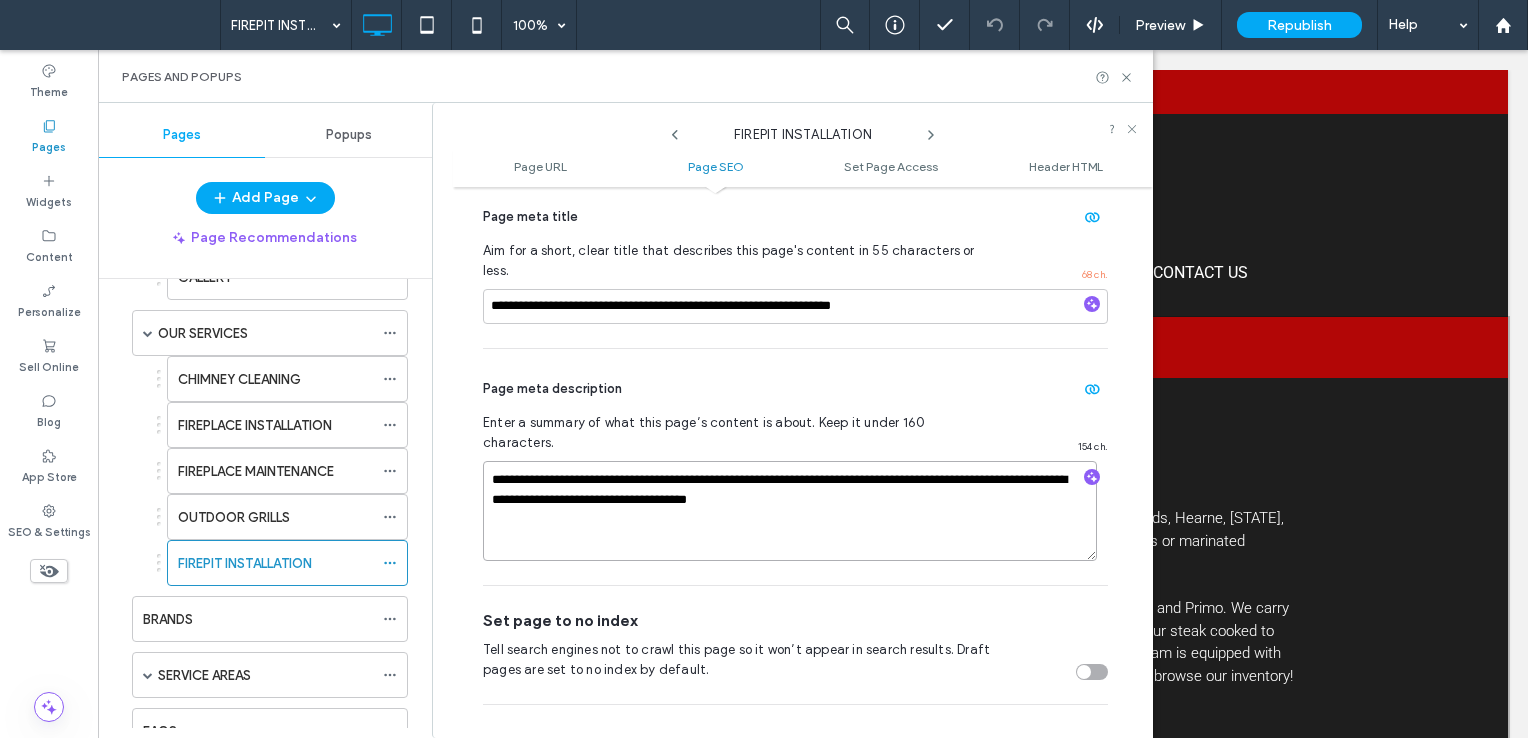 click on "**********" at bounding box center (790, 511) 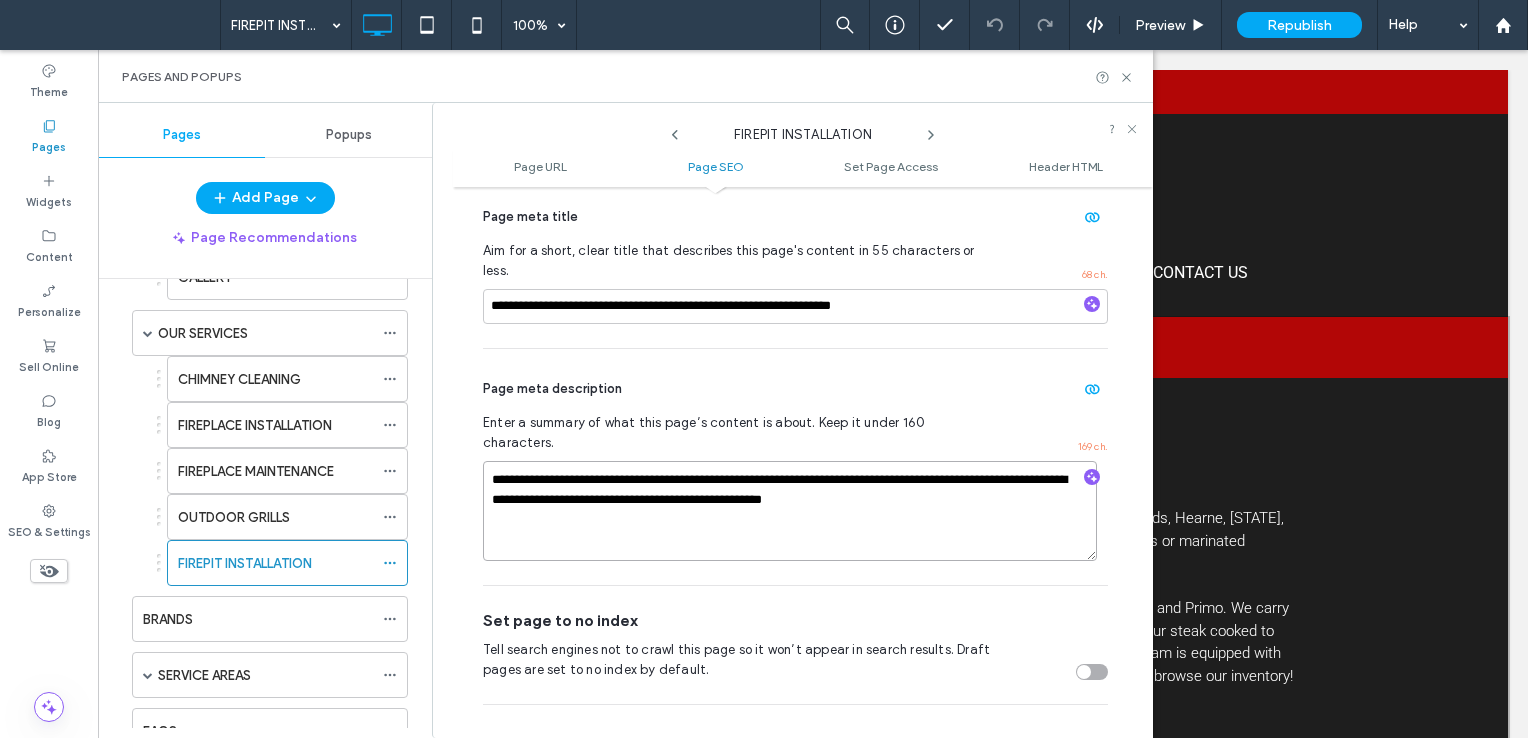 drag, startPoint x: 924, startPoint y: 460, endPoint x: 802, endPoint y: 455, distance: 122.10242 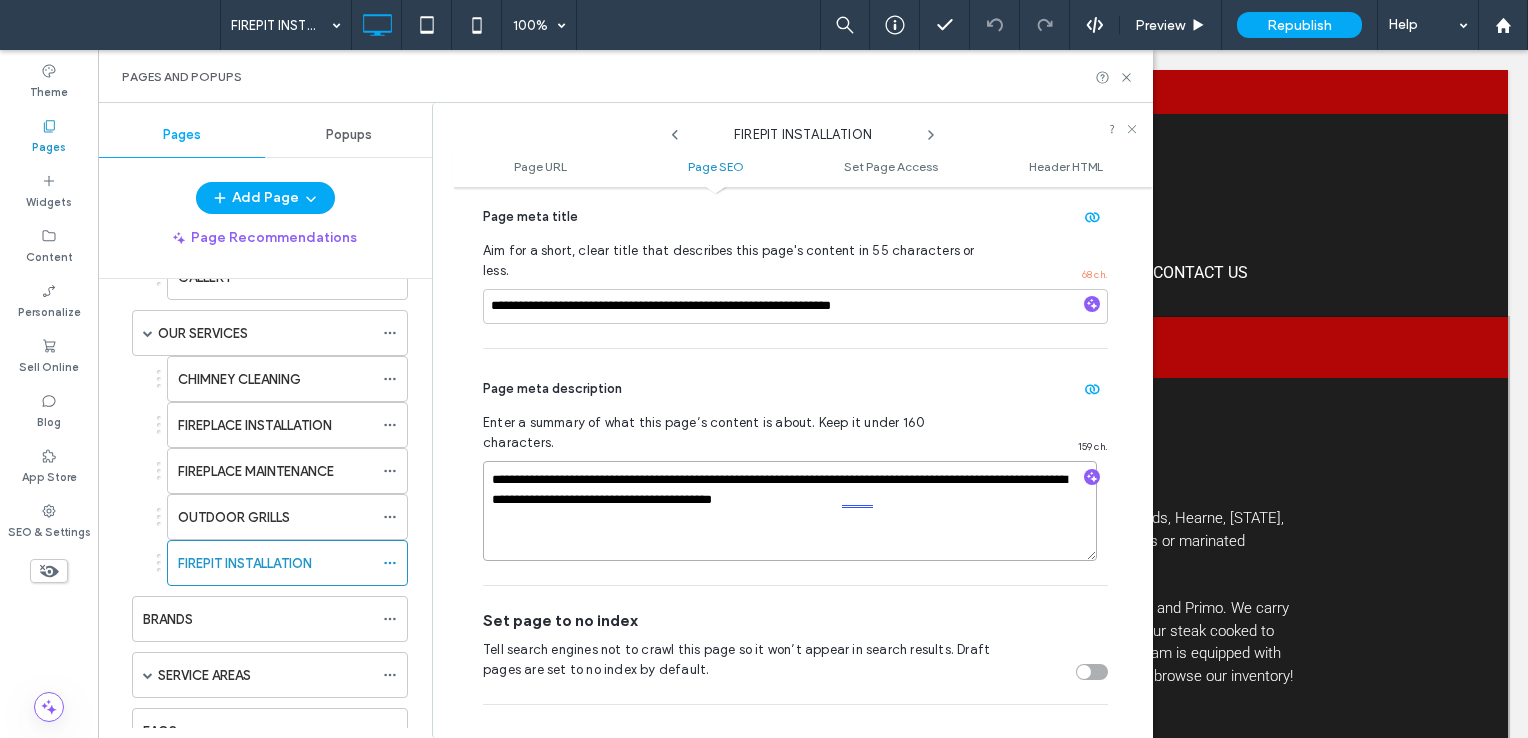 type on "**********" 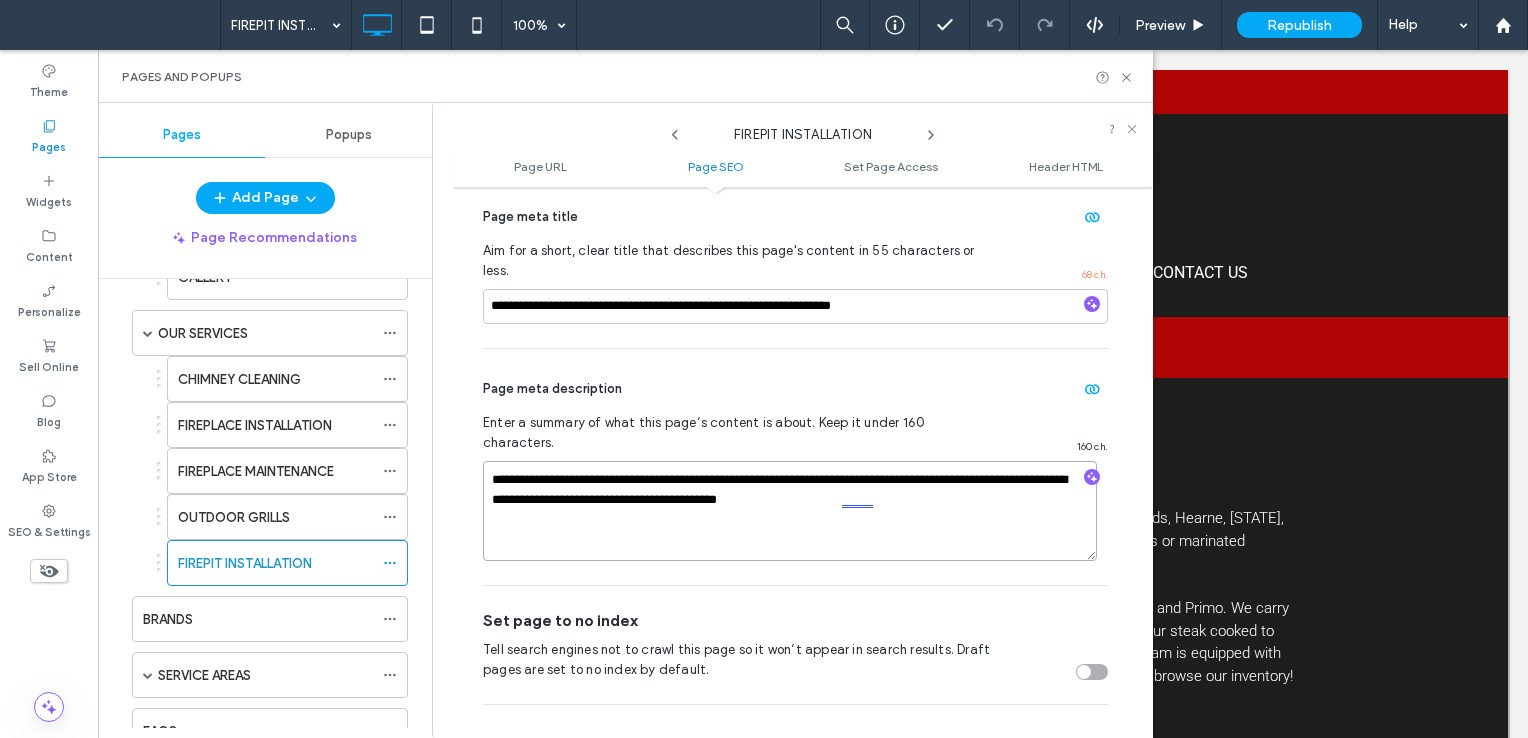 click on "**********" at bounding box center [790, 511] 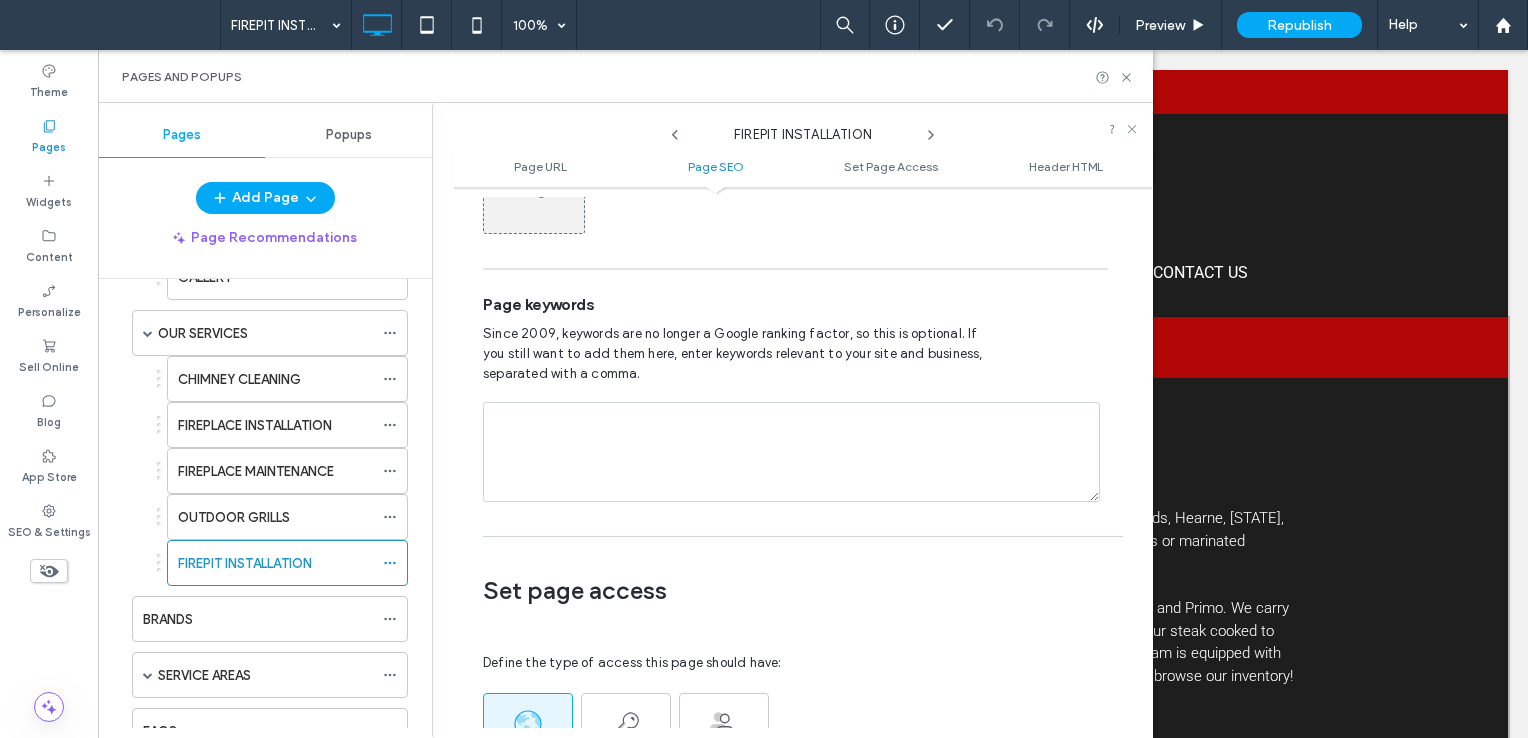 scroll, scrollTop: 2229, scrollLeft: 0, axis: vertical 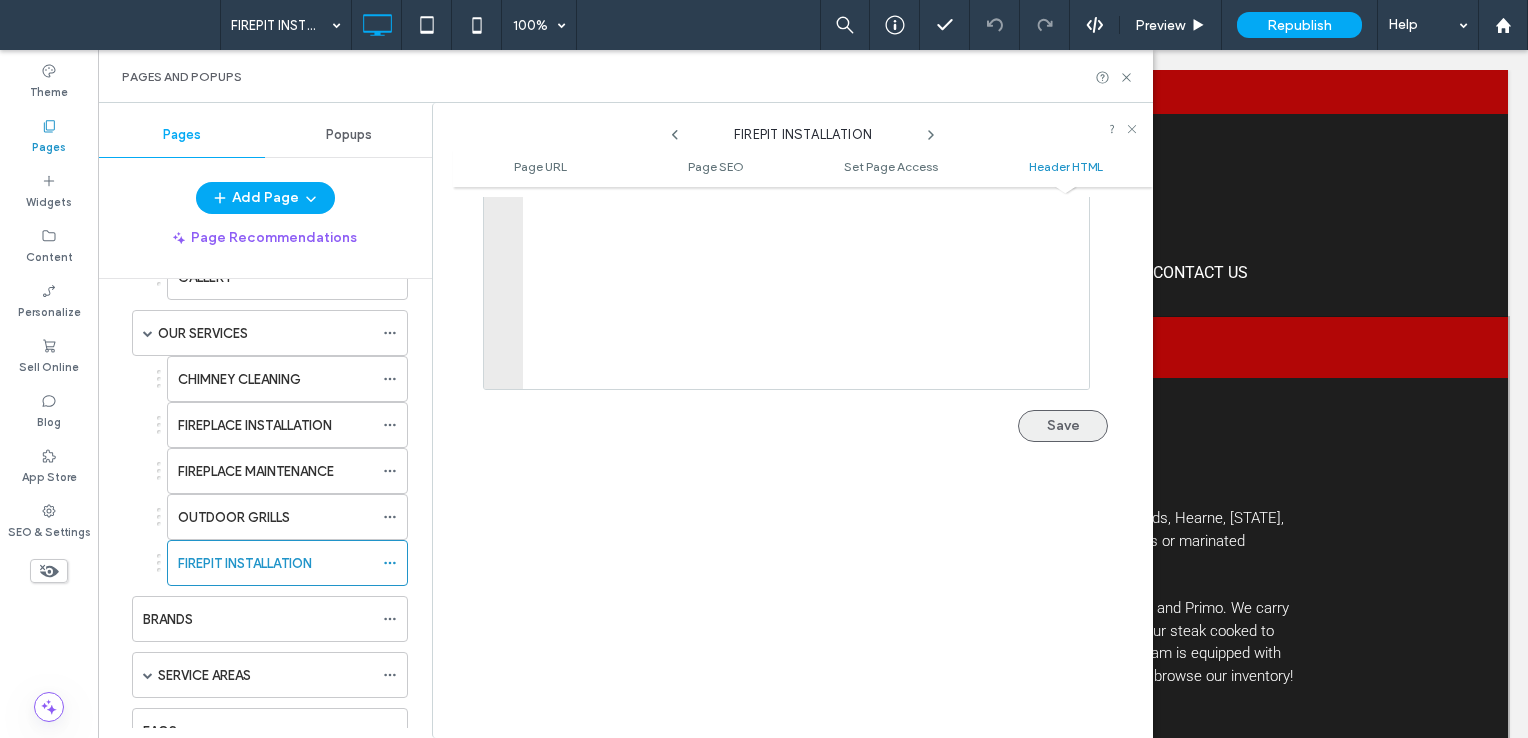 click on "Save" at bounding box center [1063, 426] 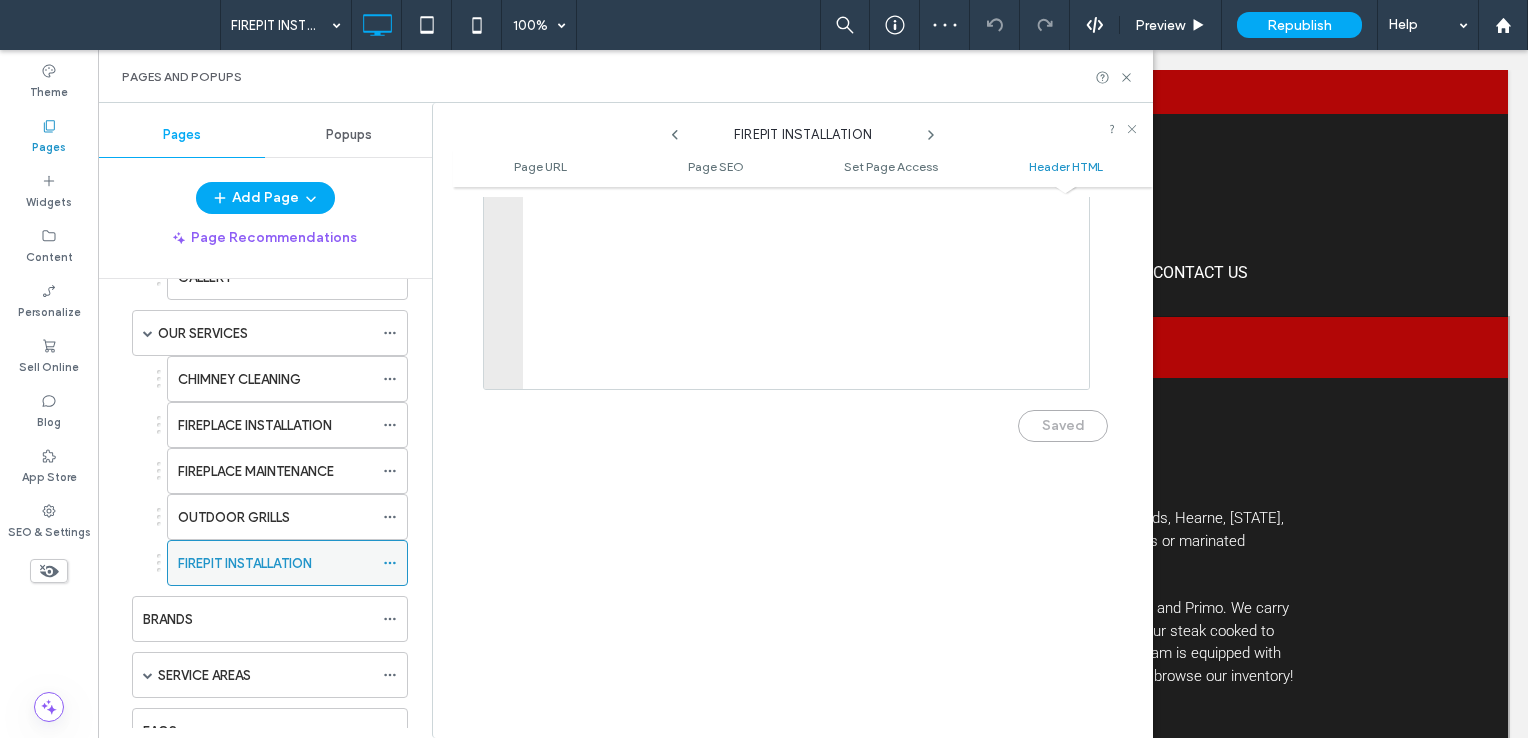 click on "FIREPIT INSTALLATION" at bounding box center [245, 563] 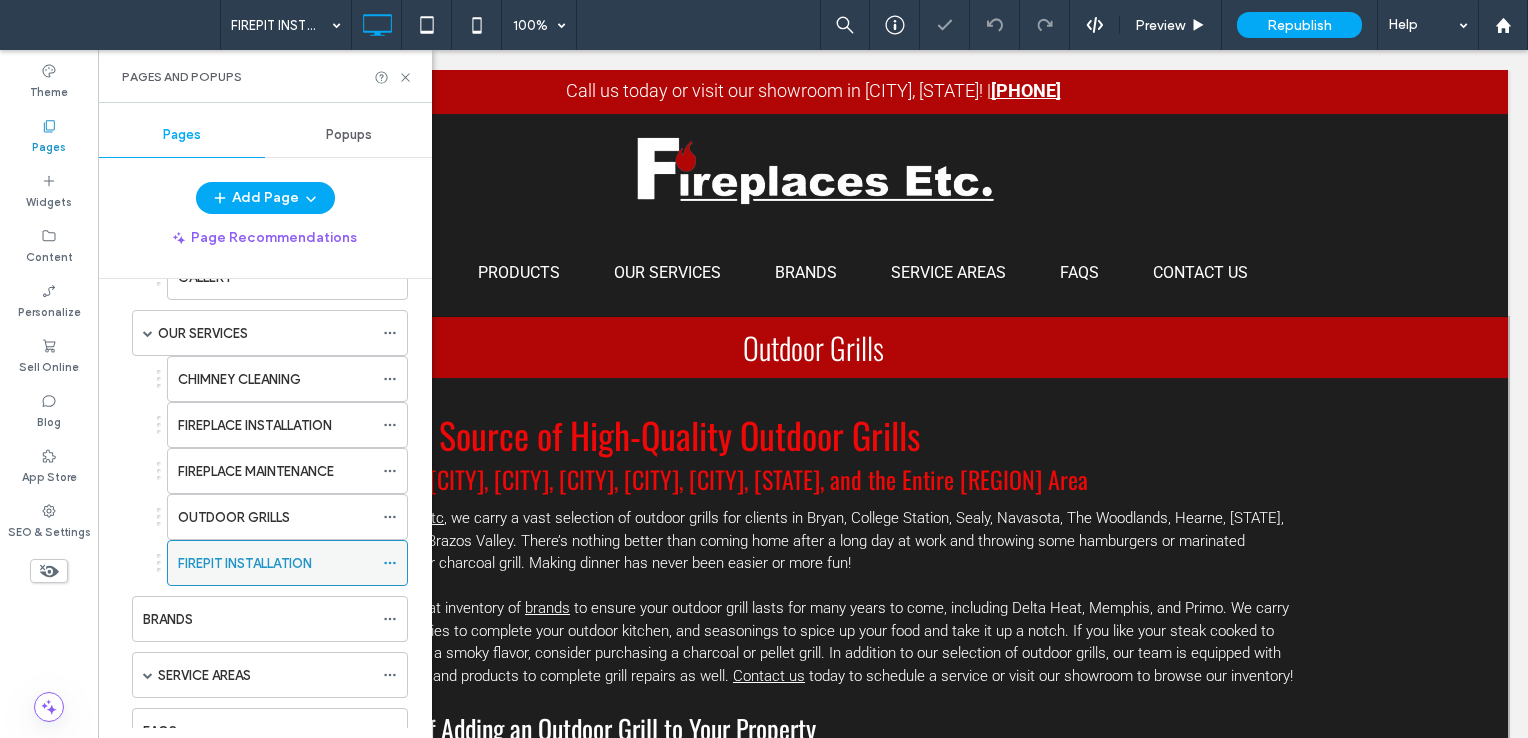 scroll, scrollTop: 0, scrollLeft: 0, axis: both 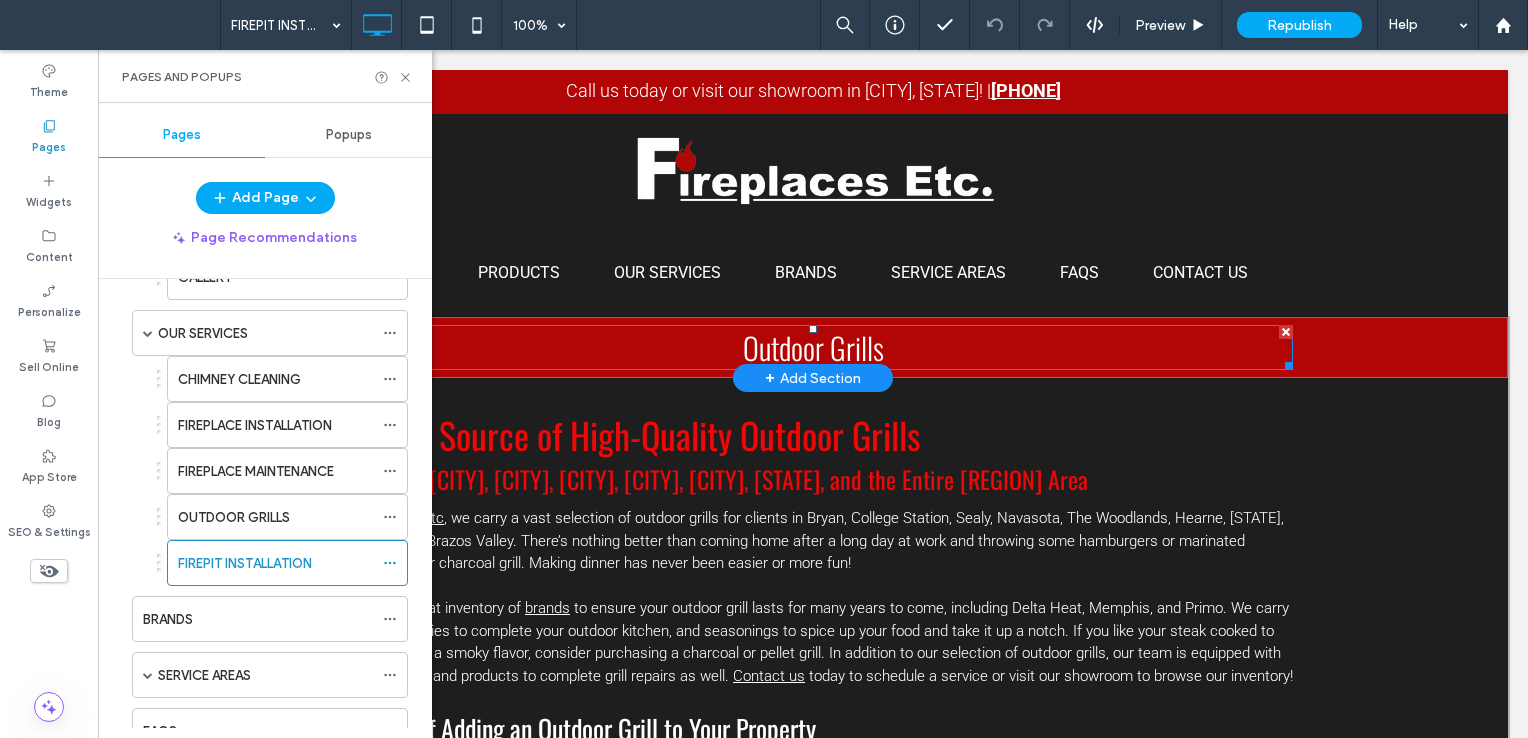 click on "Outdoor Grills" at bounding box center [813, 347] 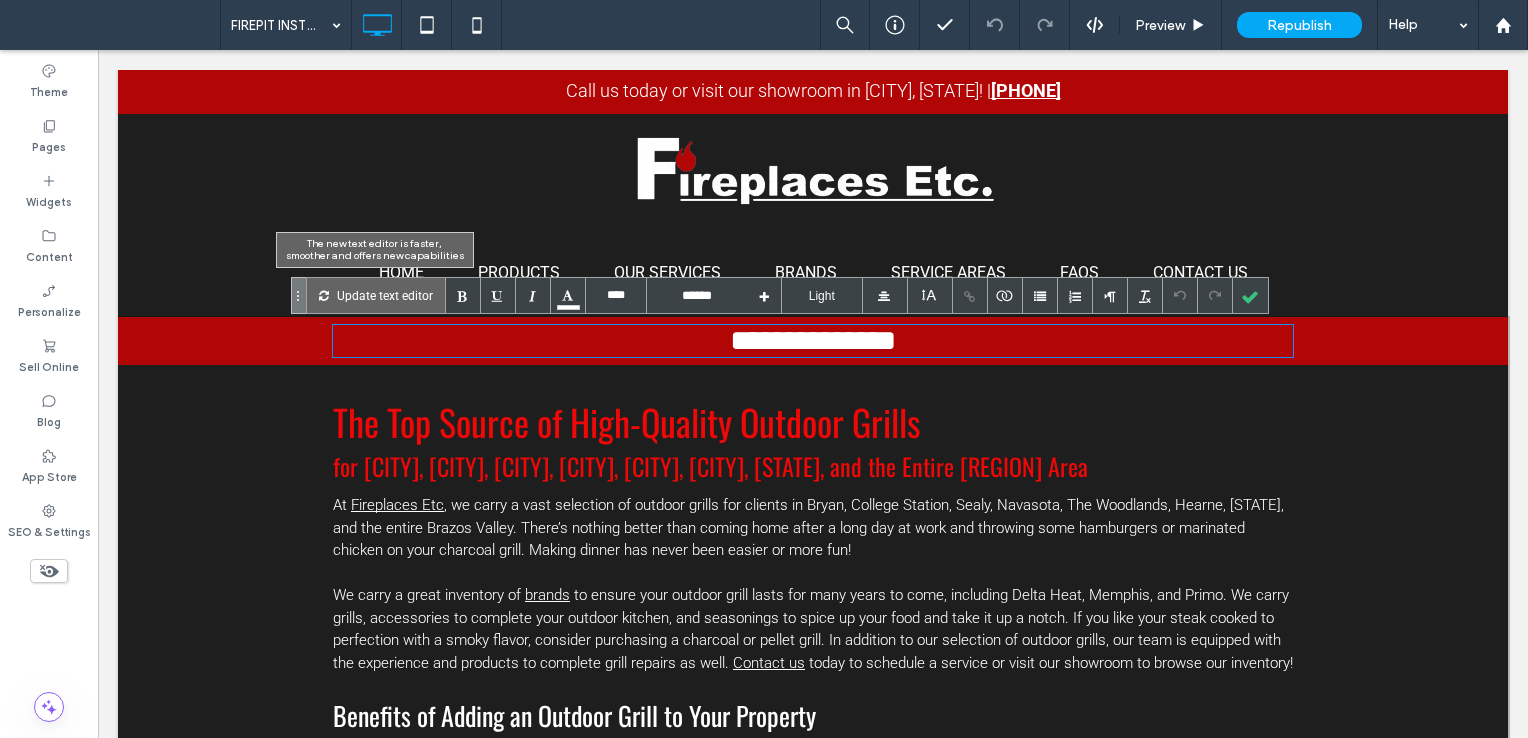 click on "Update text editor" at bounding box center (385, 295) 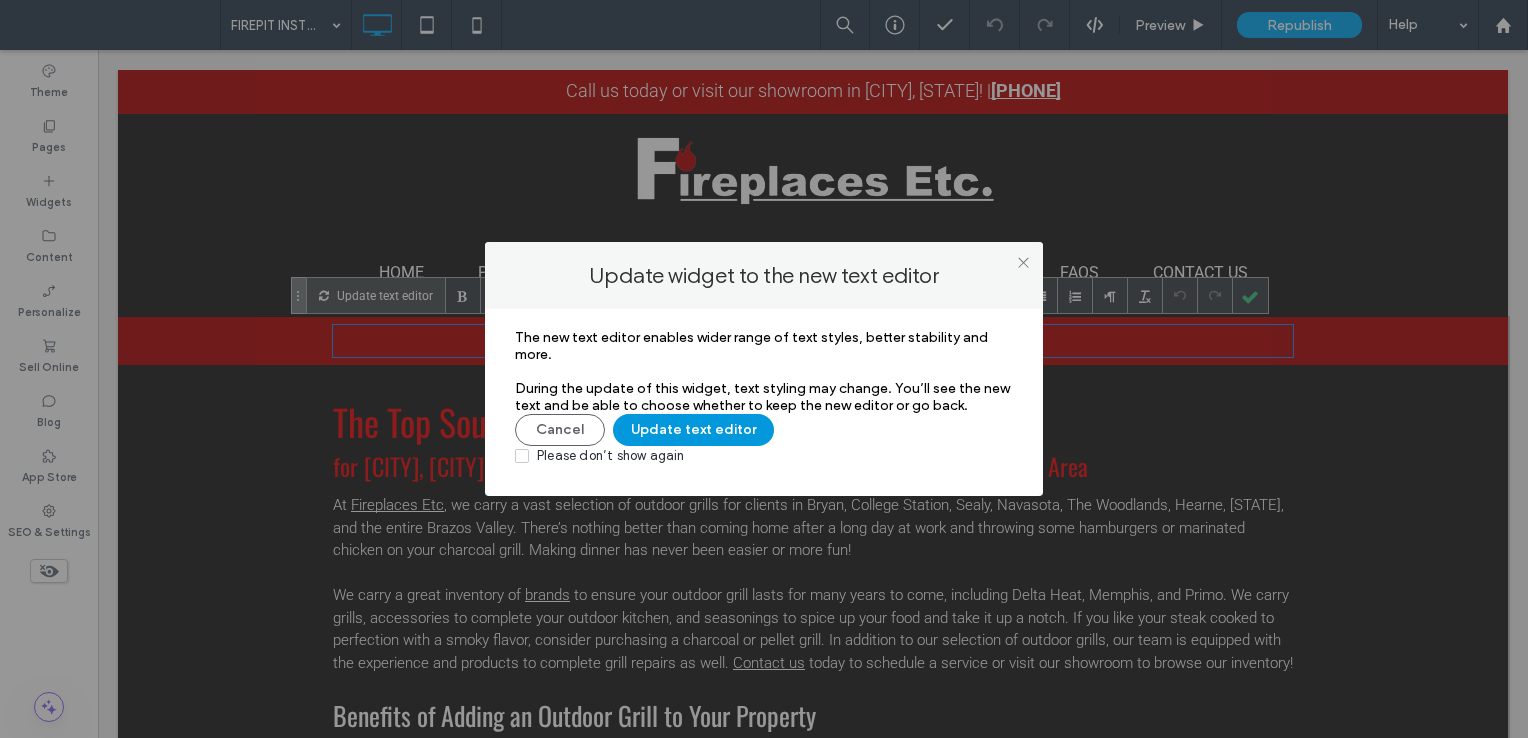 click on "Update text editor" at bounding box center (693, 430) 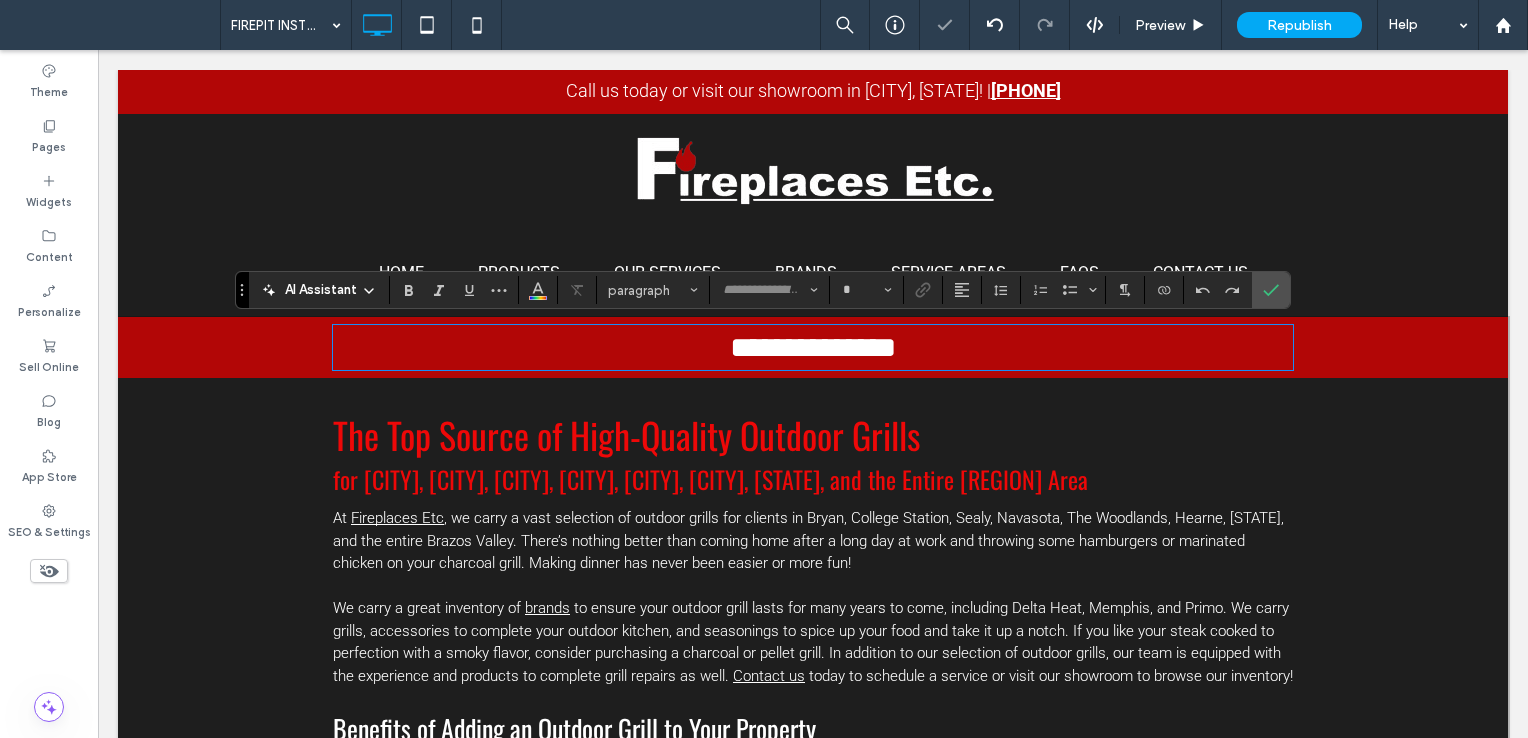 type on "******" 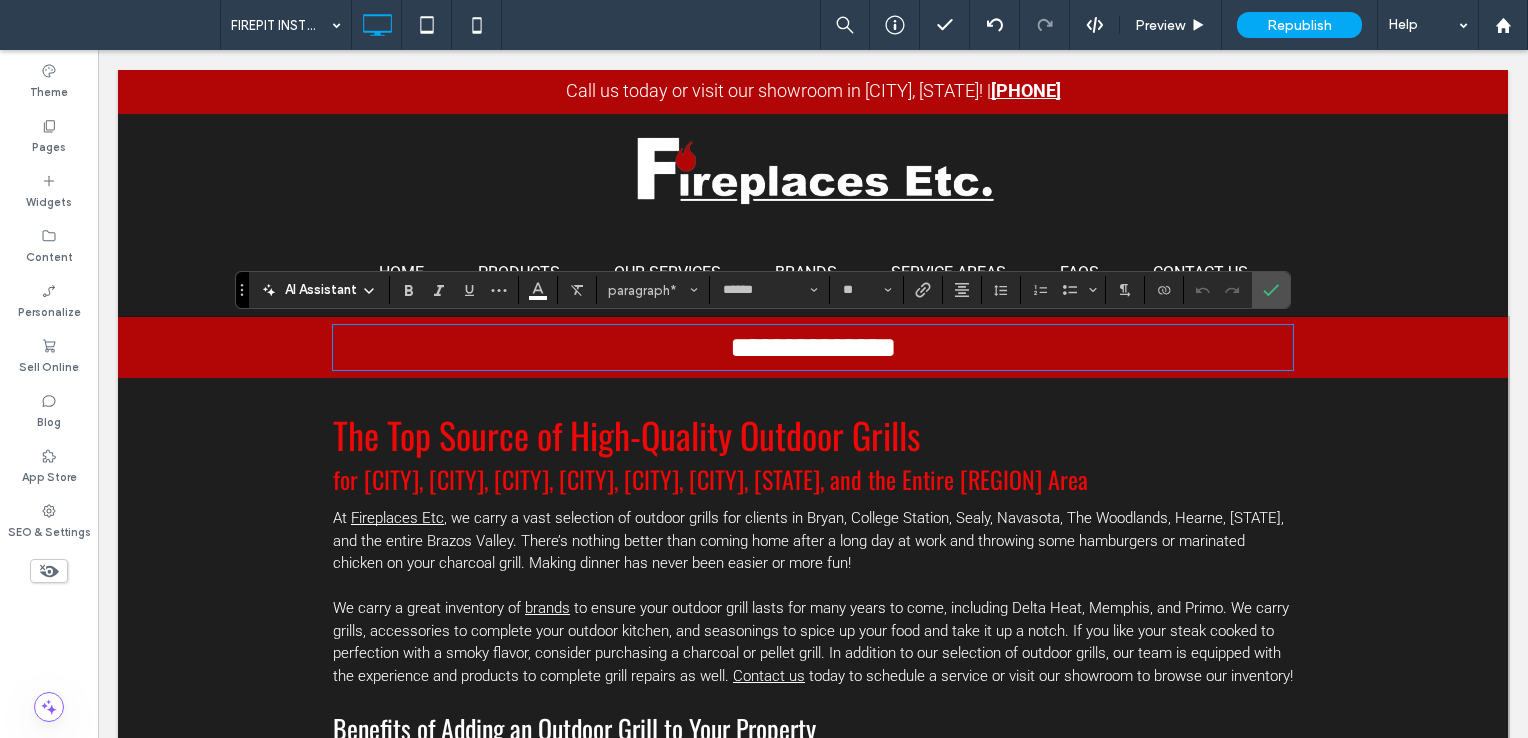 type 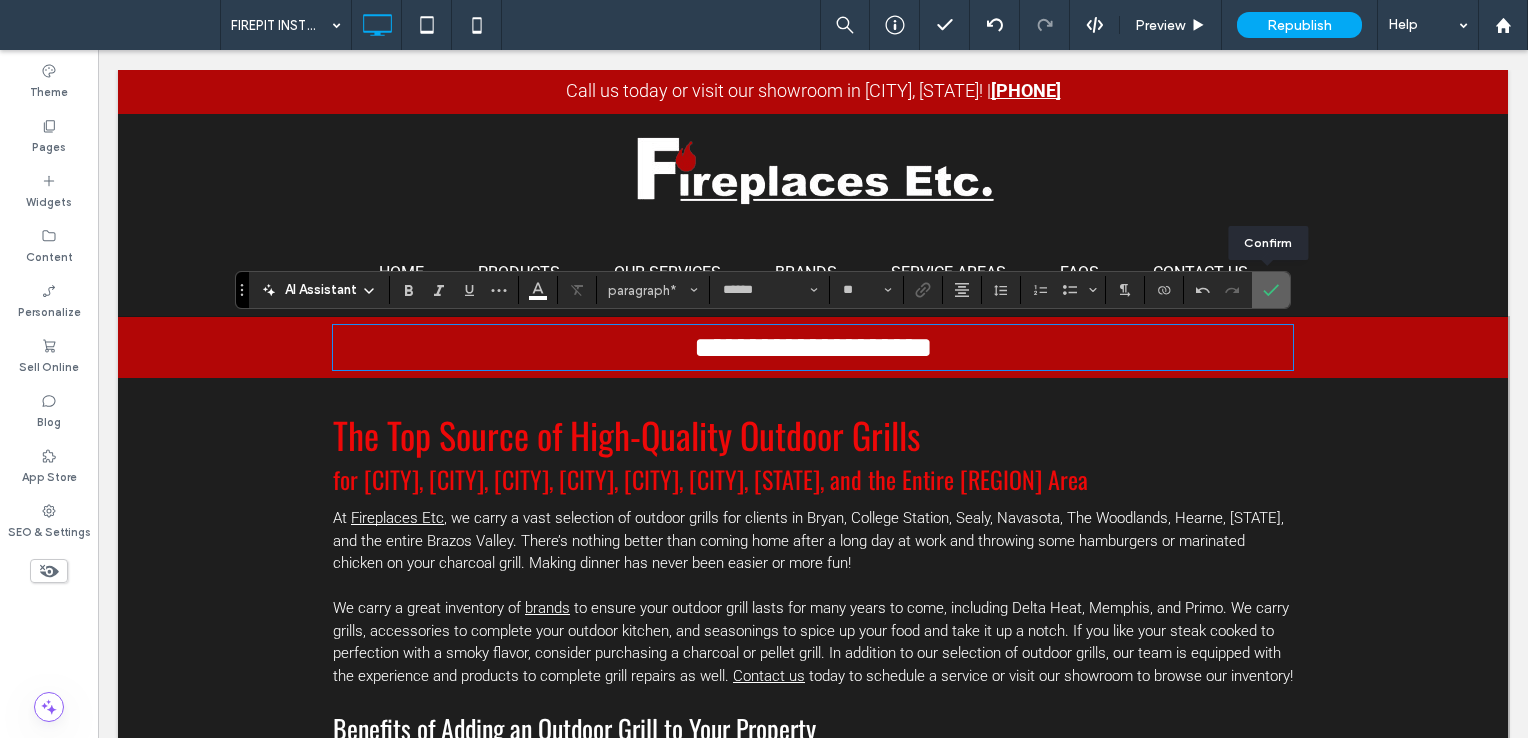 click 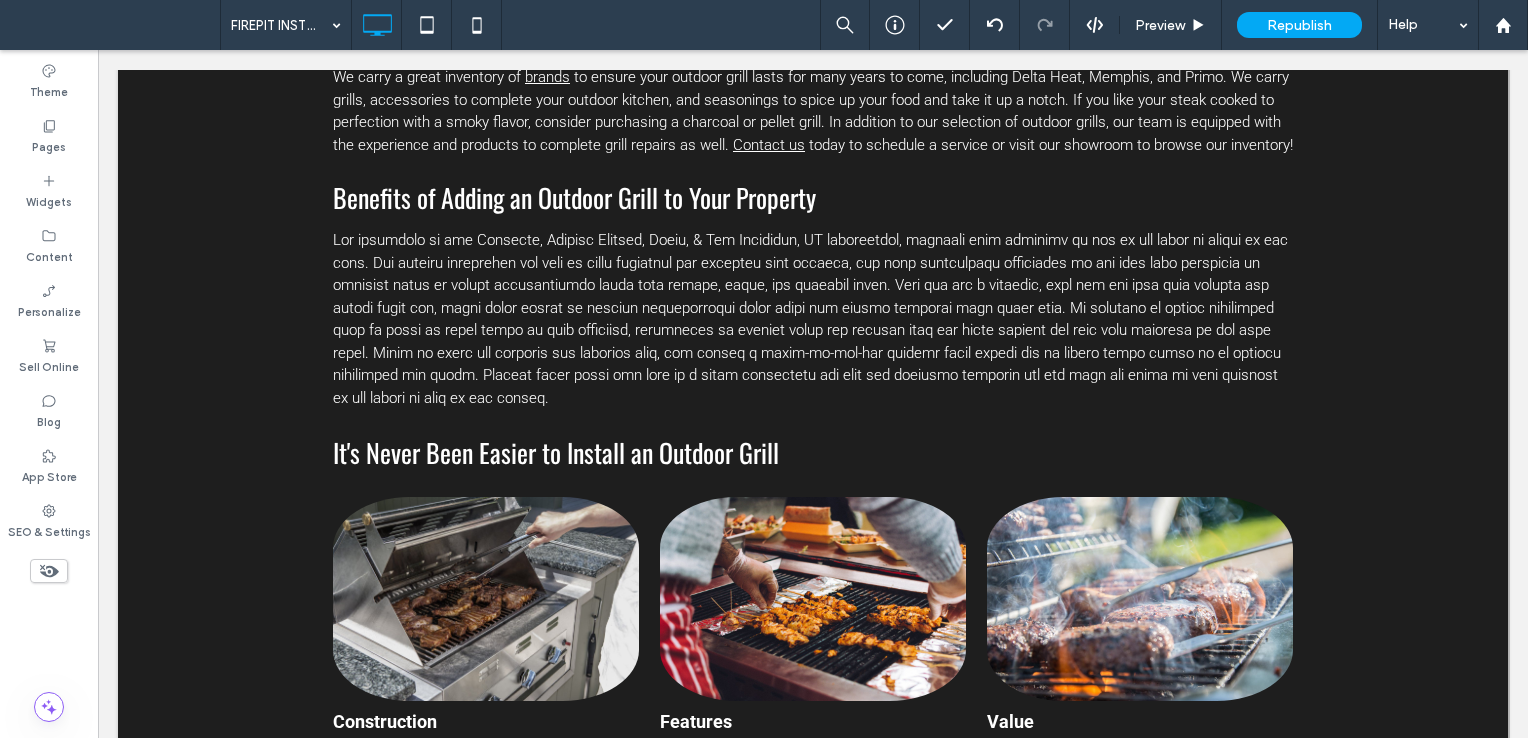 scroll, scrollTop: 544, scrollLeft: 0, axis: vertical 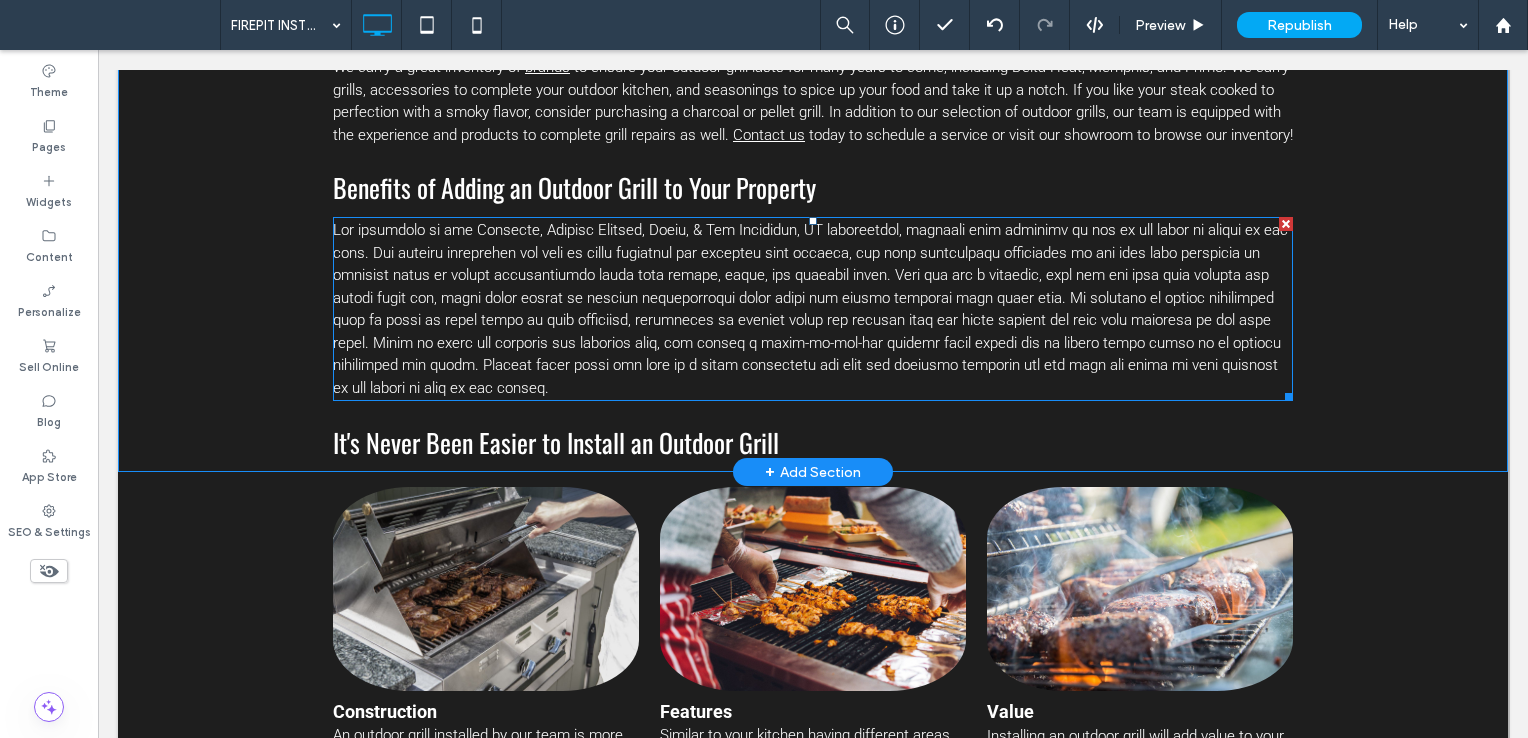 click at bounding box center (1286, 224) 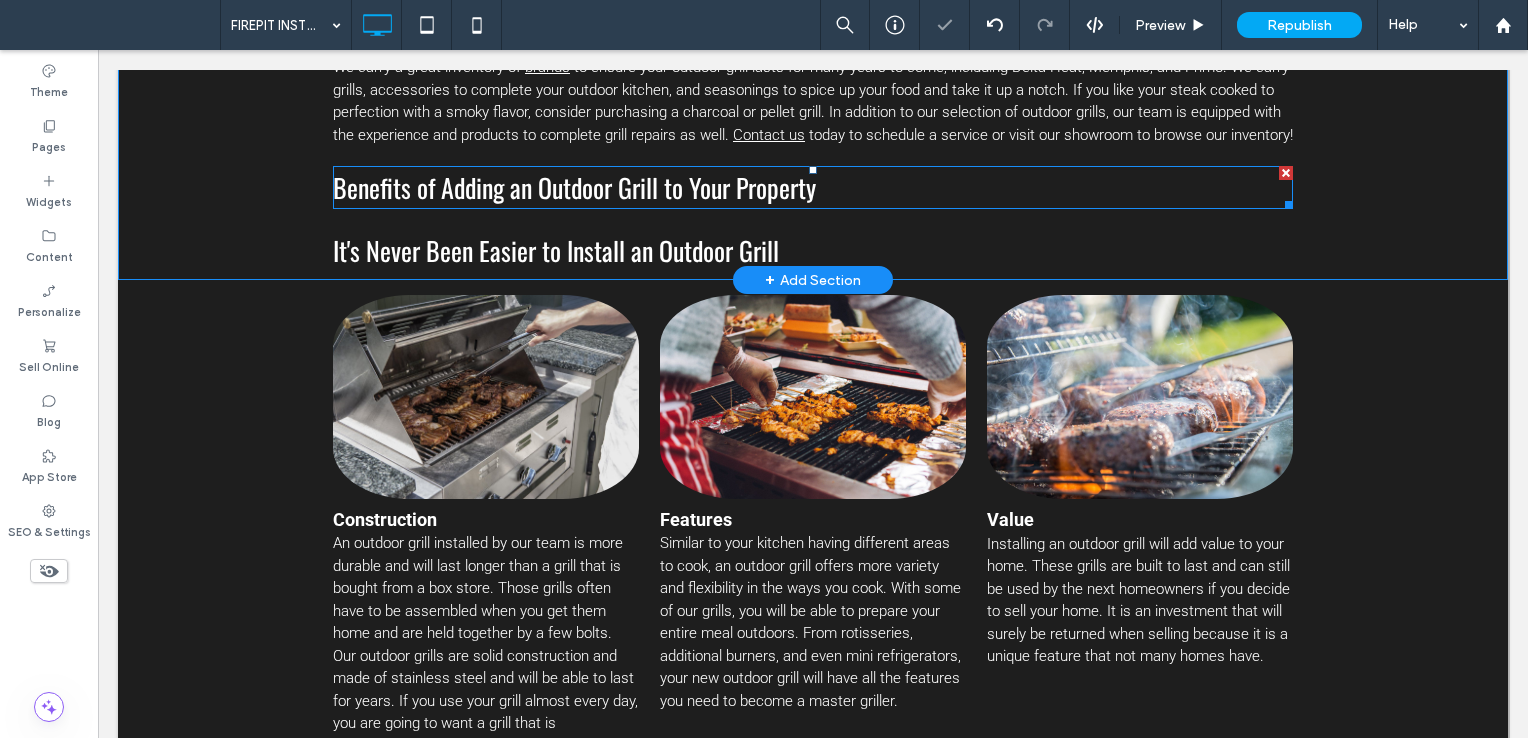 click at bounding box center (1286, 173) 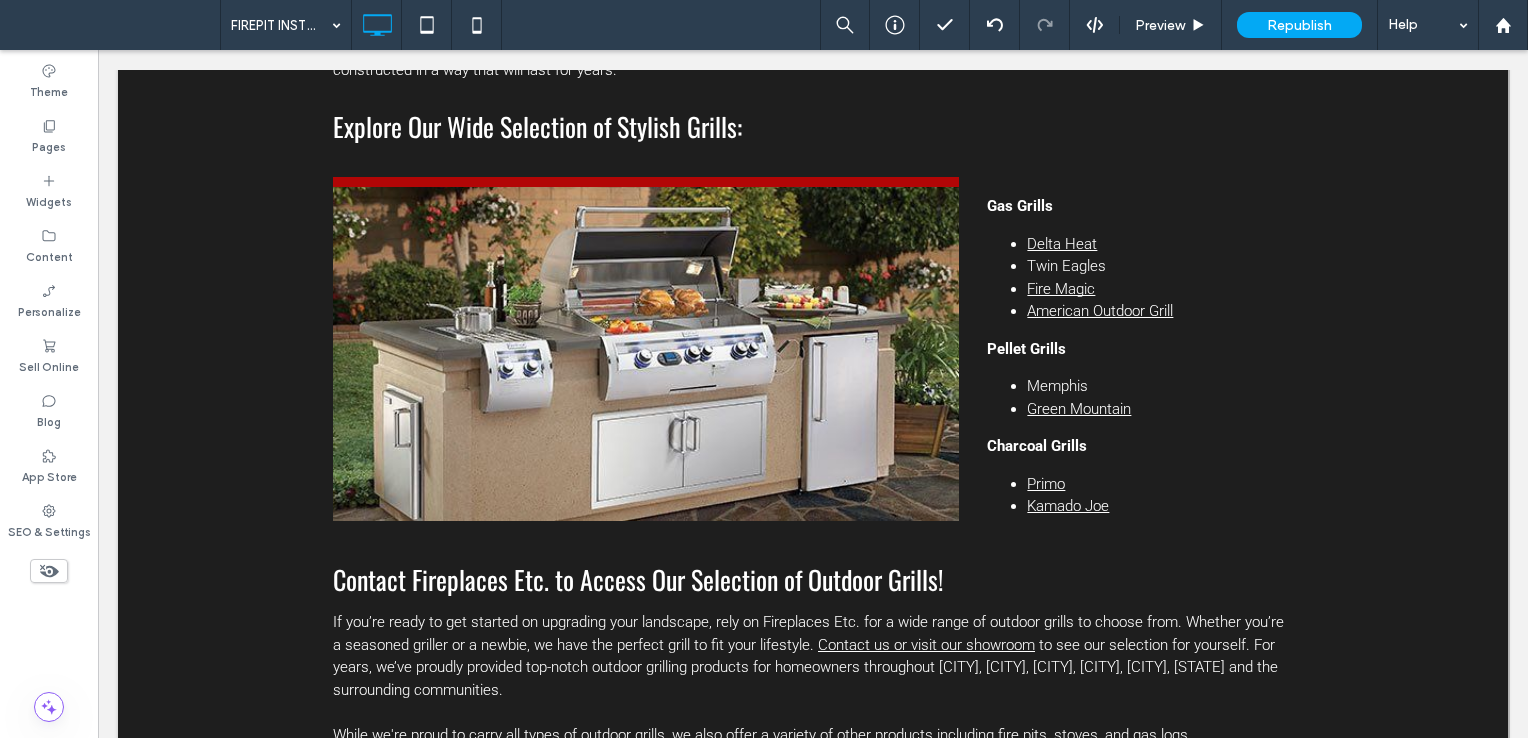 scroll, scrollTop: 1160, scrollLeft: 0, axis: vertical 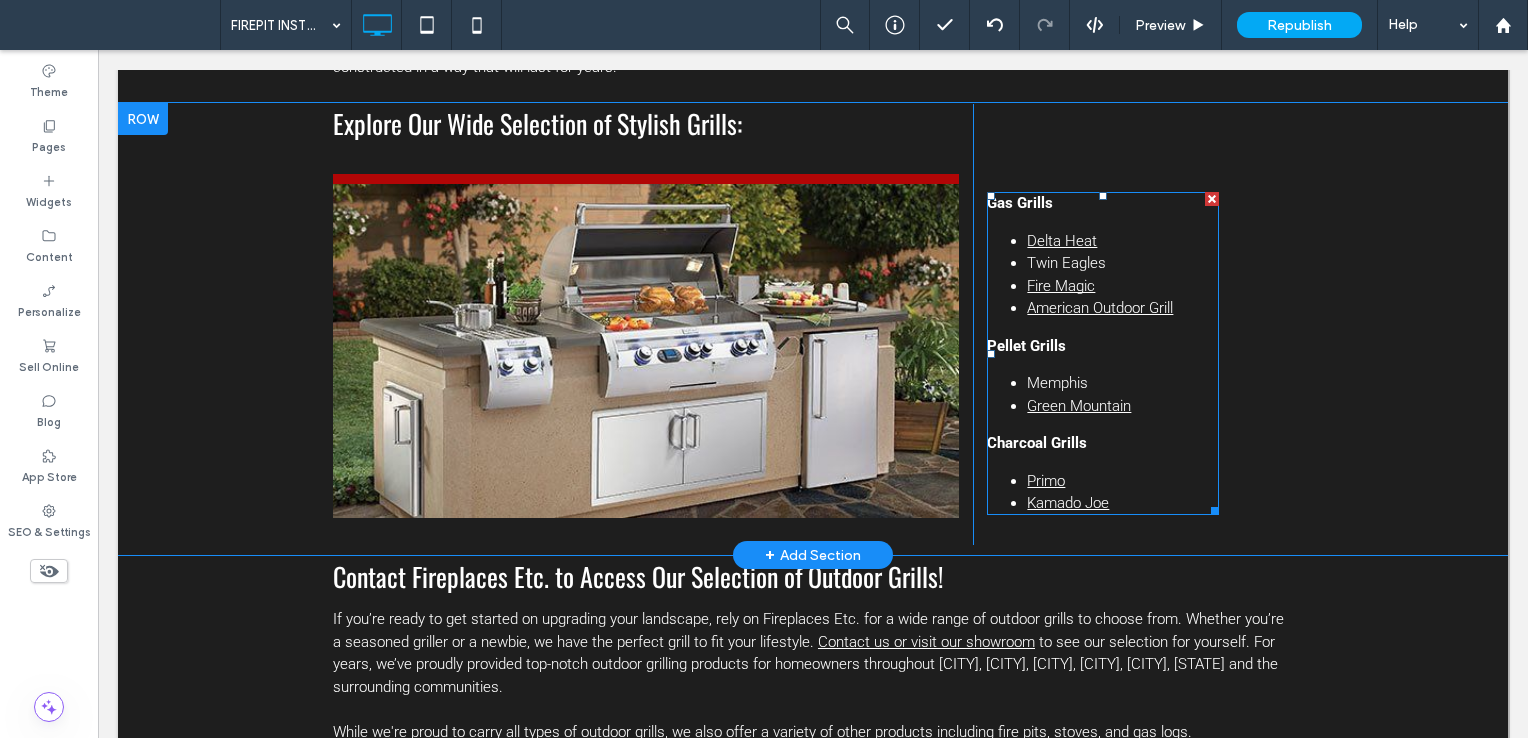 click at bounding box center (1212, 199) 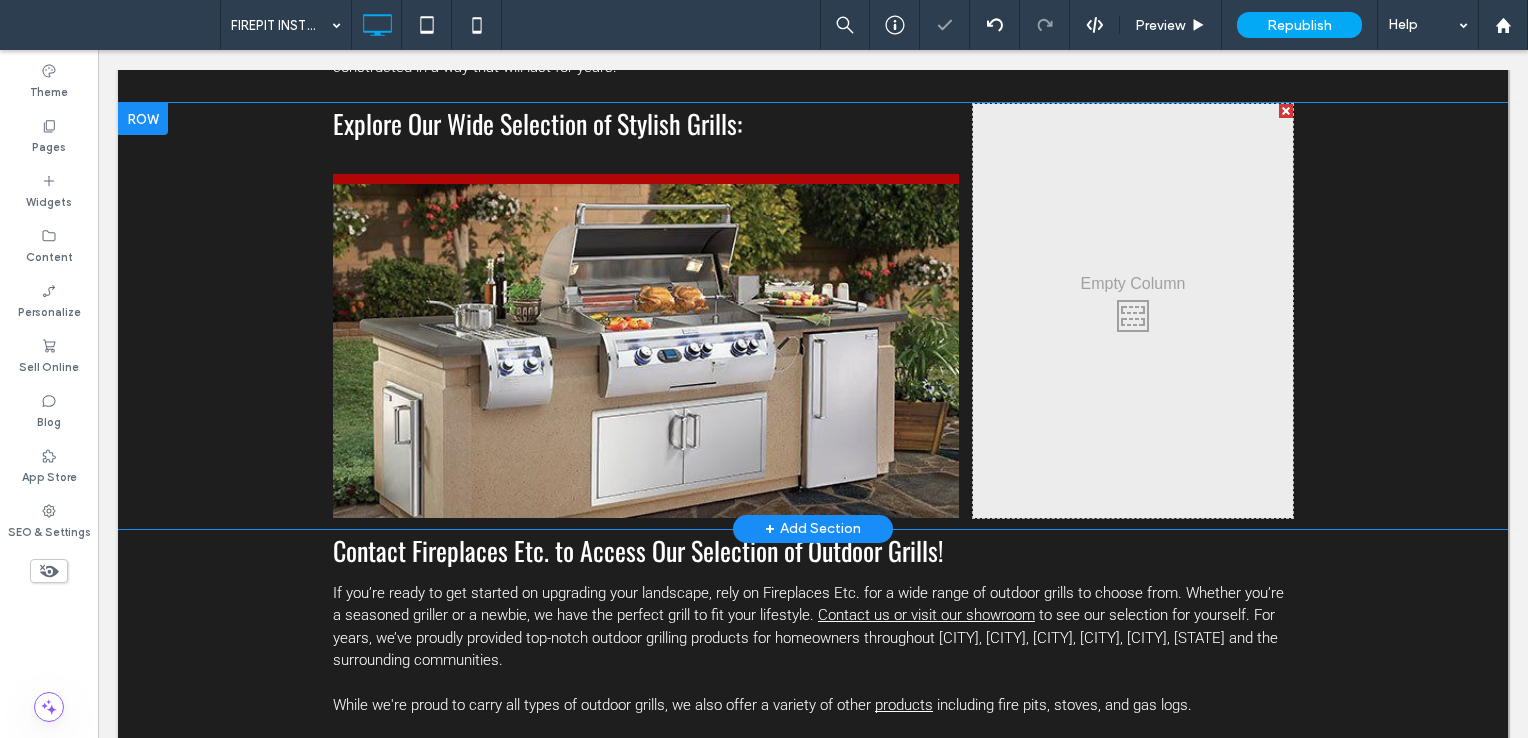 click at bounding box center [1286, 111] 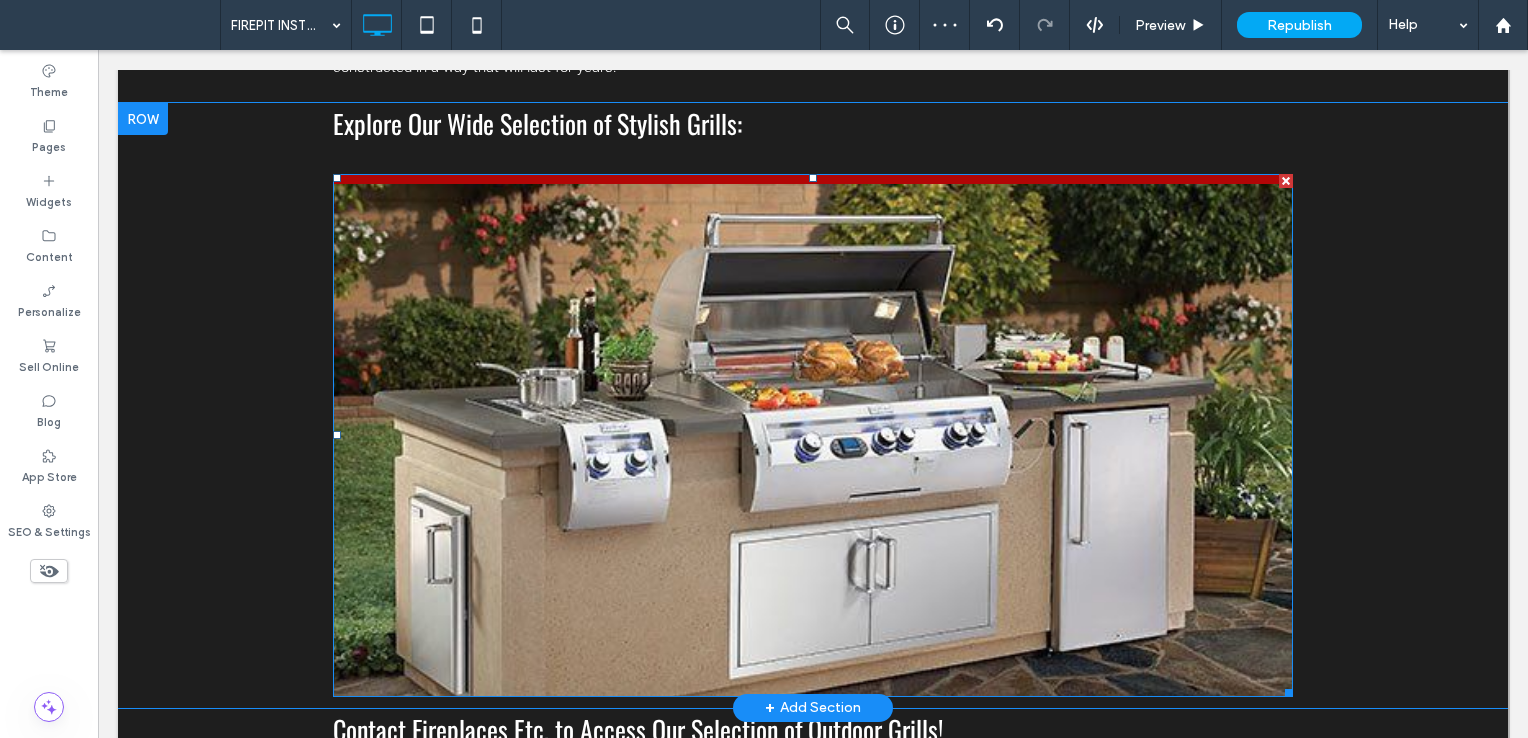 click at bounding box center (1286, 181) 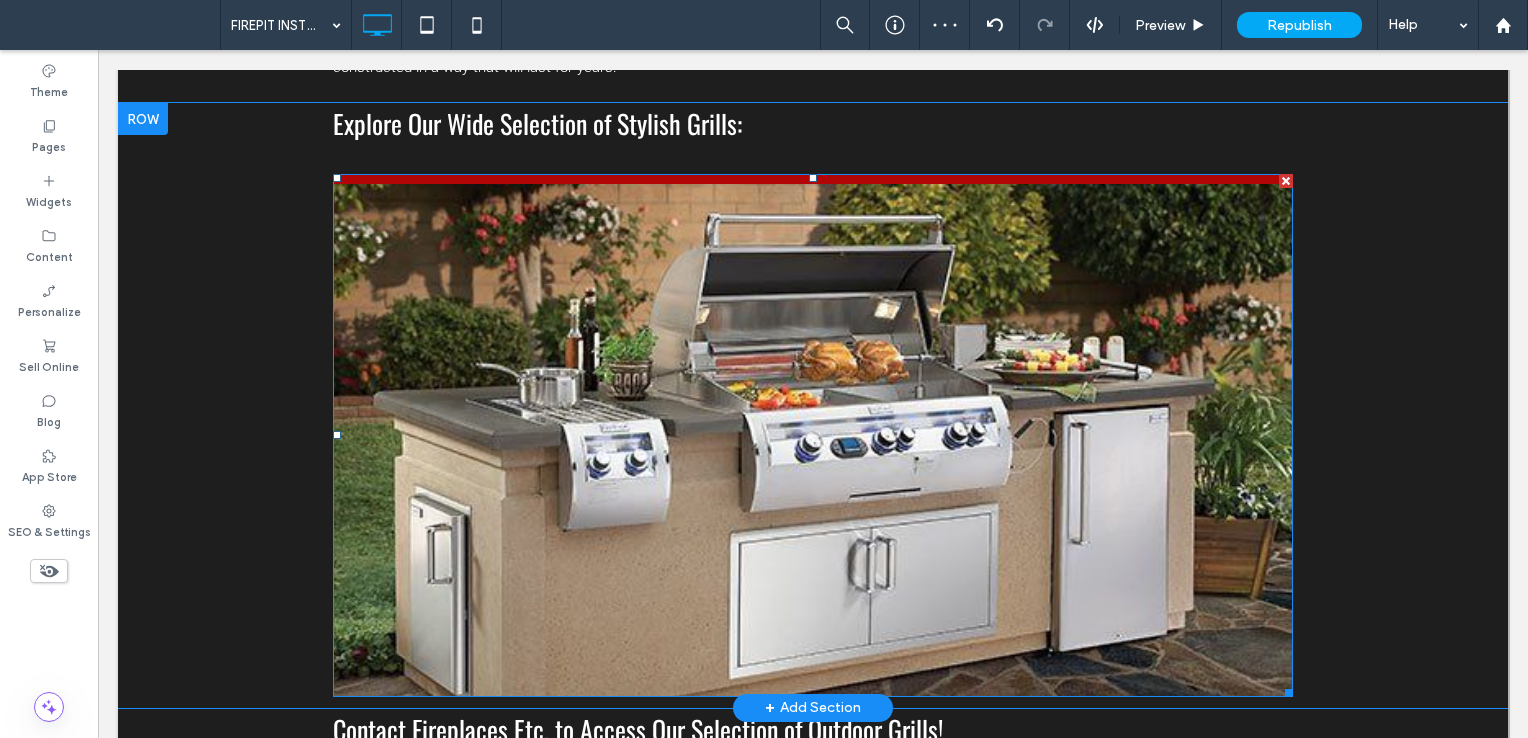 scroll, scrollTop: 1003, scrollLeft: 0, axis: vertical 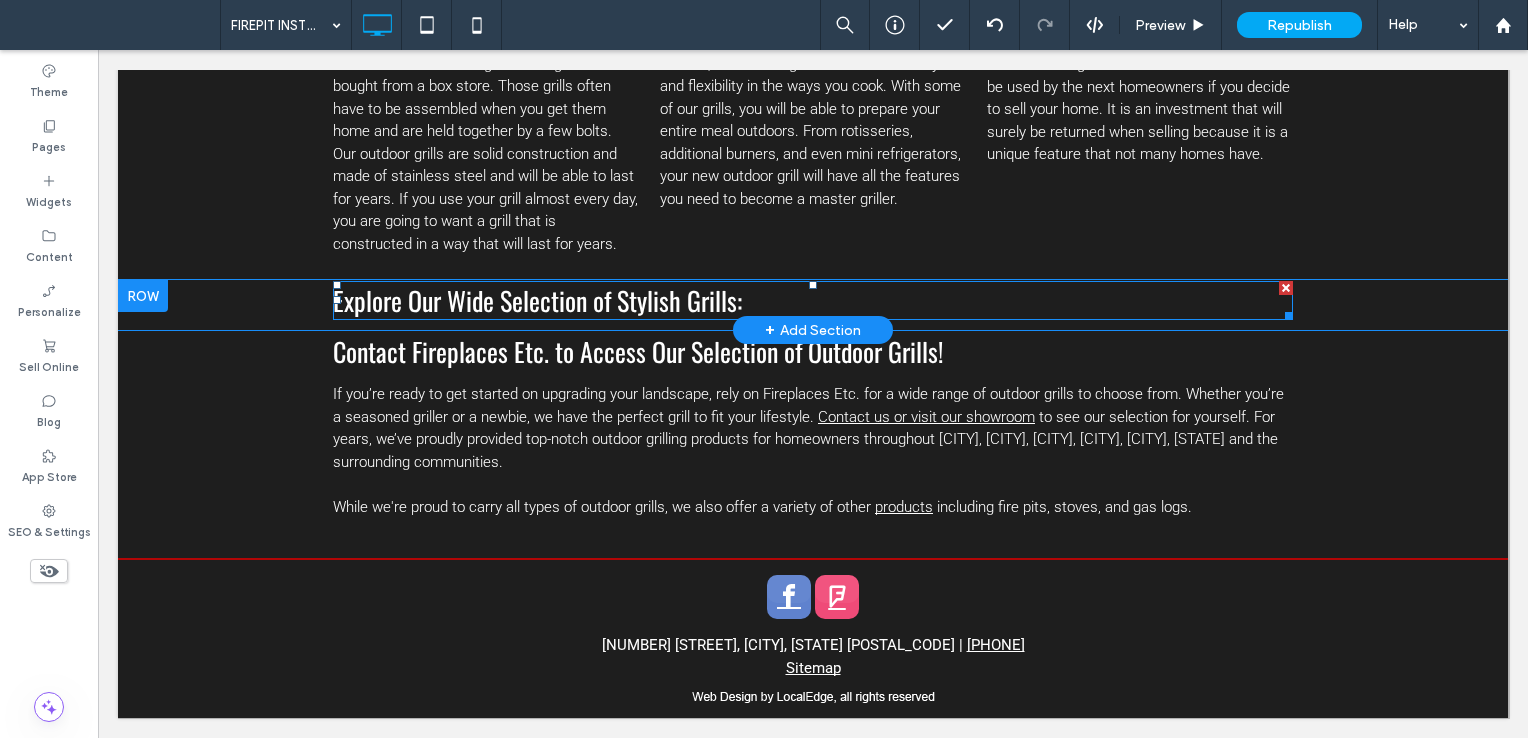 click at bounding box center (1286, 288) 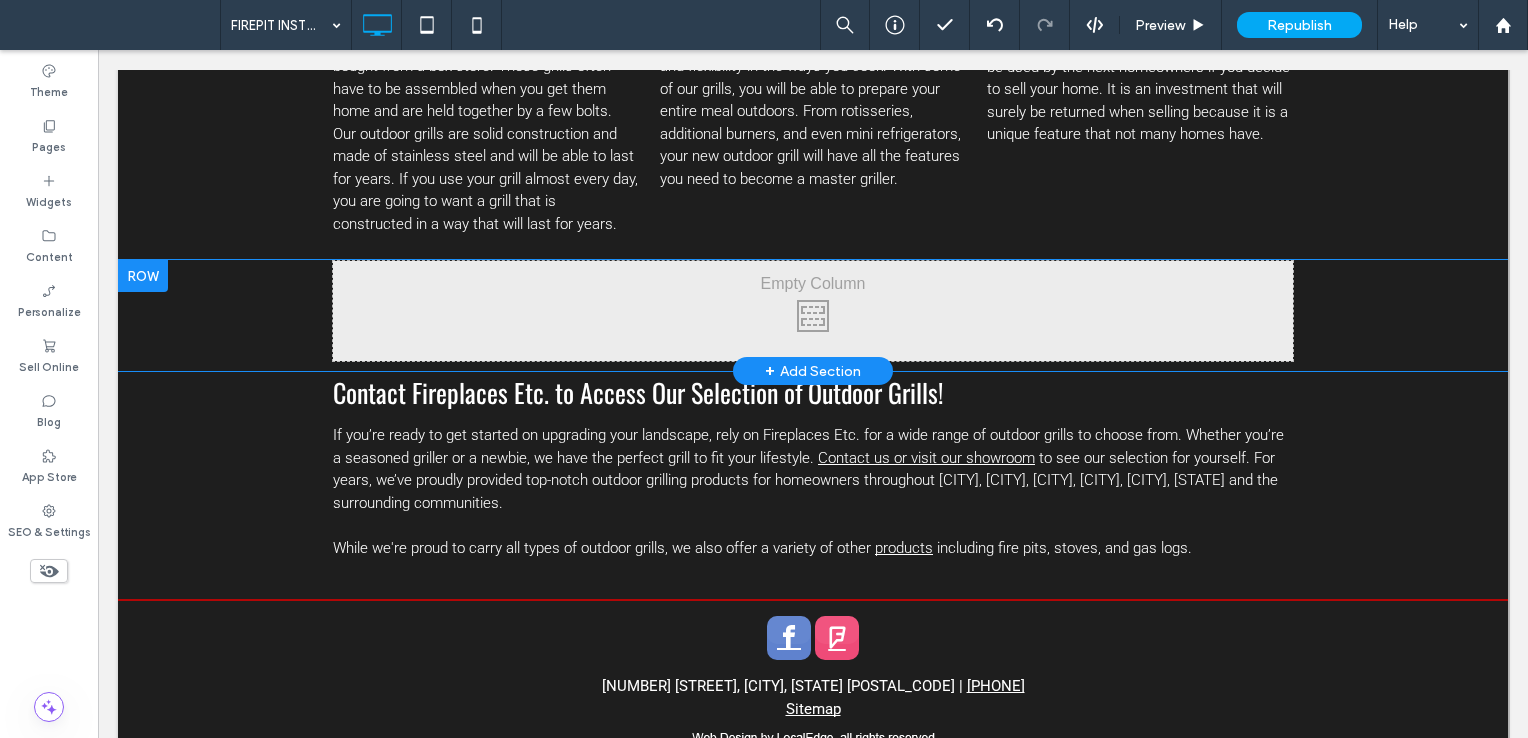 scroll, scrollTop: 1064, scrollLeft: 0, axis: vertical 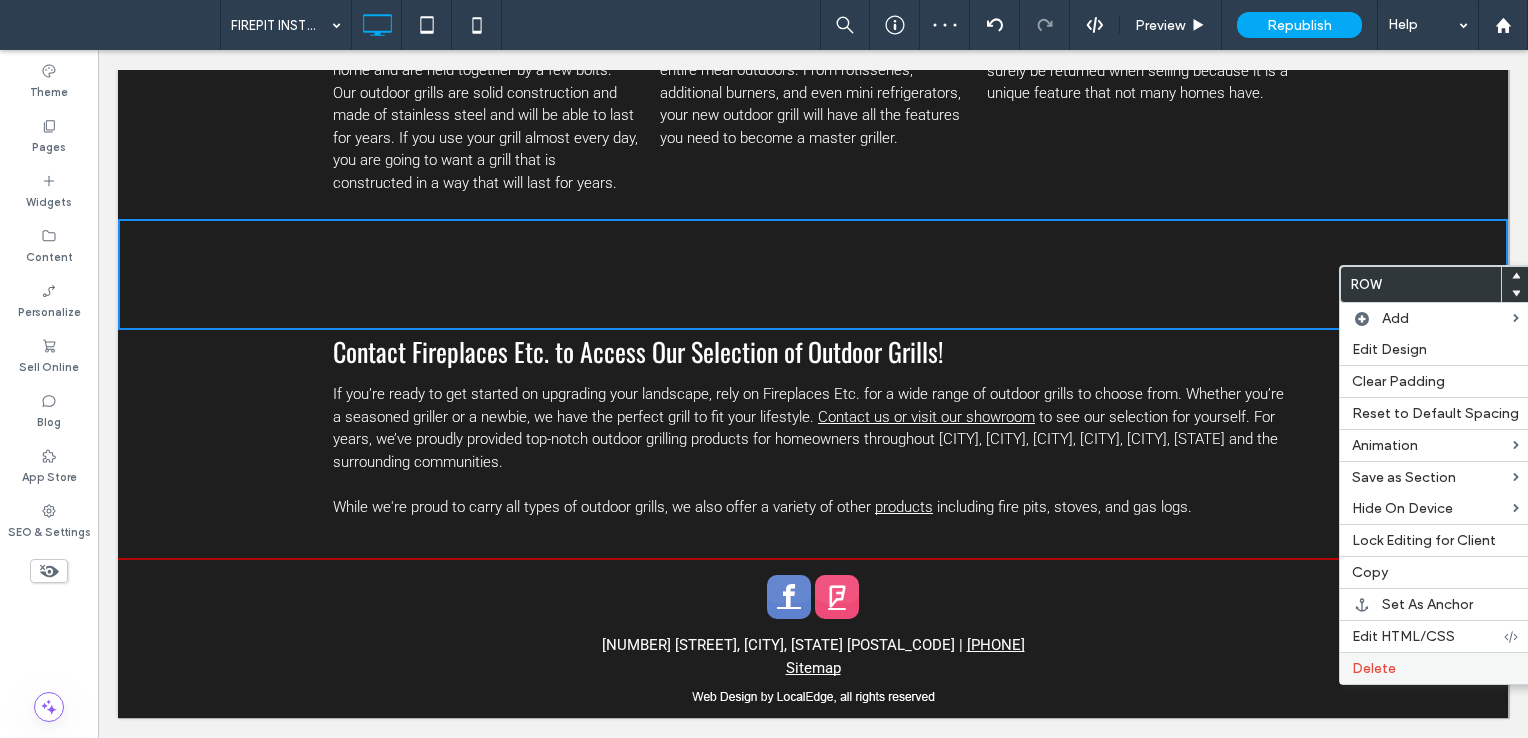 click on "Delete" at bounding box center (1435, 668) 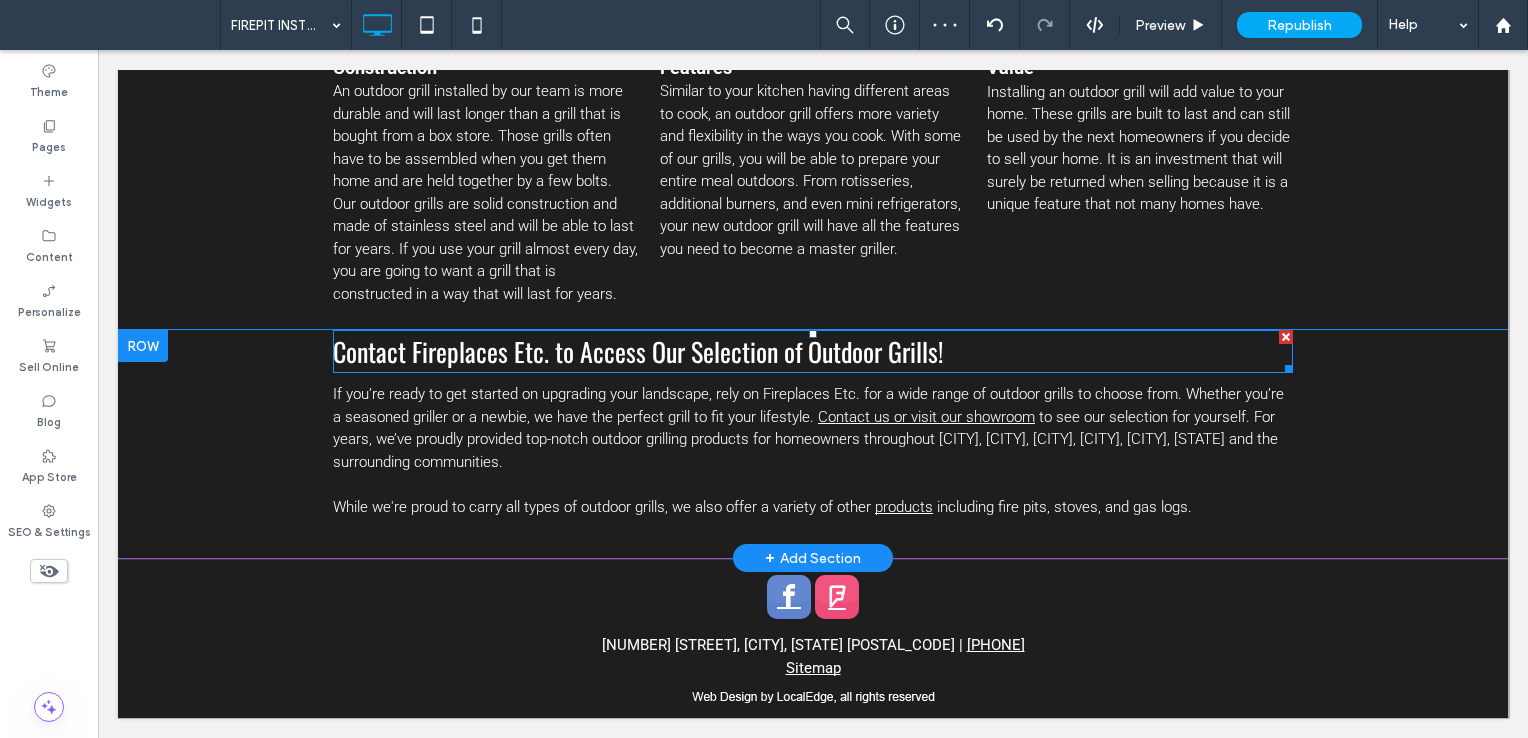 click on "Contact Fireplaces Etc. to Access Our Selection of Outdoor Grills!" at bounding box center (813, 351) 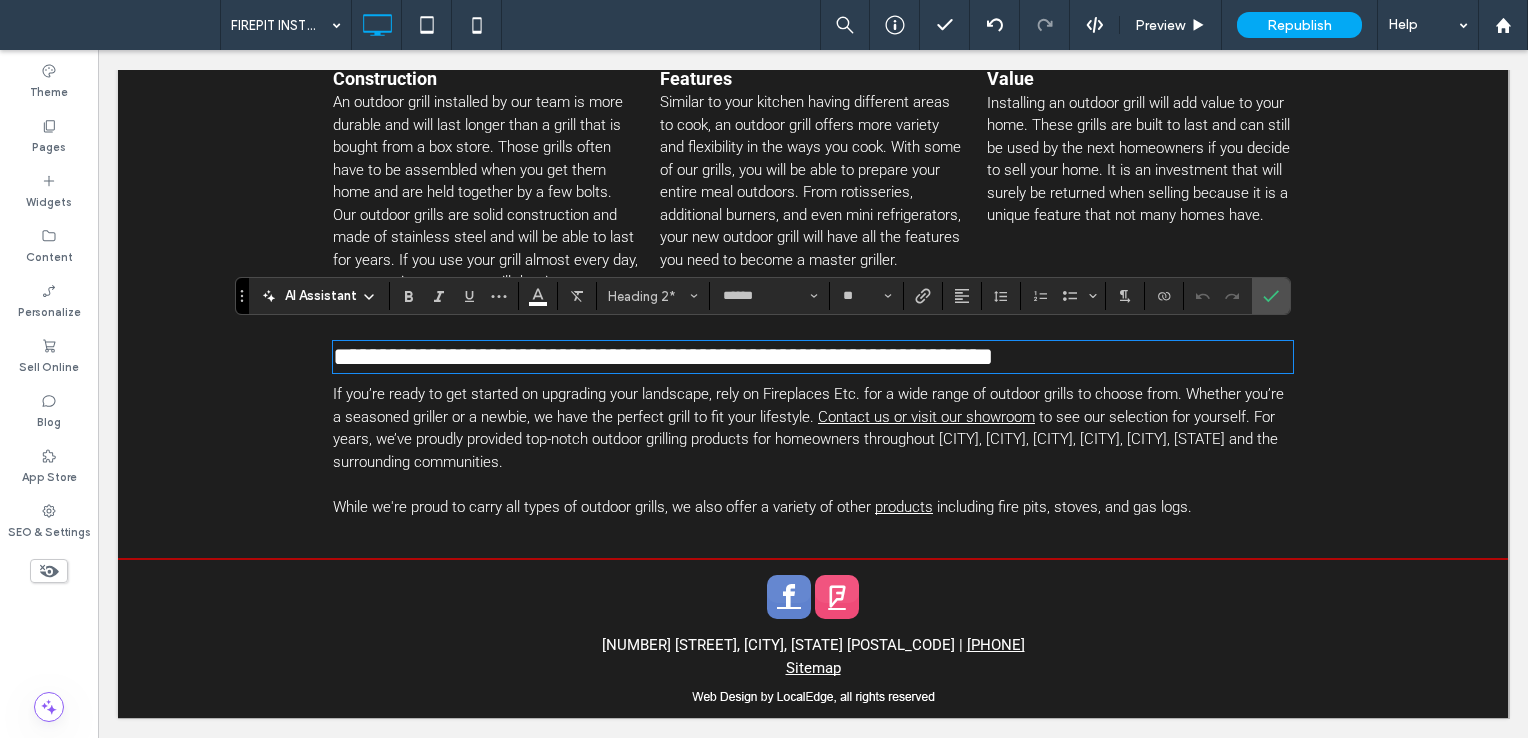 type 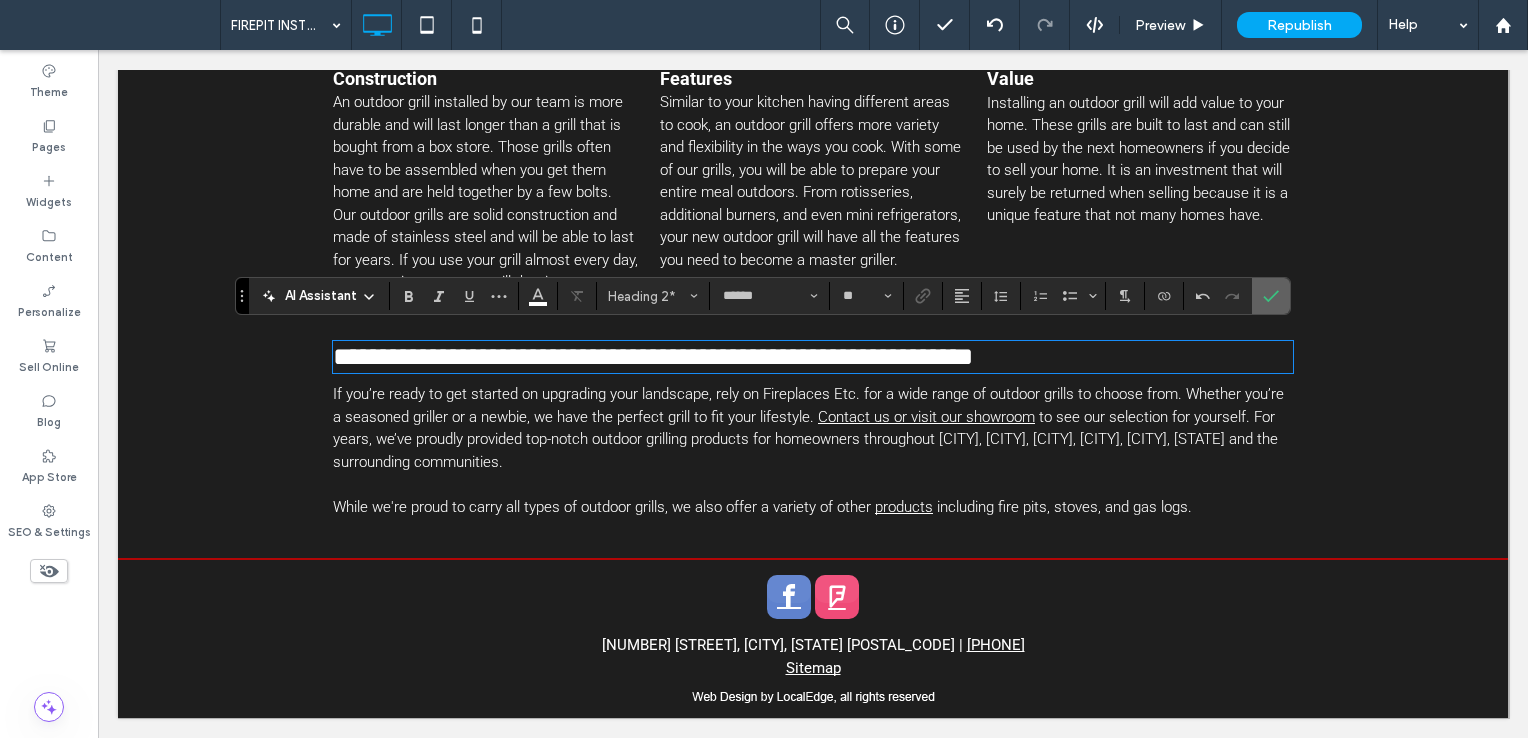 click at bounding box center [1267, 296] 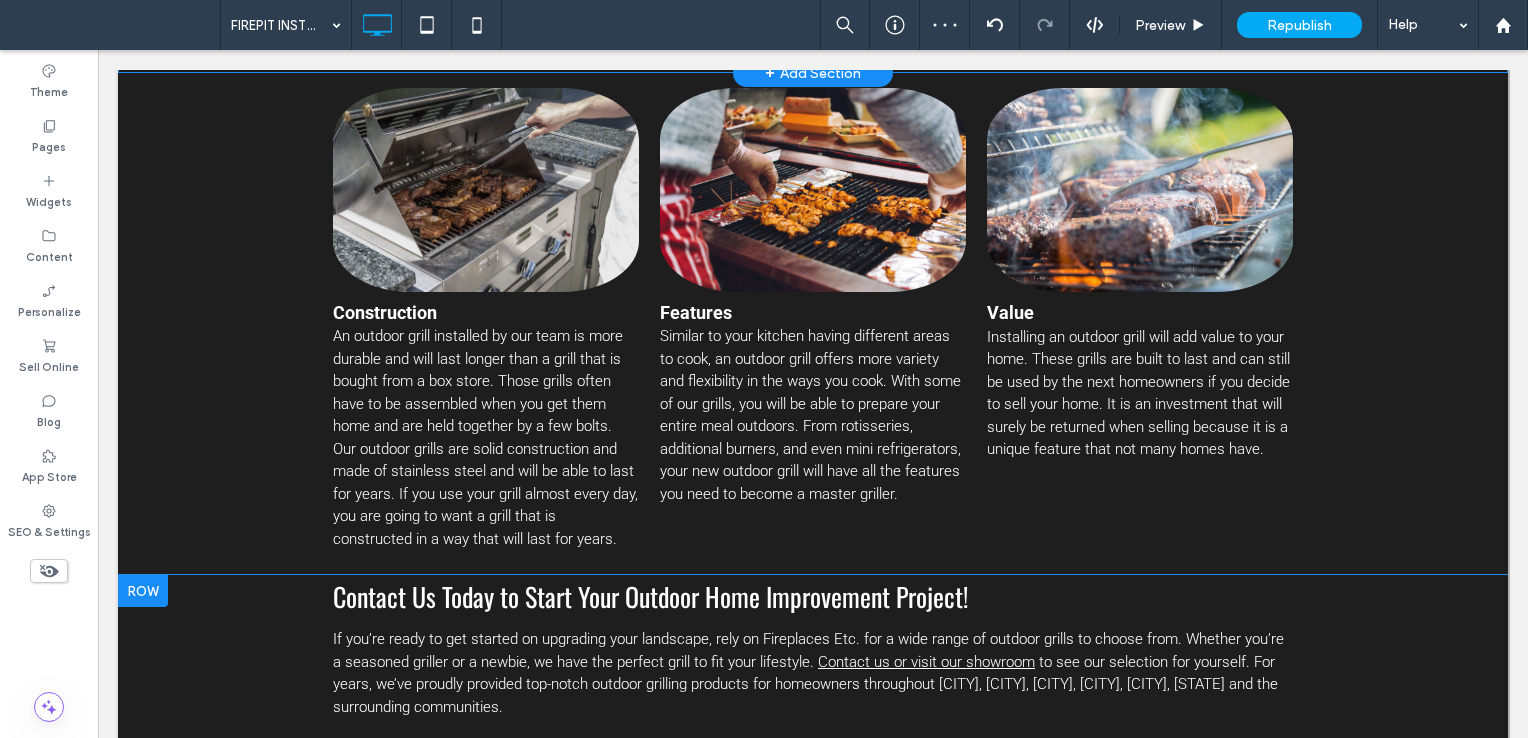 scroll, scrollTop: 657, scrollLeft: 0, axis: vertical 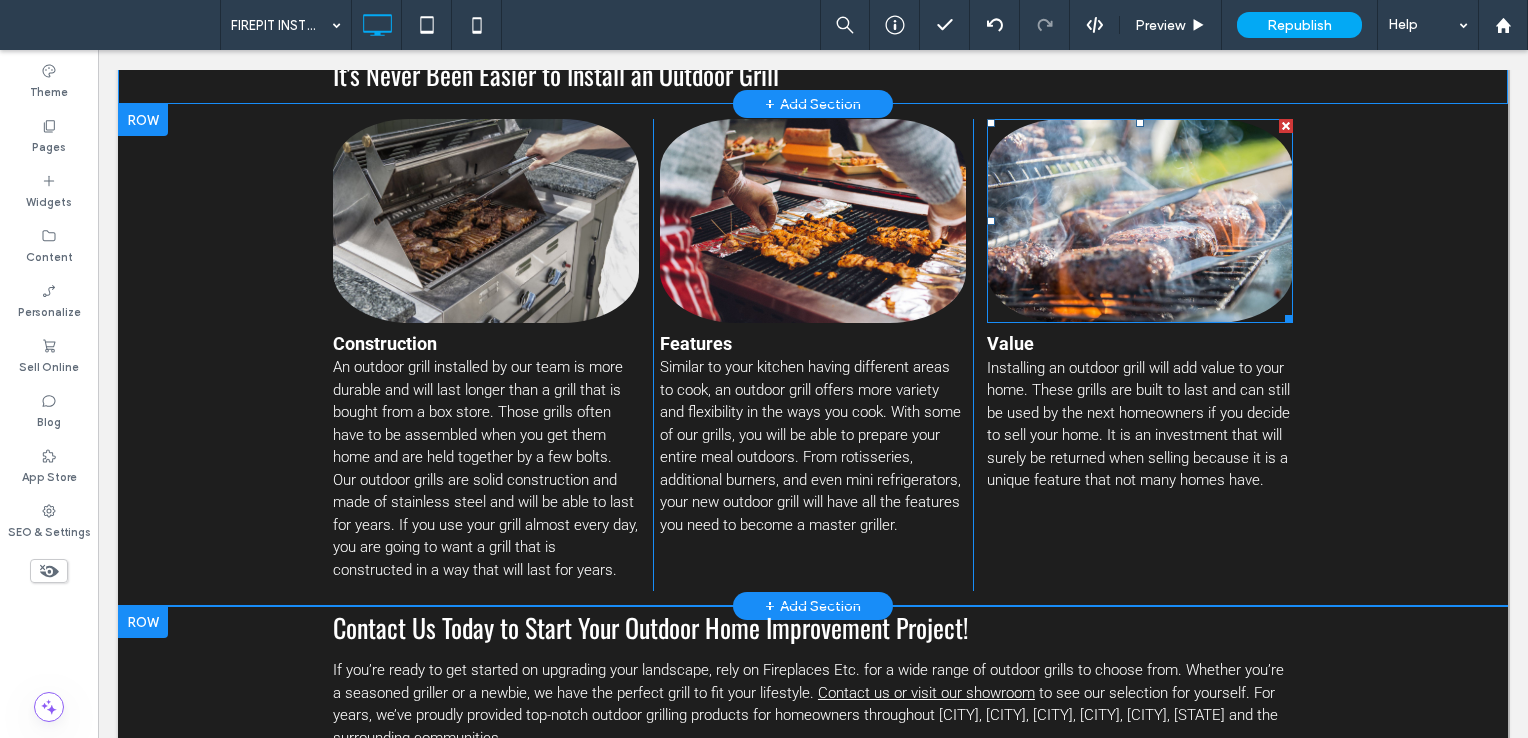 click at bounding box center [1140, 221] 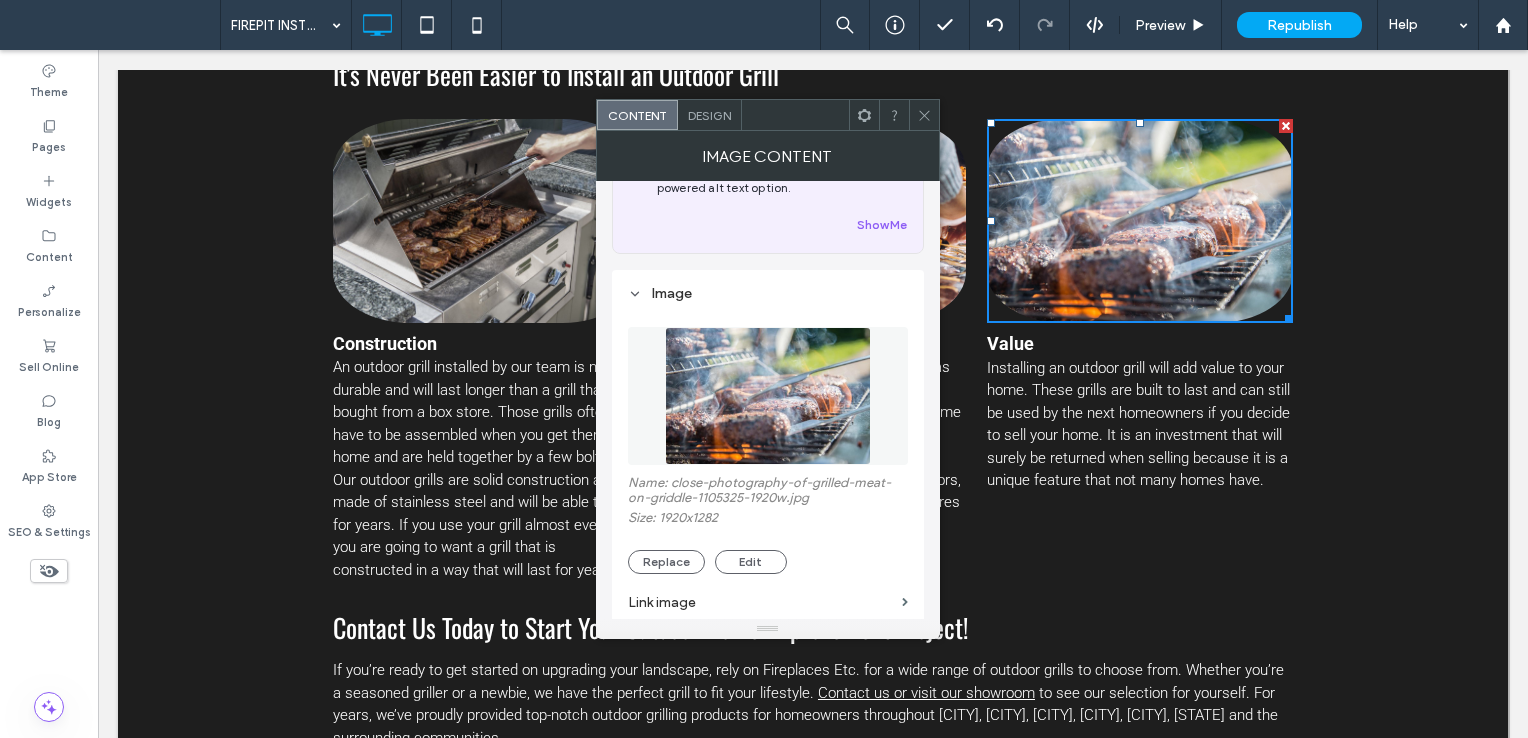scroll, scrollTop: 119, scrollLeft: 0, axis: vertical 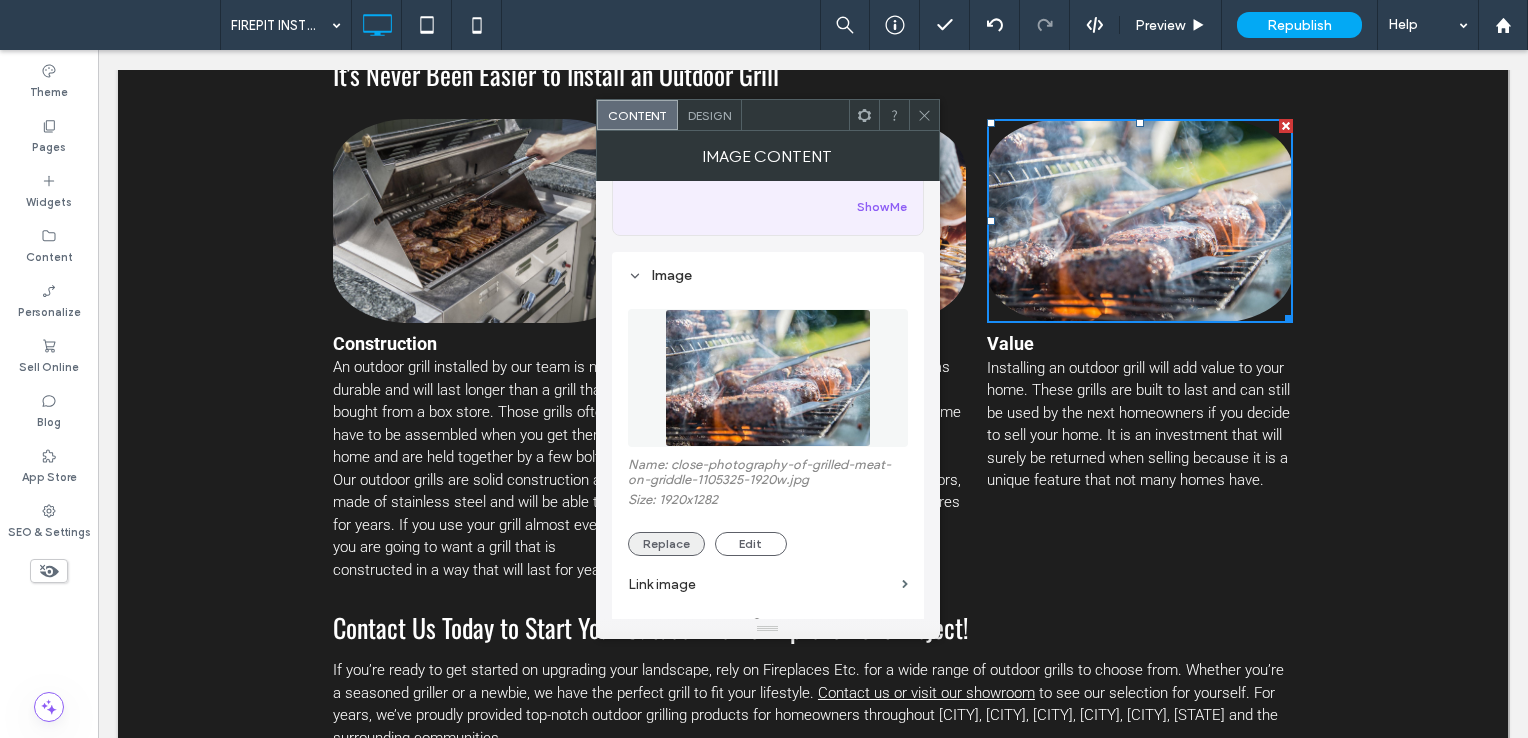 click on "Replace" at bounding box center (666, 544) 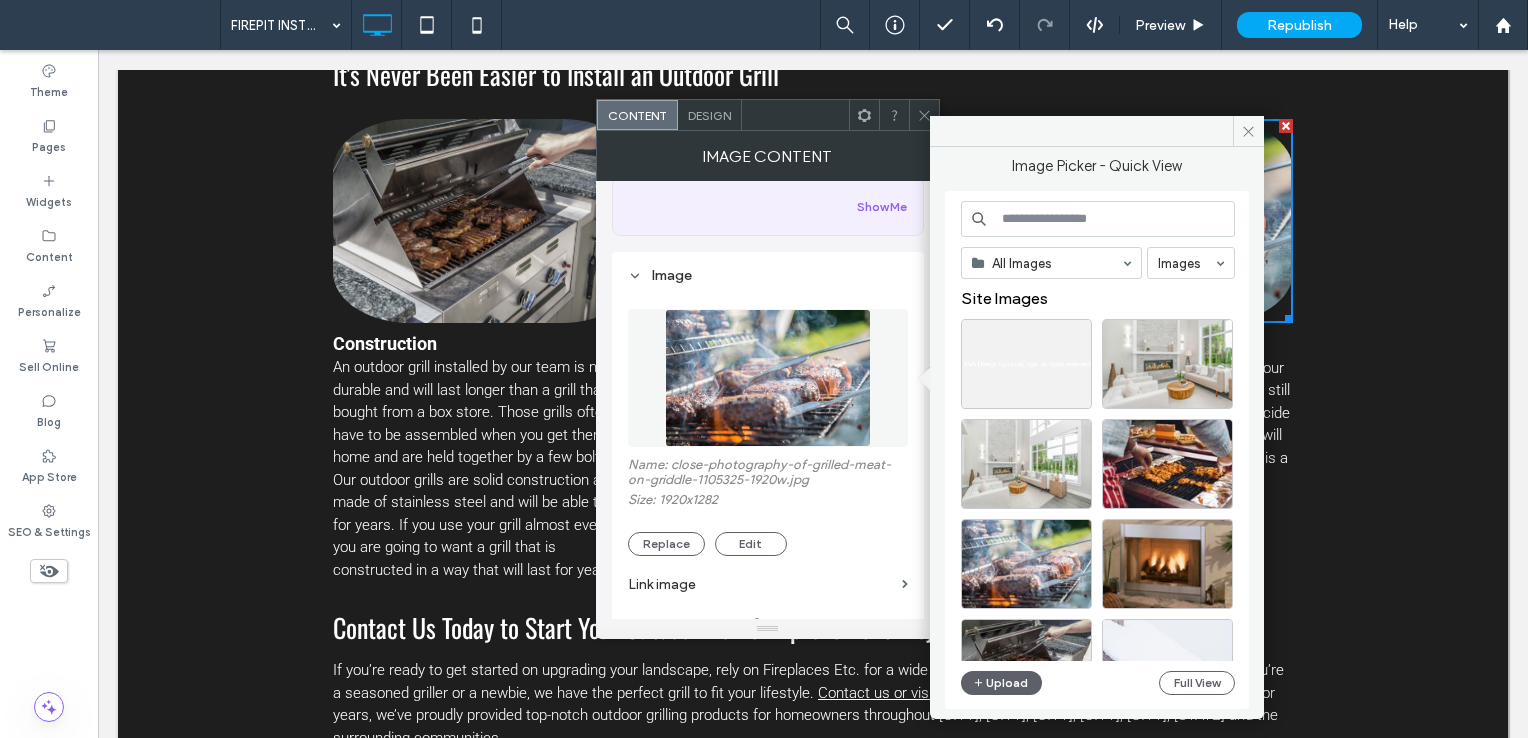 click at bounding box center (1098, 219) 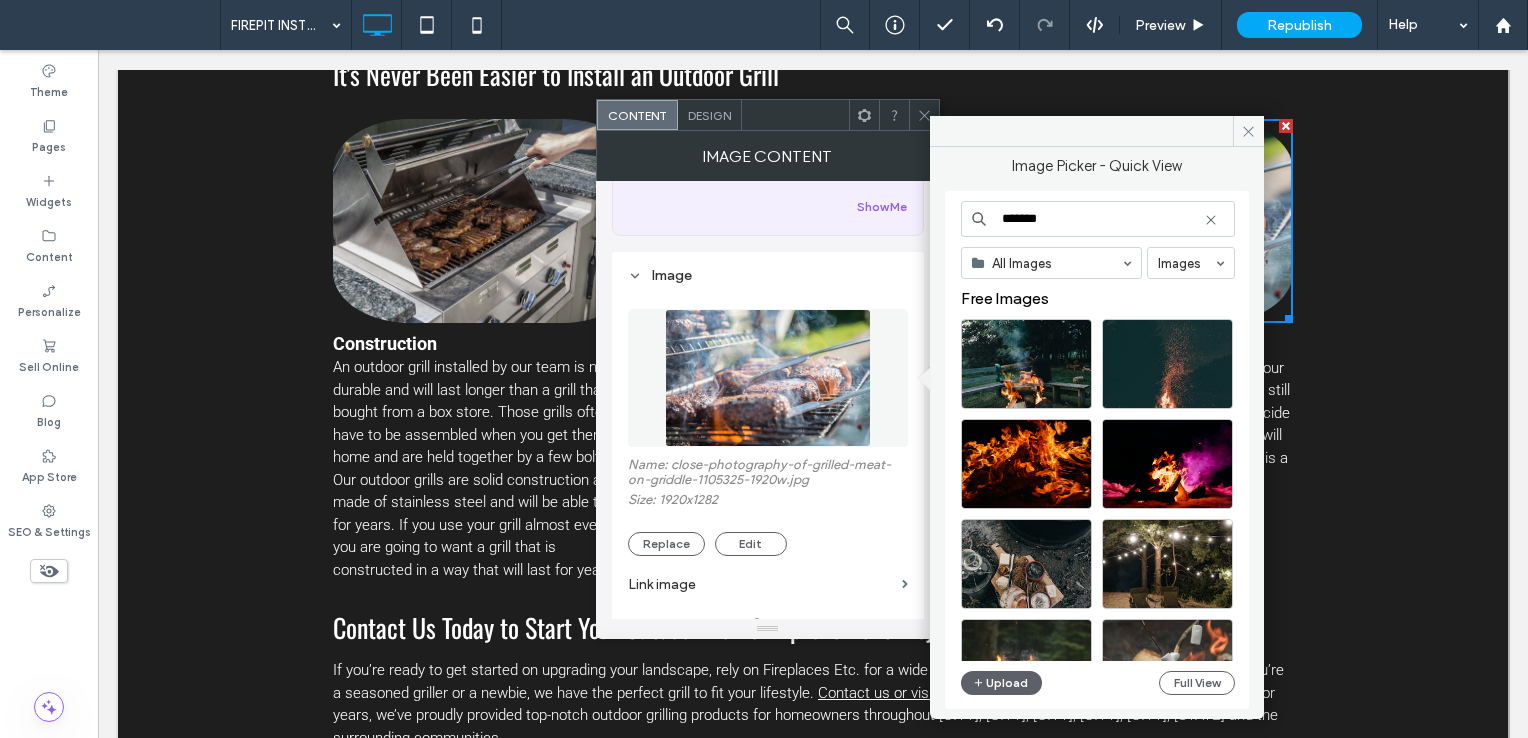 type on "*******" 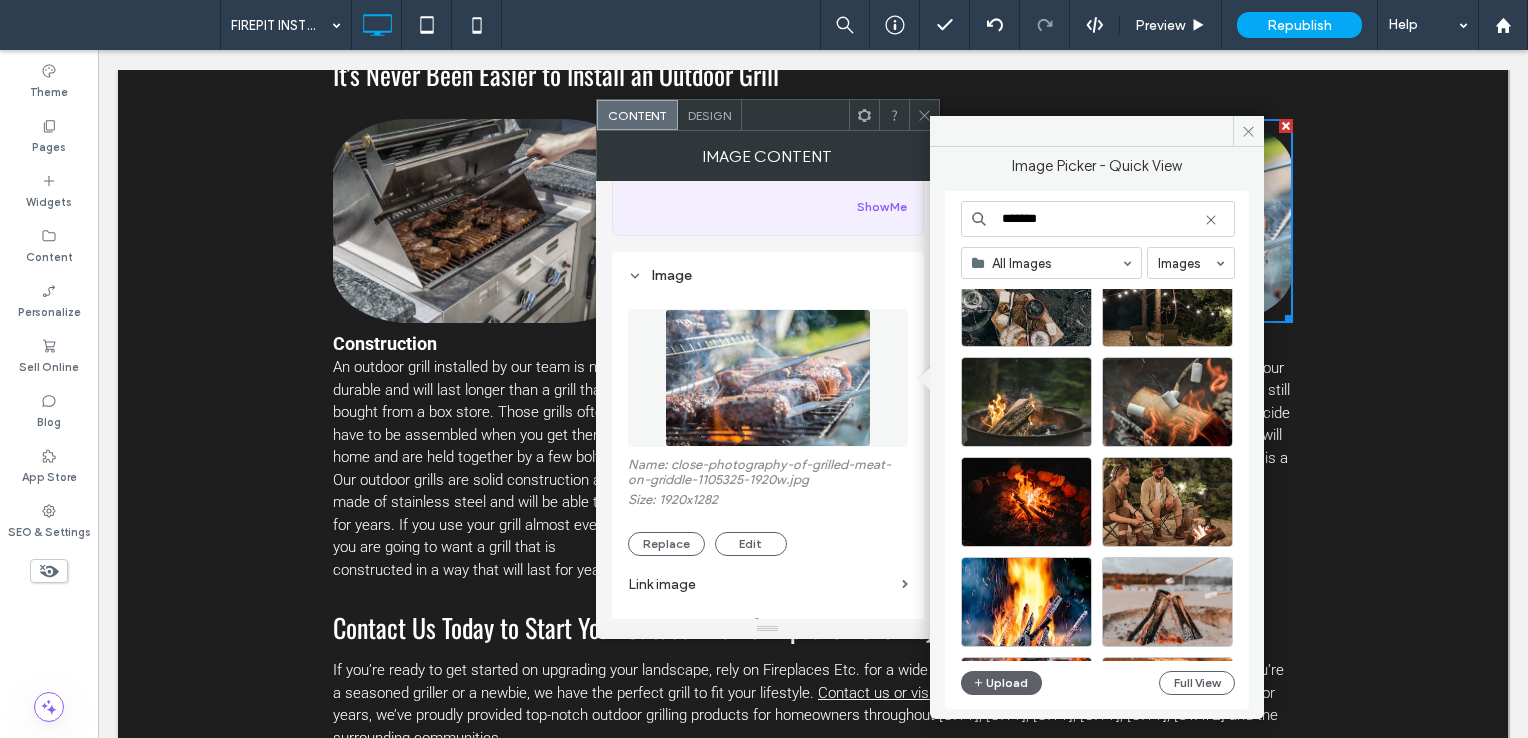 scroll, scrollTop: 350, scrollLeft: 0, axis: vertical 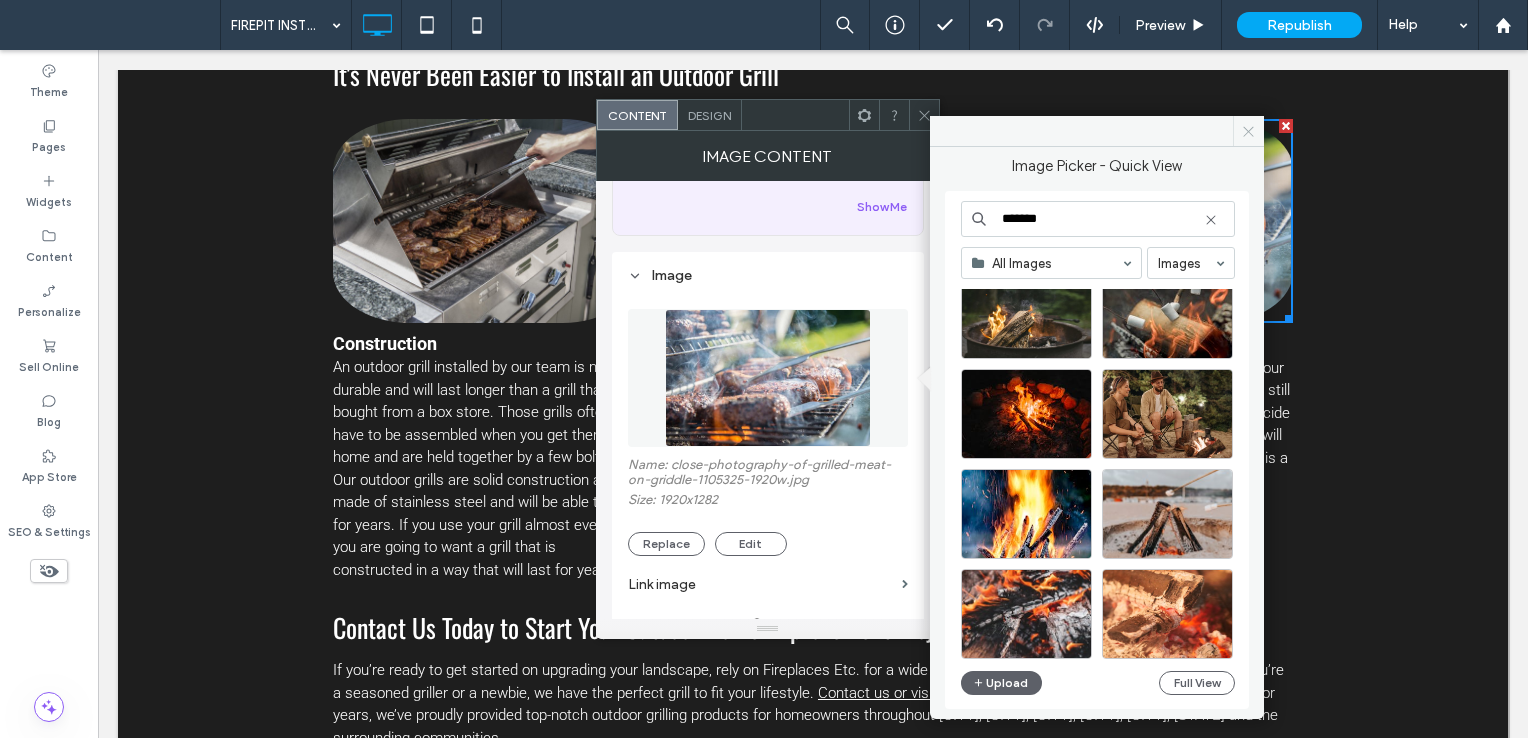 click 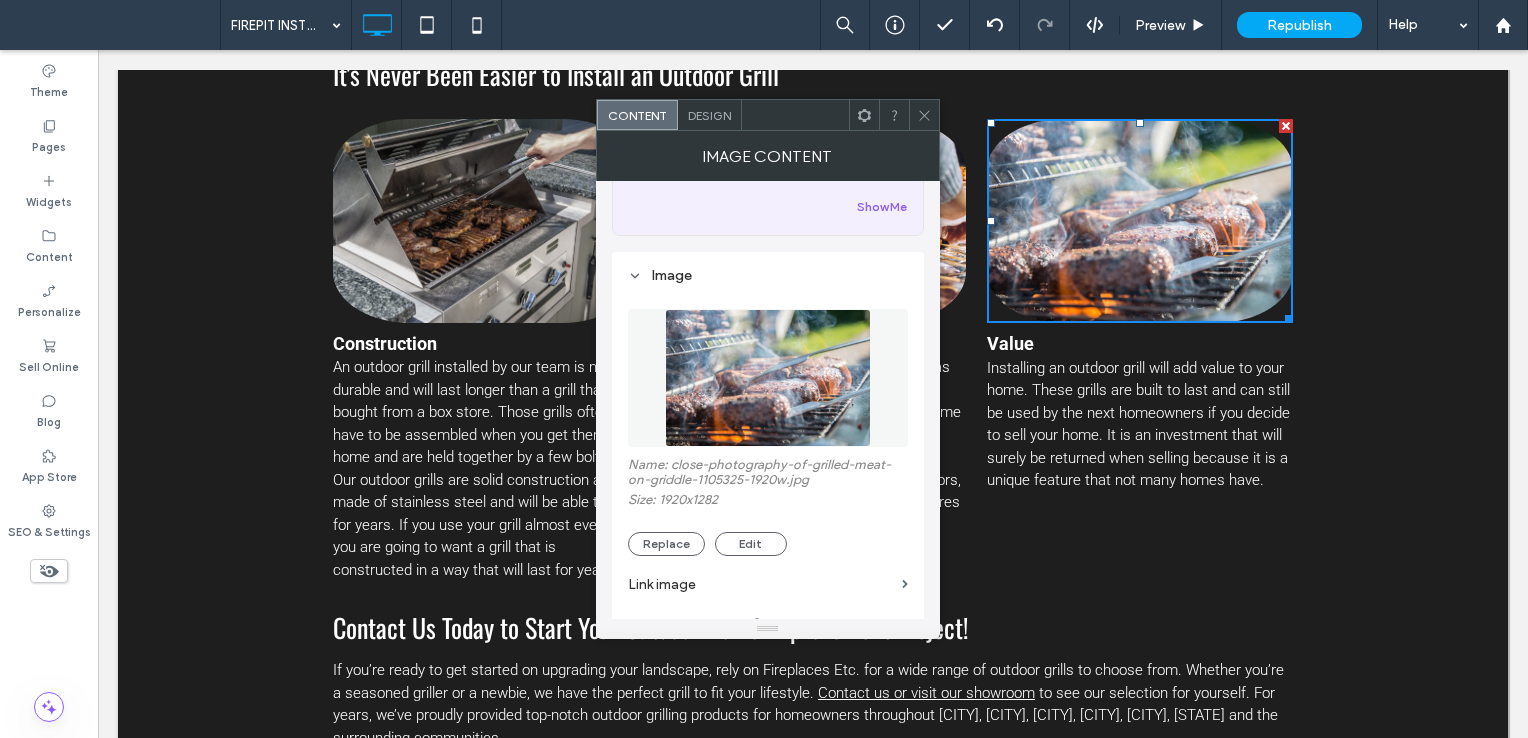 click 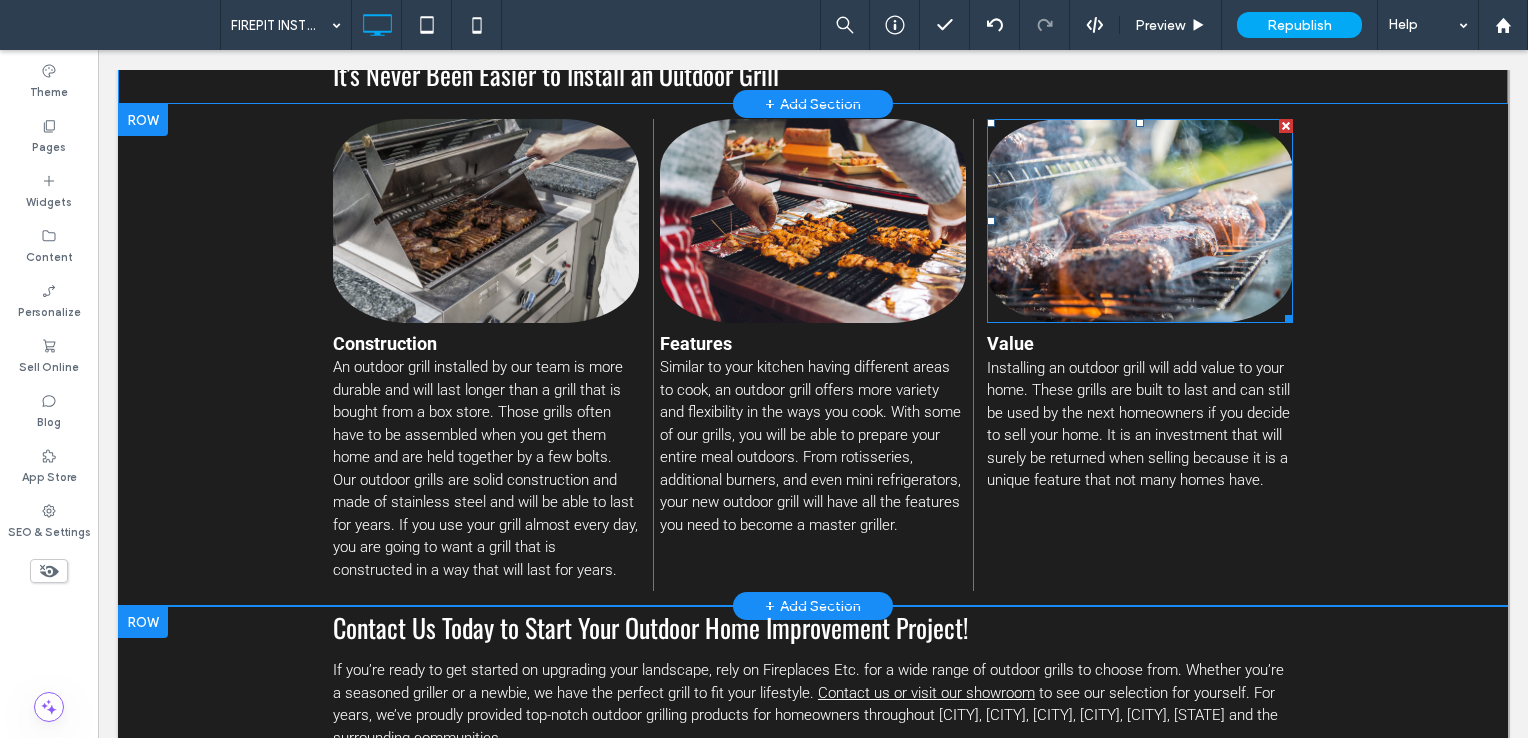 click at bounding box center (1286, 126) 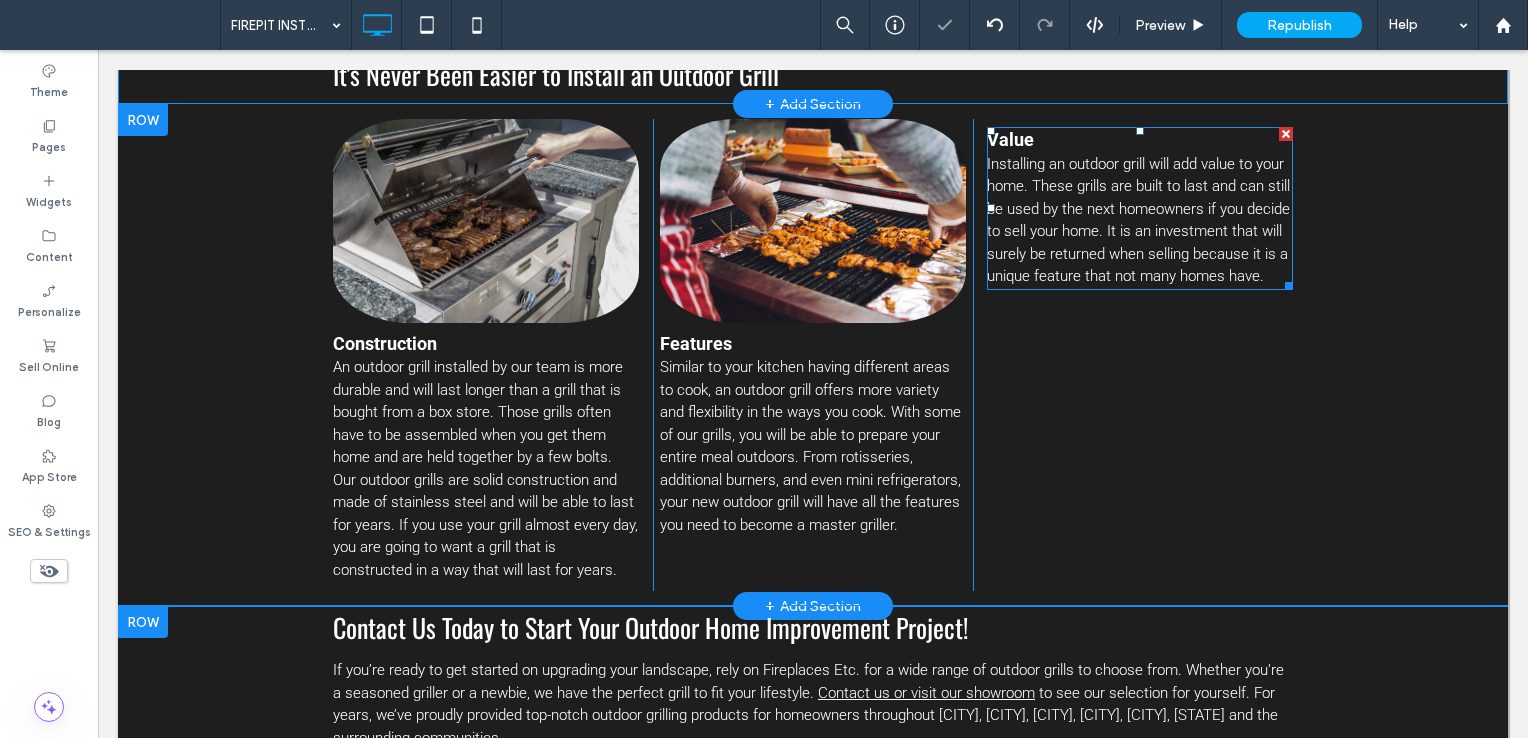 click at bounding box center (1286, 134) 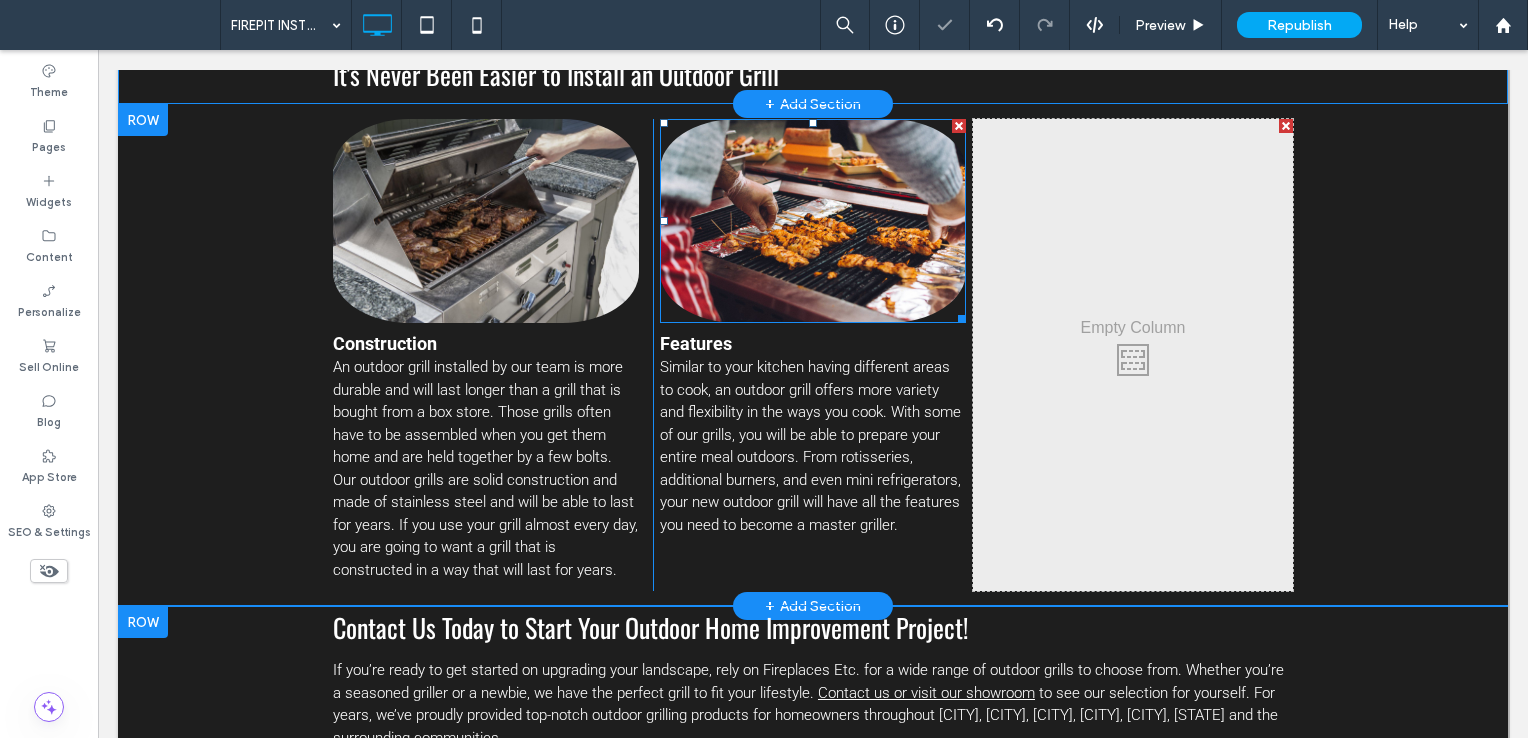 click at bounding box center [959, 126] 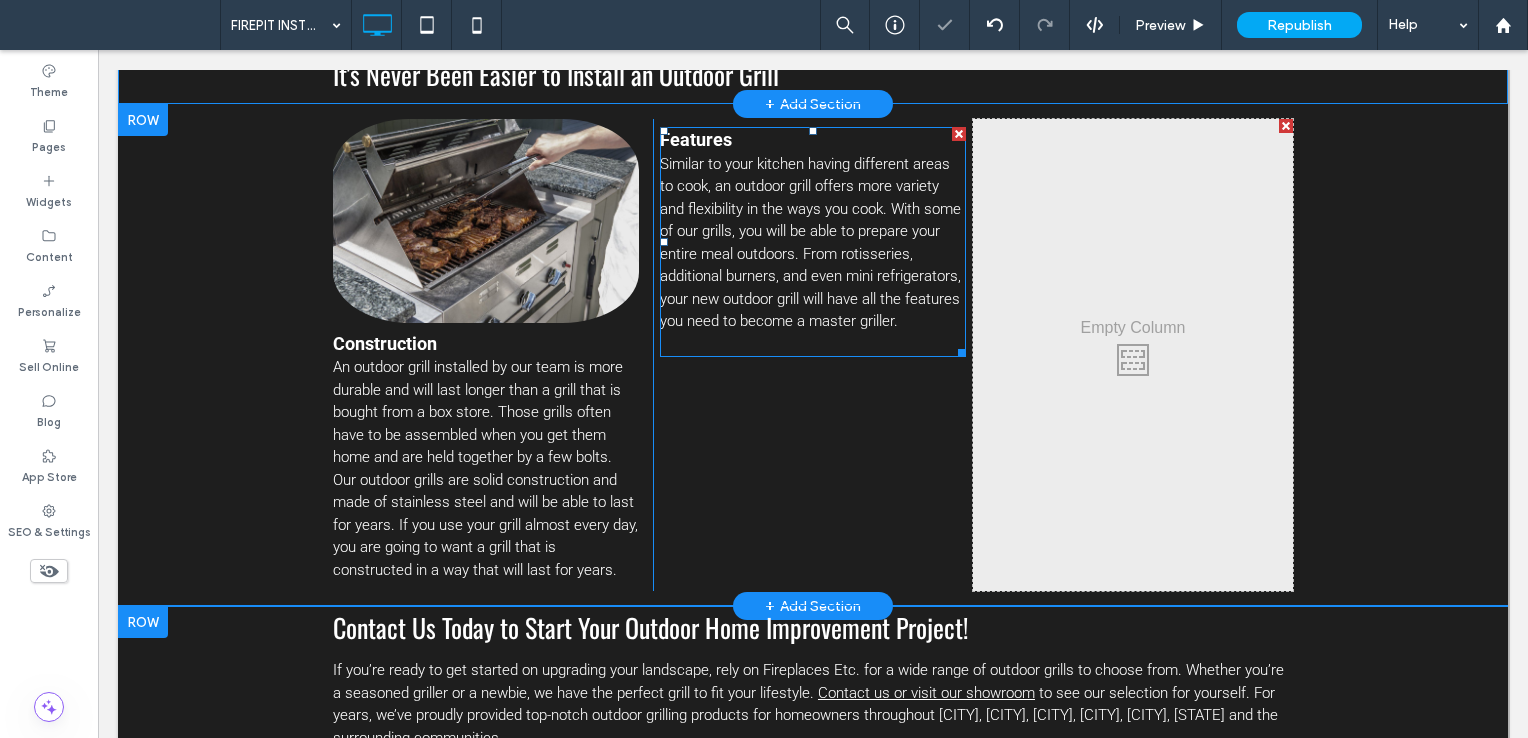 click at bounding box center (959, 134) 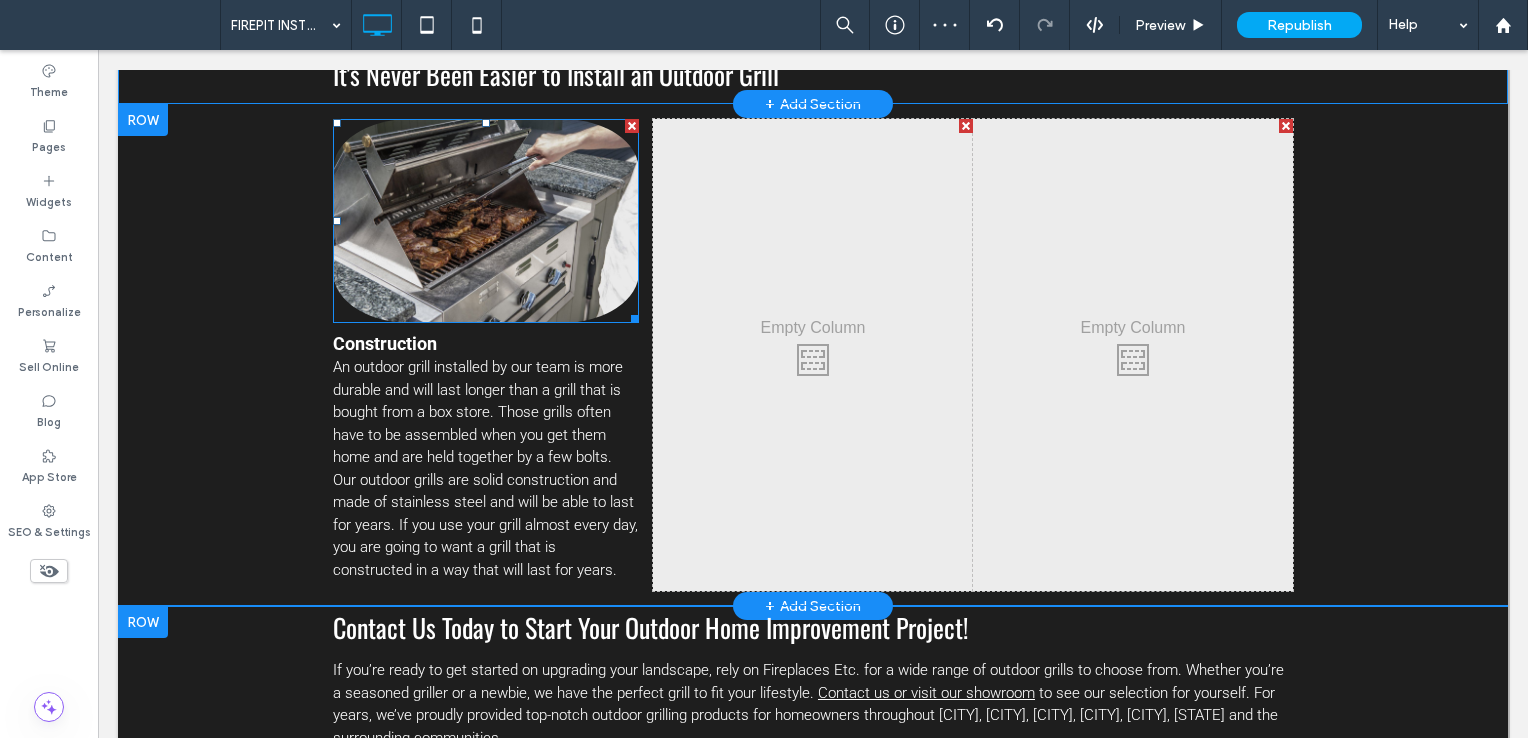 click at bounding box center (632, 126) 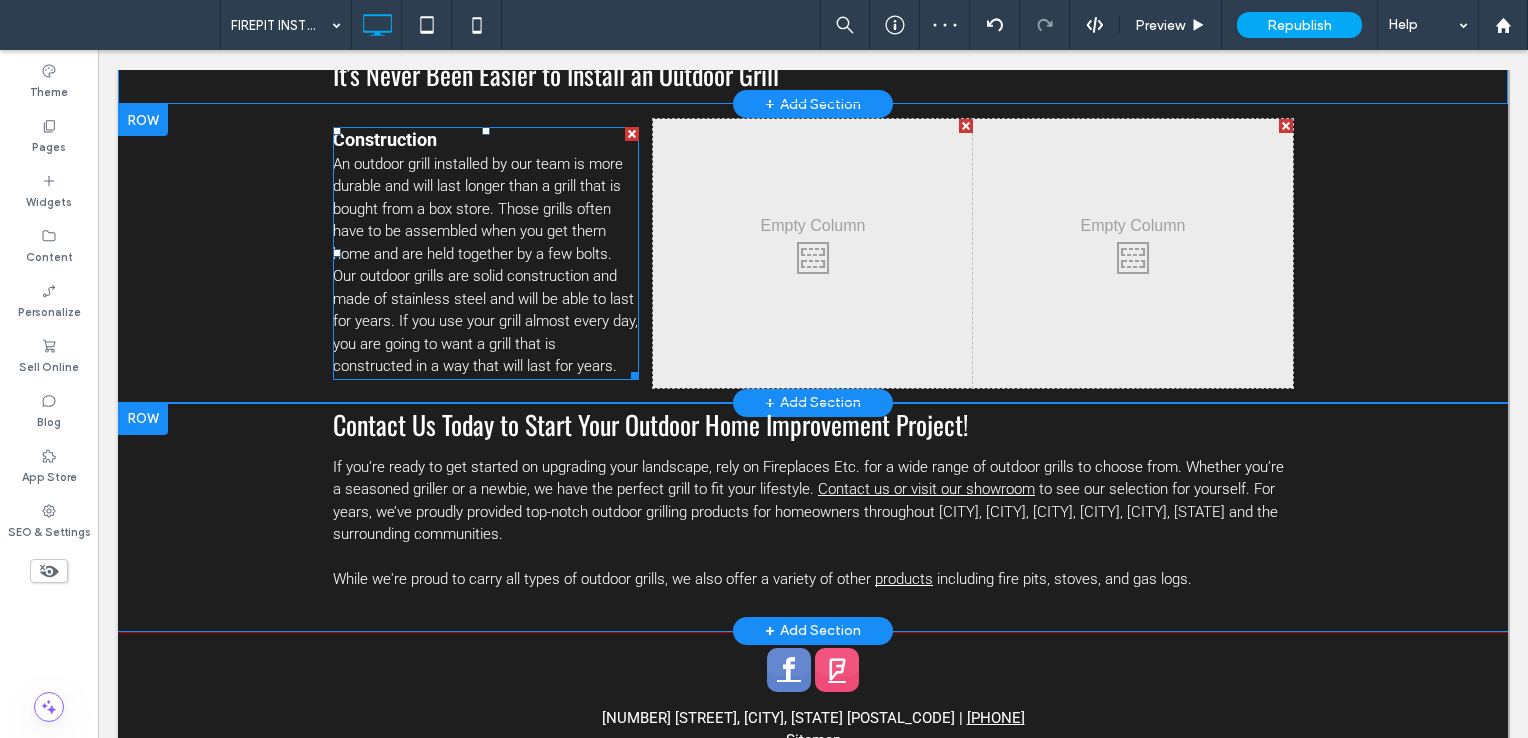 click at bounding box center (632, 134) 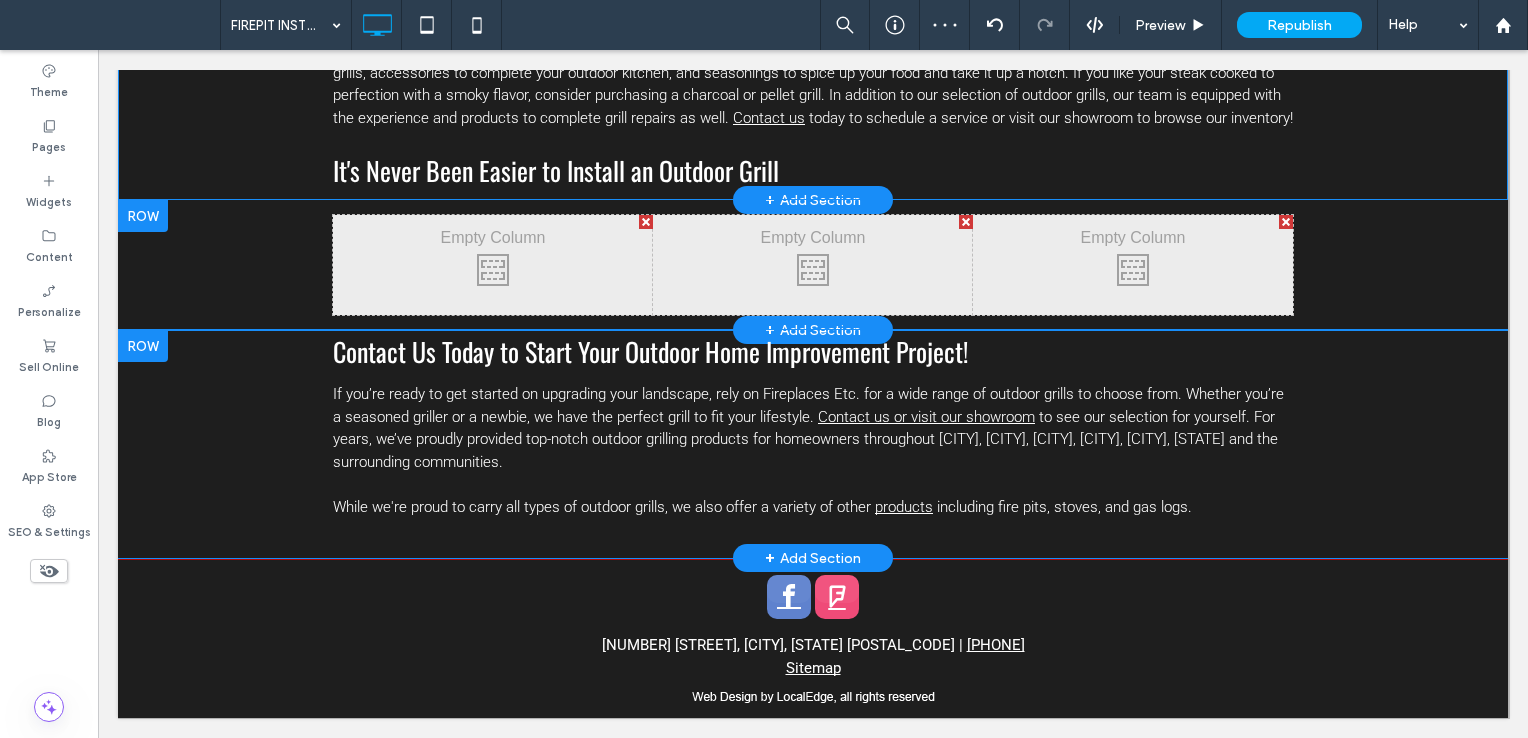 scroll, scrollTop: 581, scrollLeft: 0, axis: vertical 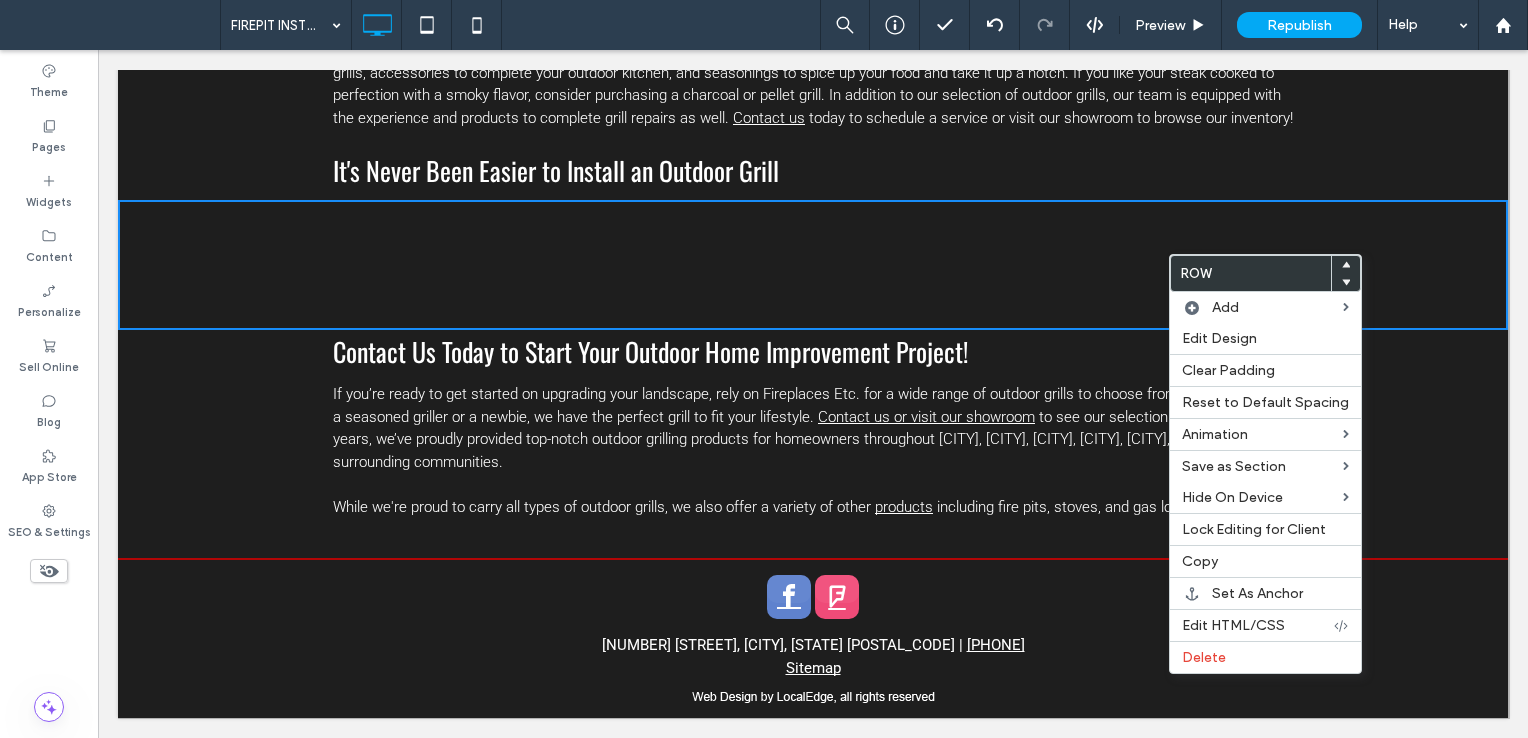 click on "Sitemap" at bounding box center (813, 668) 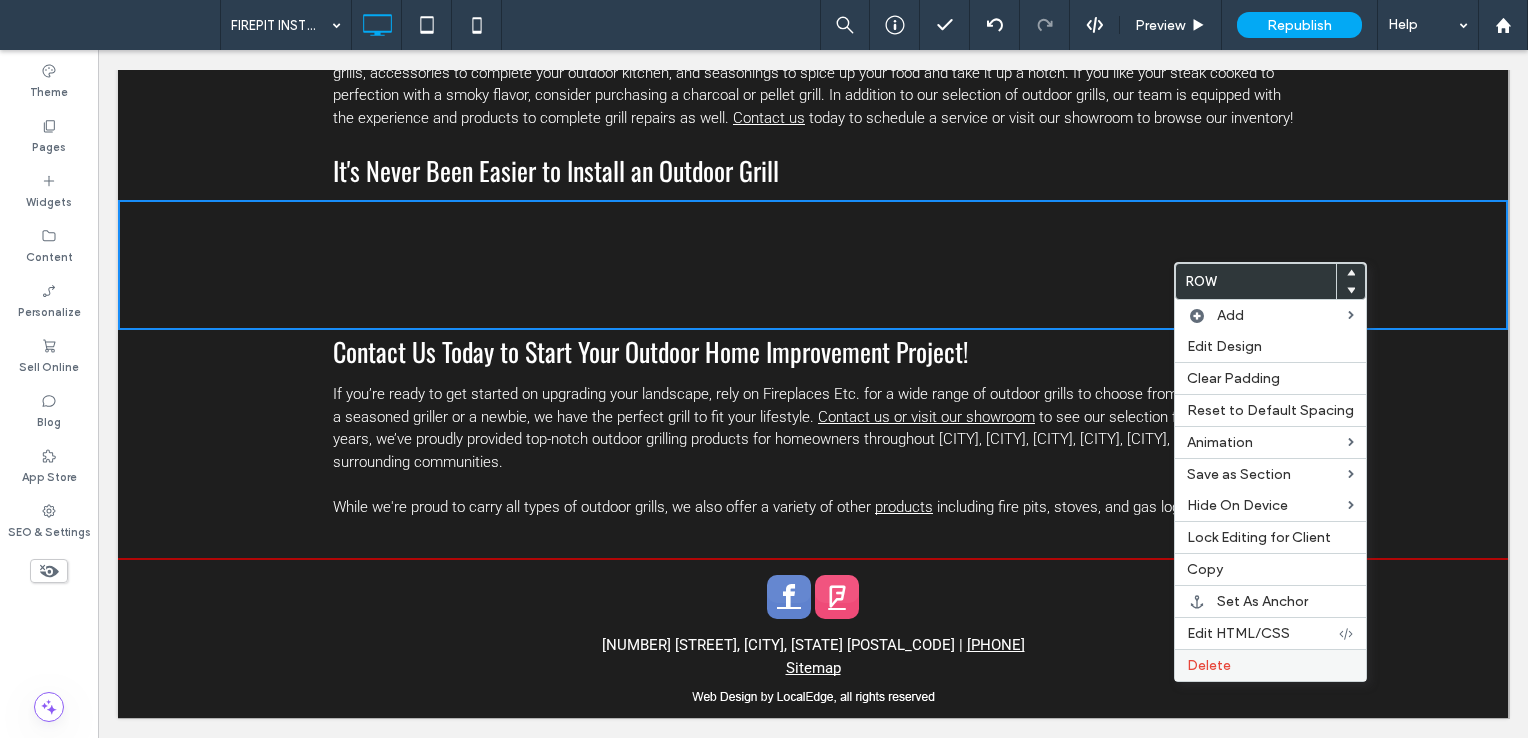 click on "Delete" at bounding box center (1209, 665) 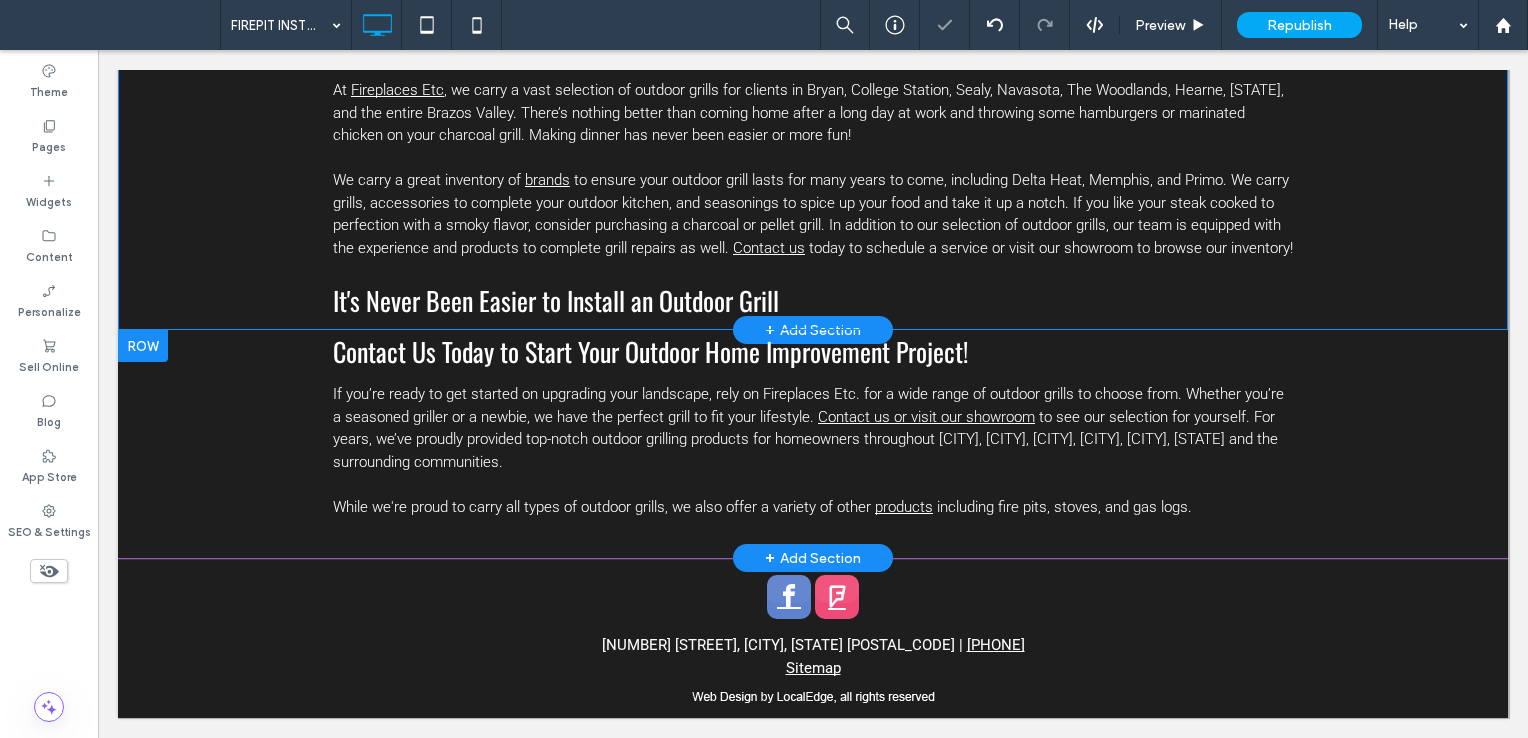scroll, scrollTop: 451, scrollLeft: 0, axis: vertical 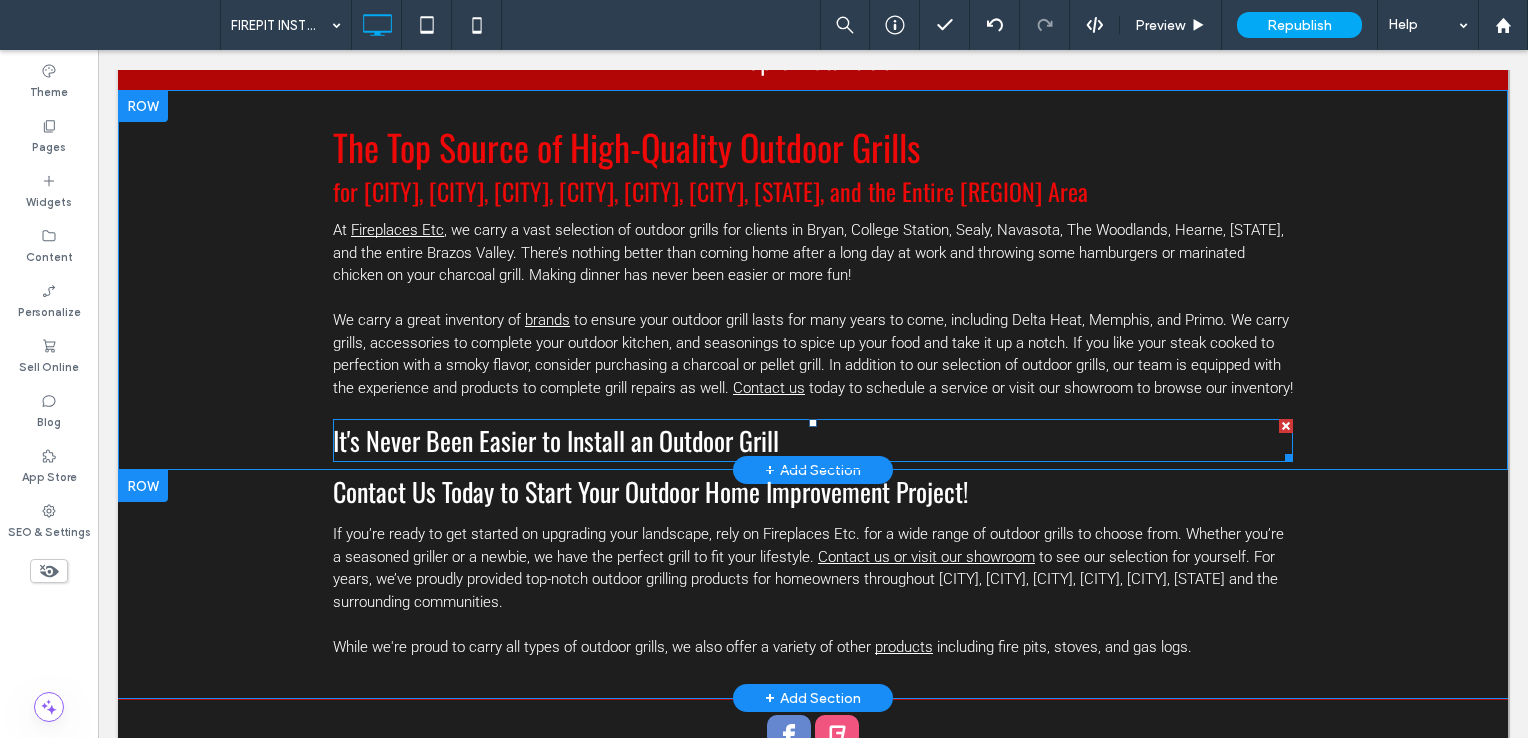 click at bounding box center [1286, 426] 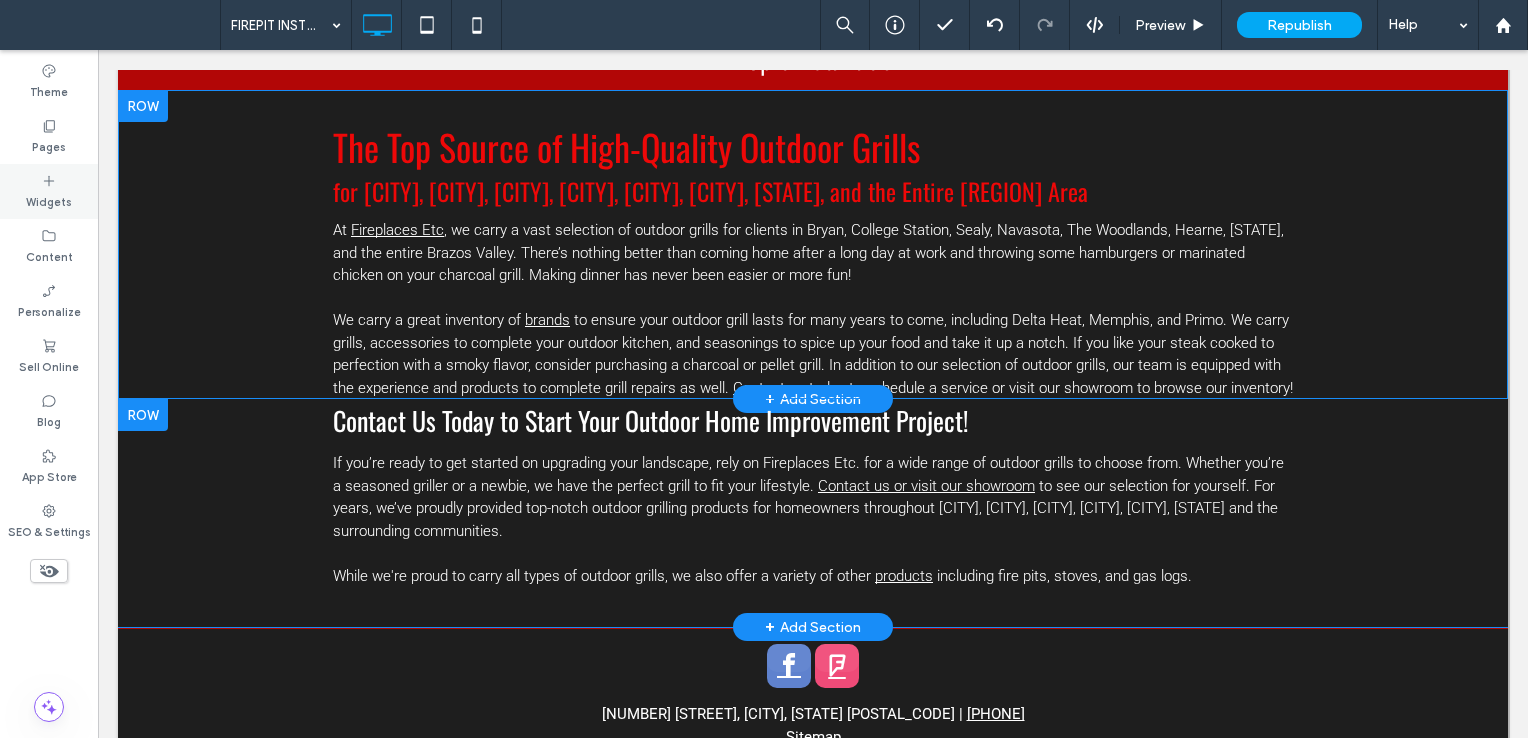 click on "Widgets" at bounding box center [49, 191] 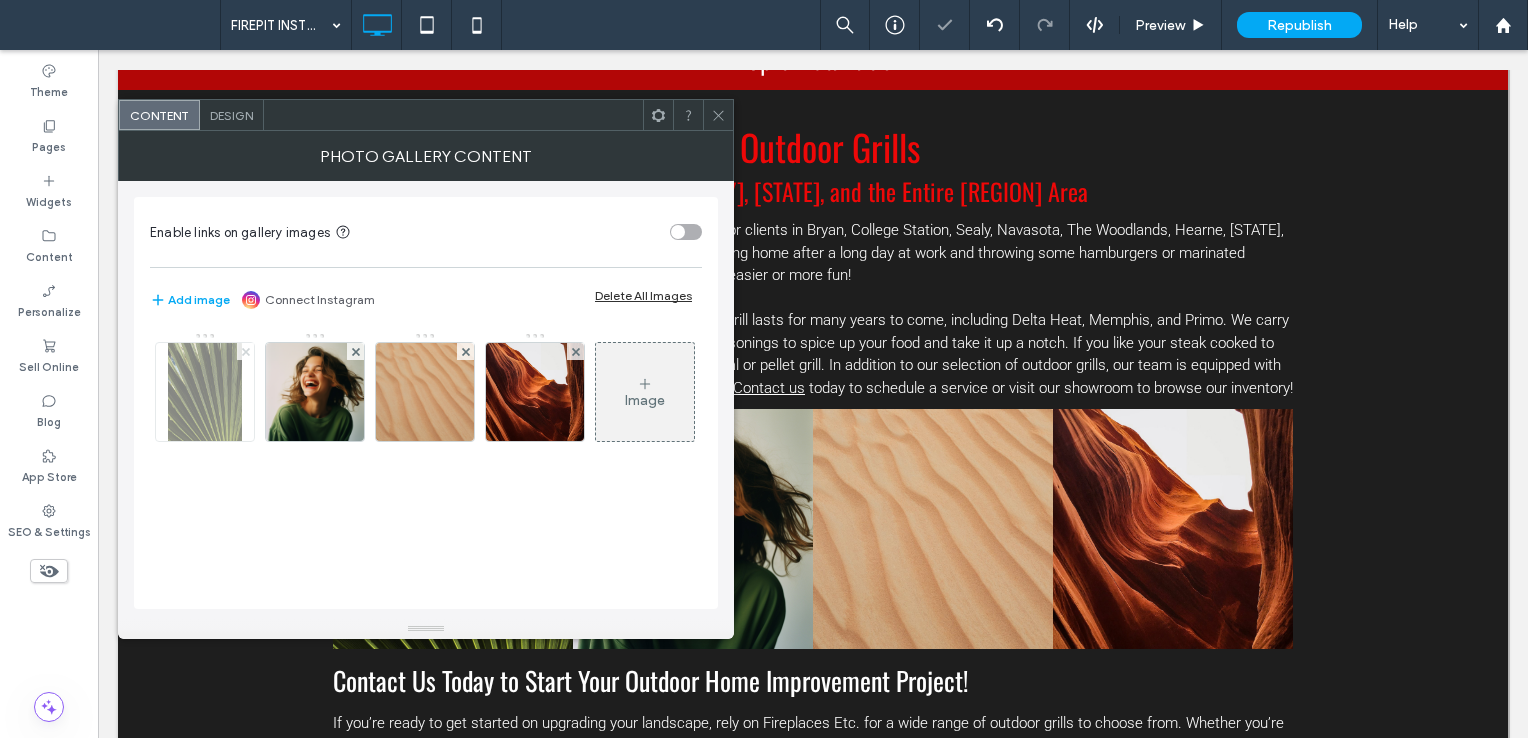 click 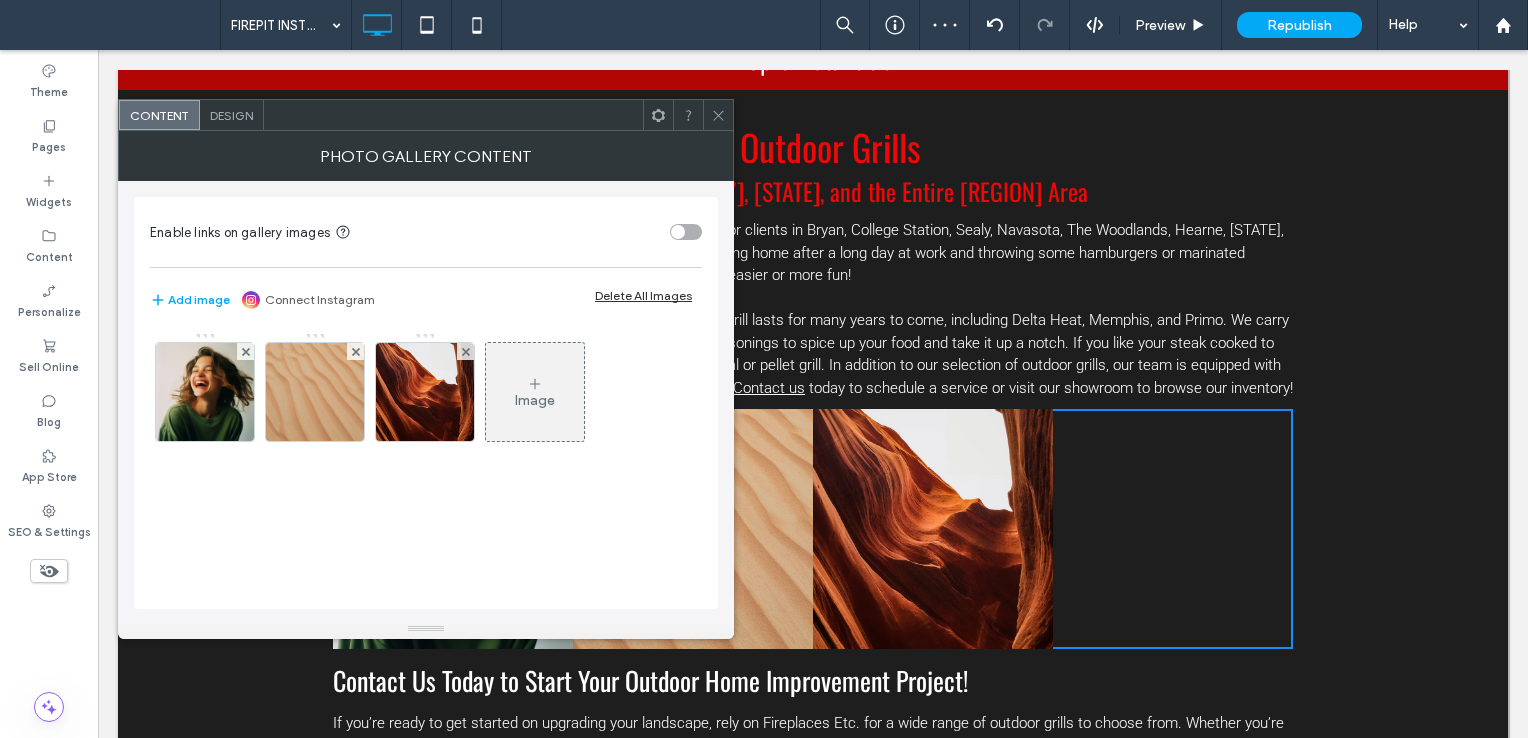 click 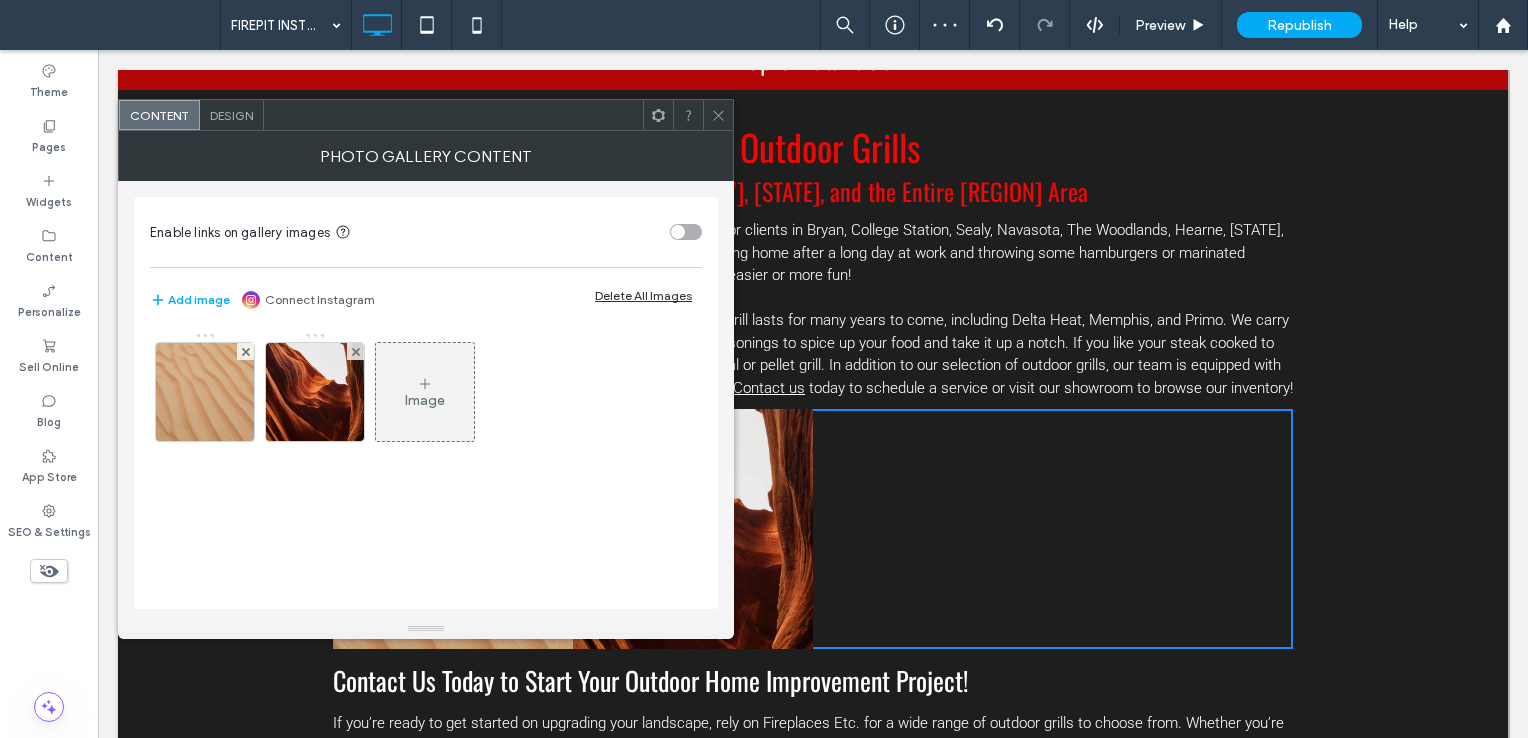 click 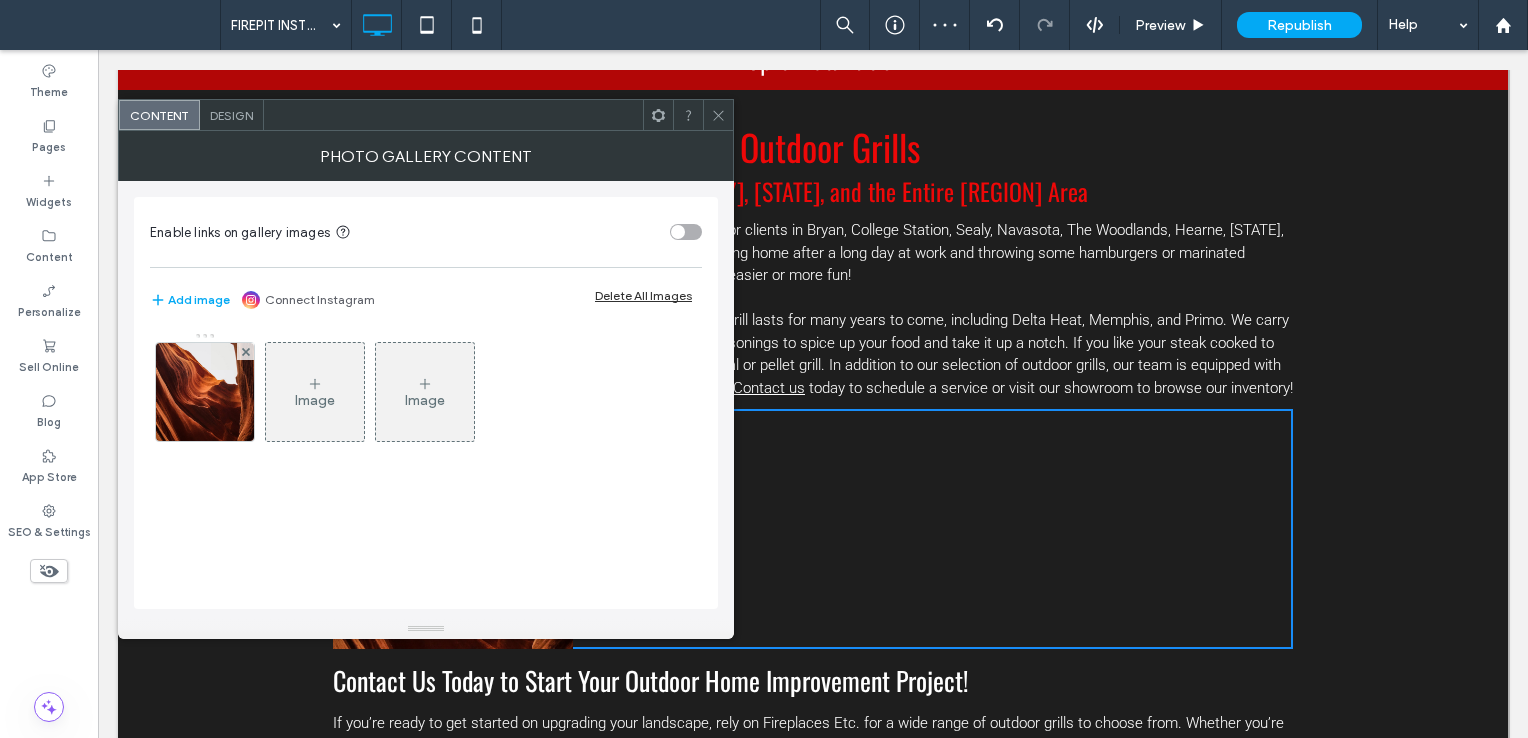 click 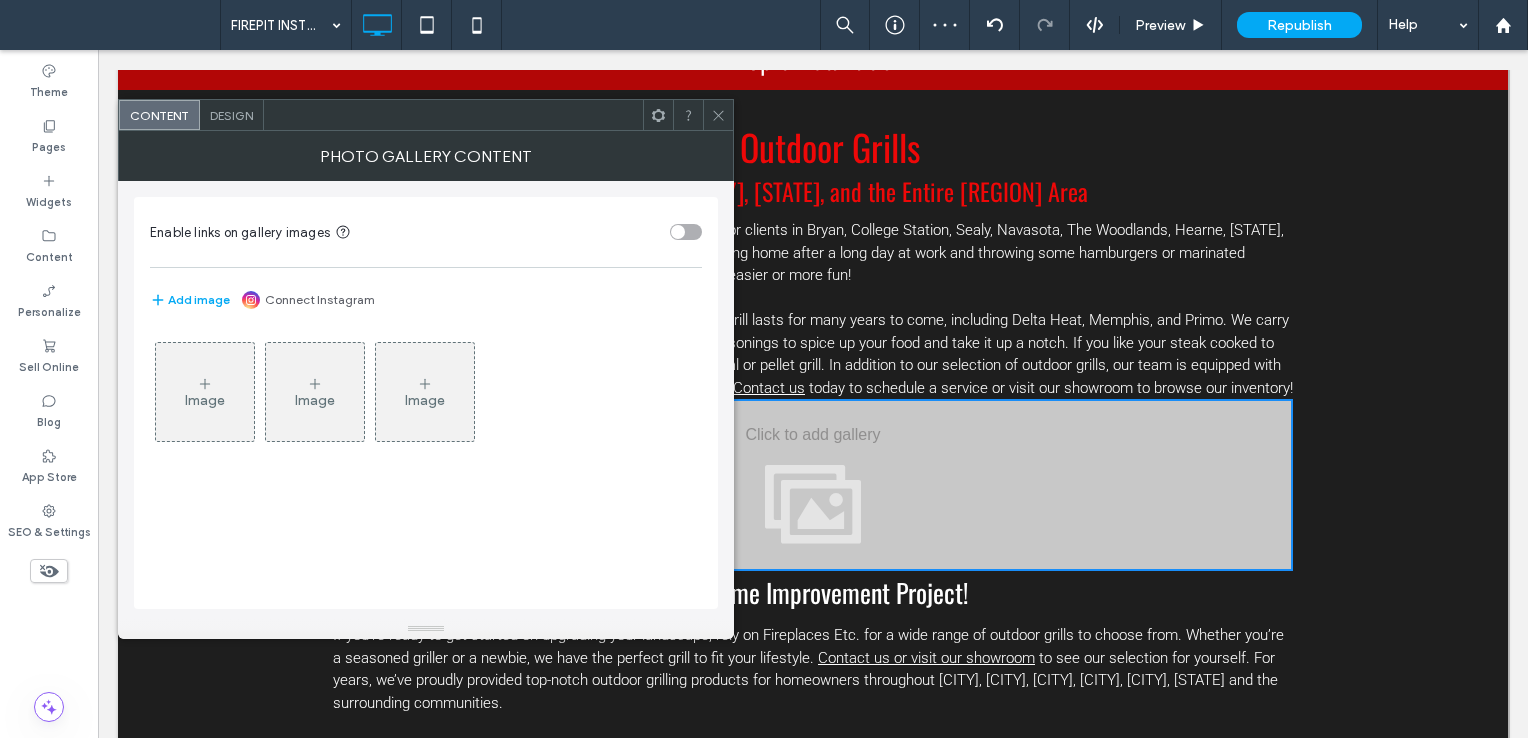 click 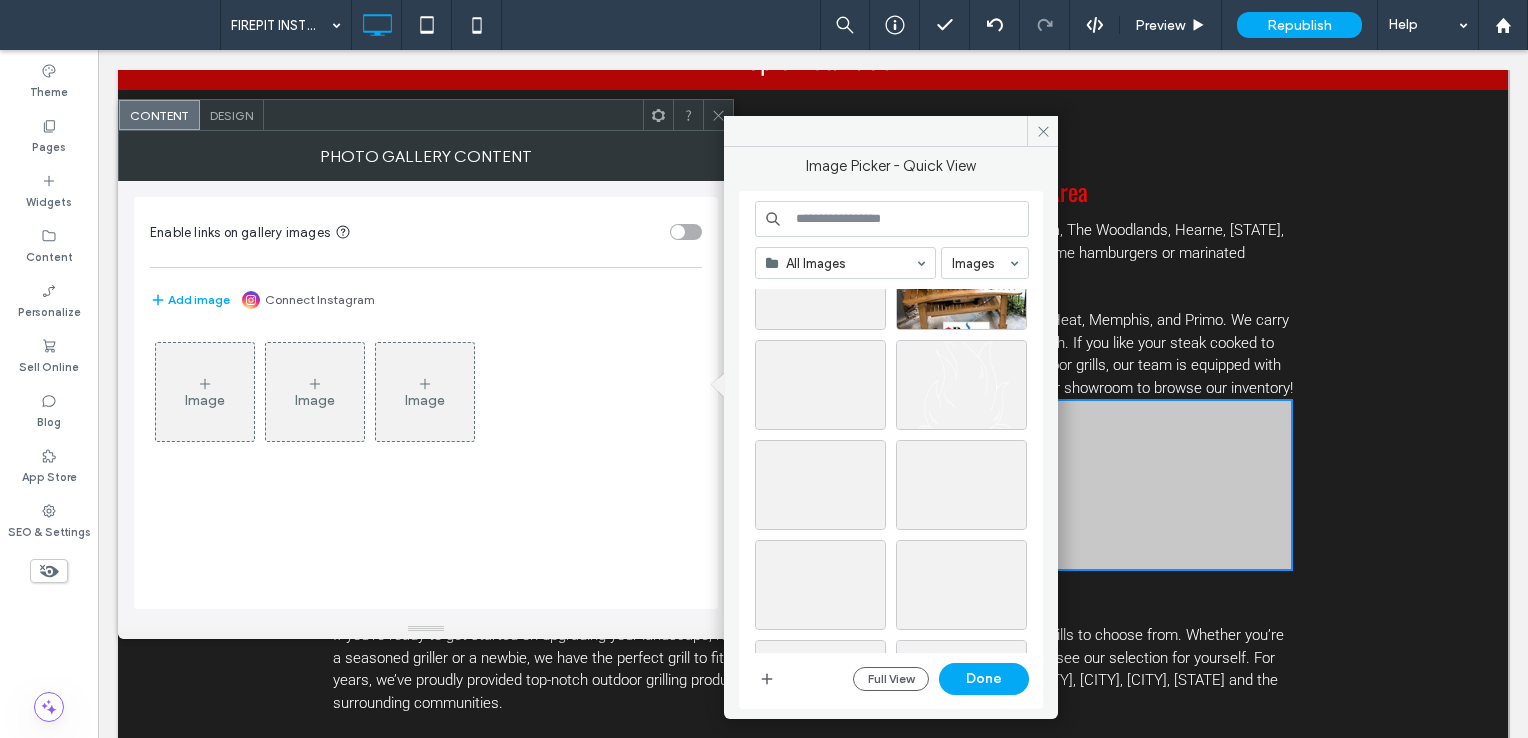 scroll, scrollTop: 1014, scrollLeft: 0, axis: vertical 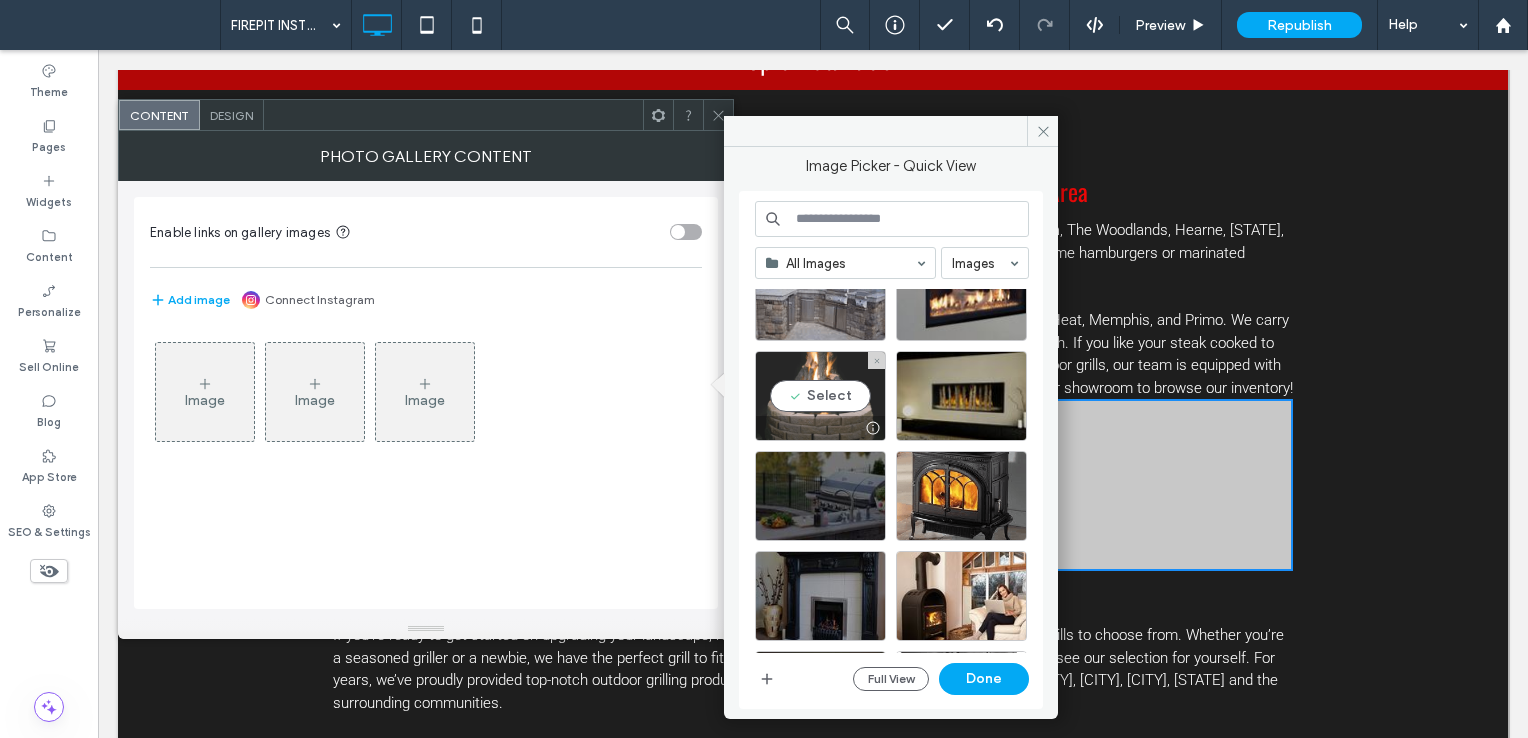 click on "Select" at bounding box center (820, 396) 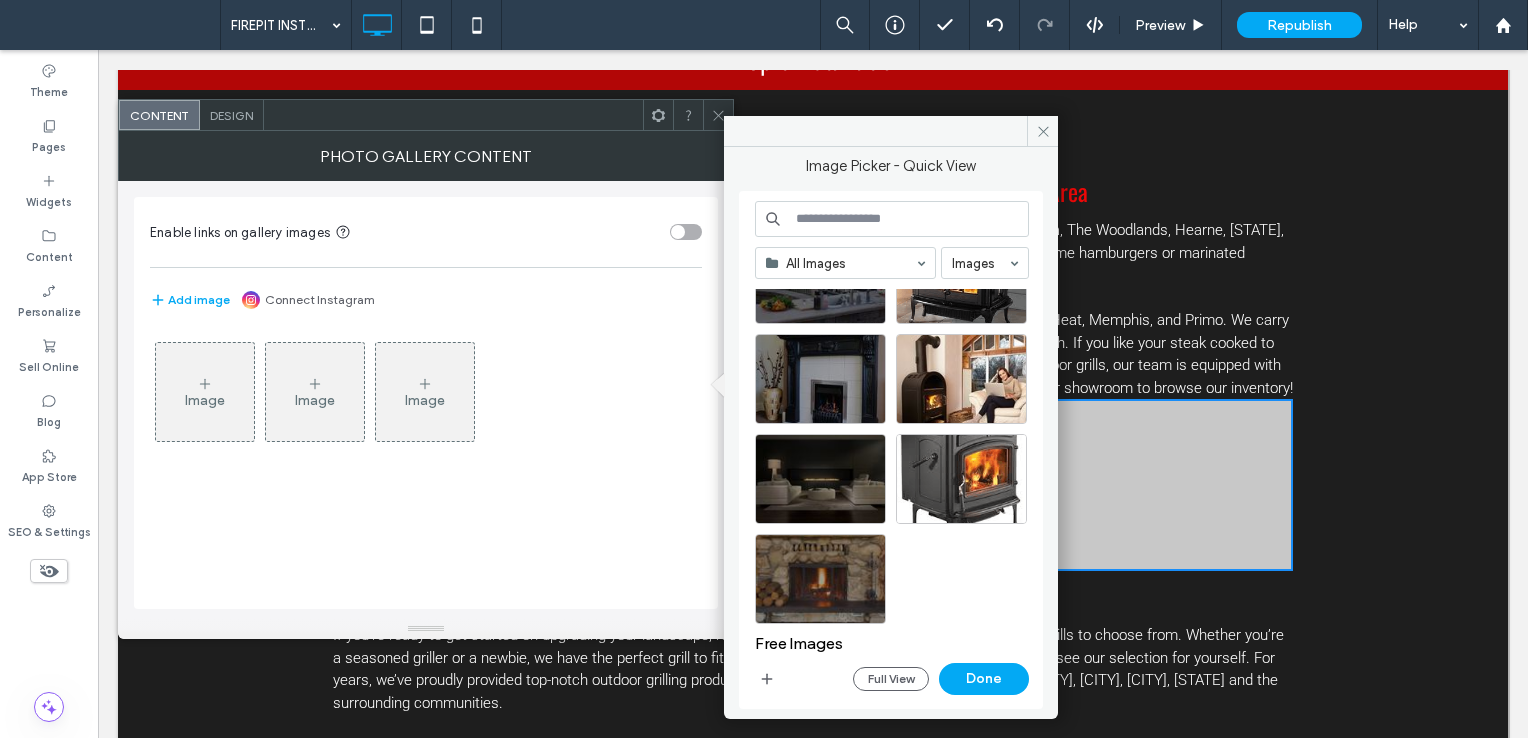 scroll, scrollTop: 2033, scrollLeft: 0, axis: vertical 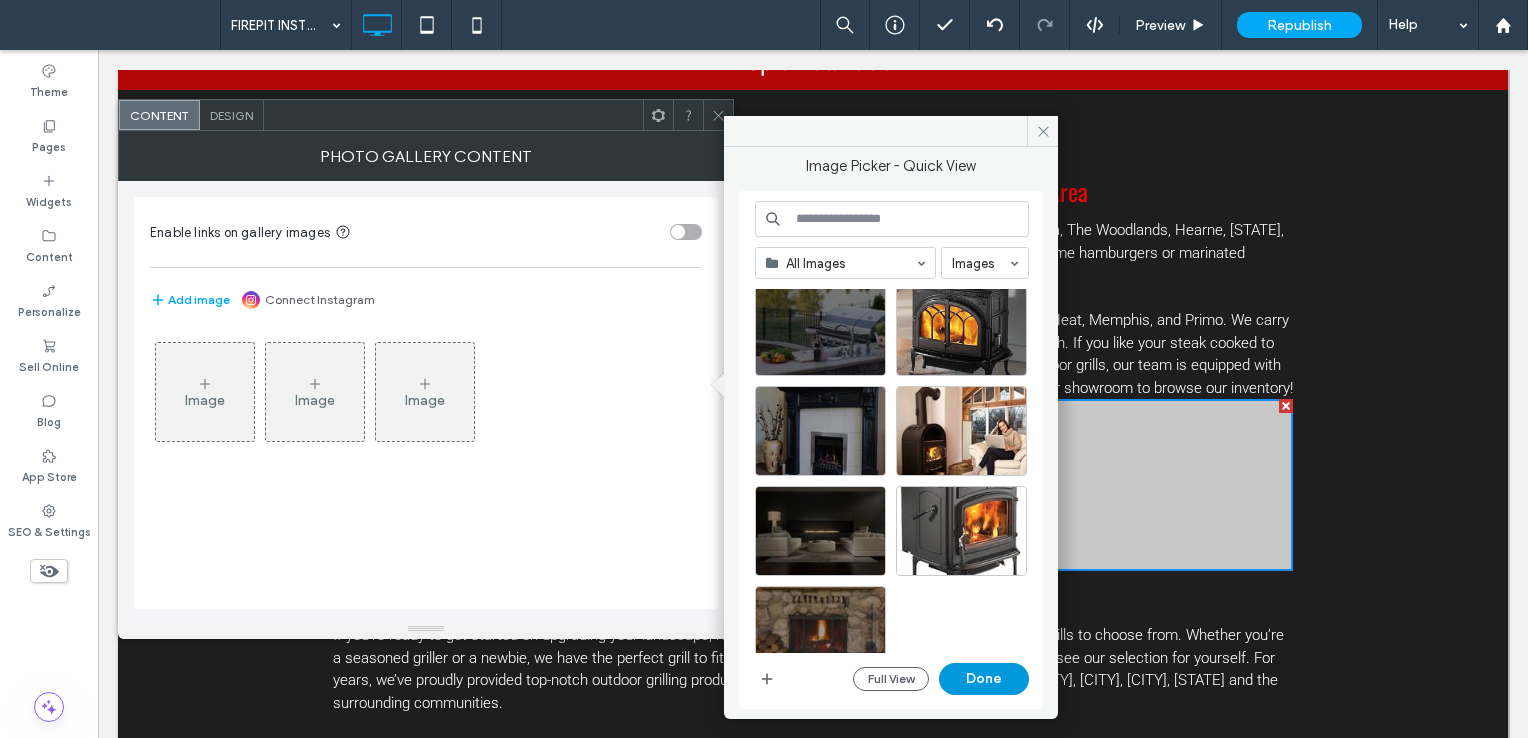 click on "Done" at bounding box center (984, 679) 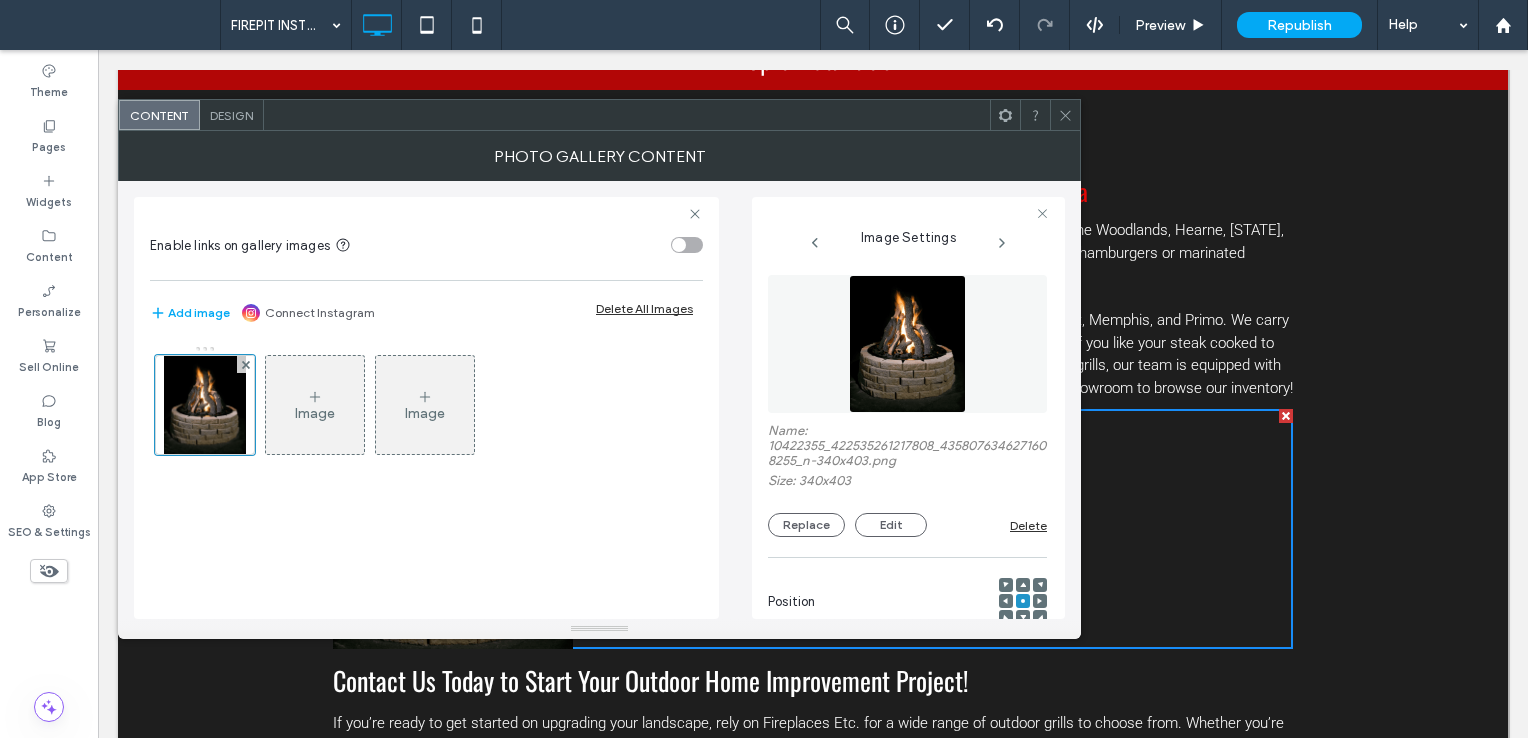 click on "Image" at bounding box center (315, 413) 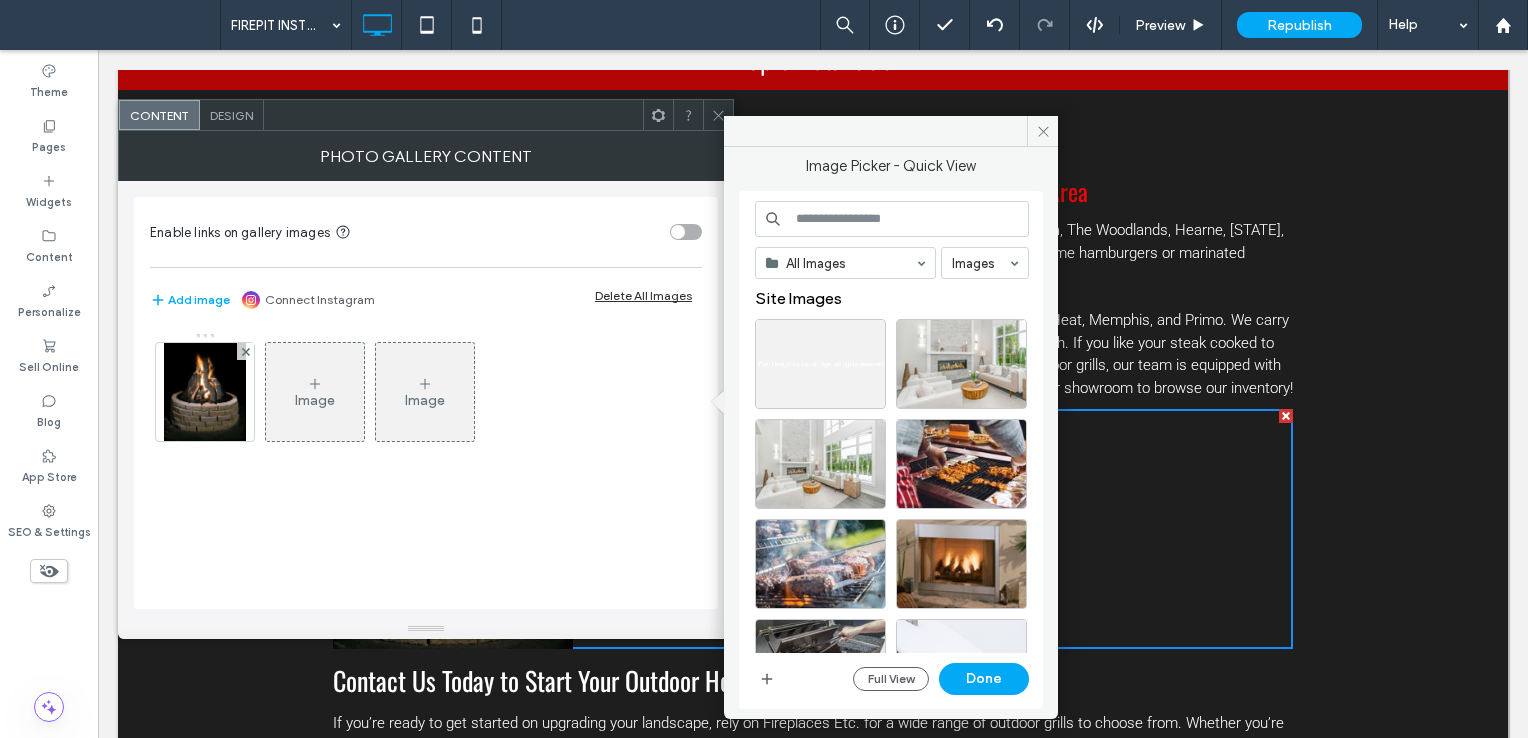 click at bounding box center (892, 219) 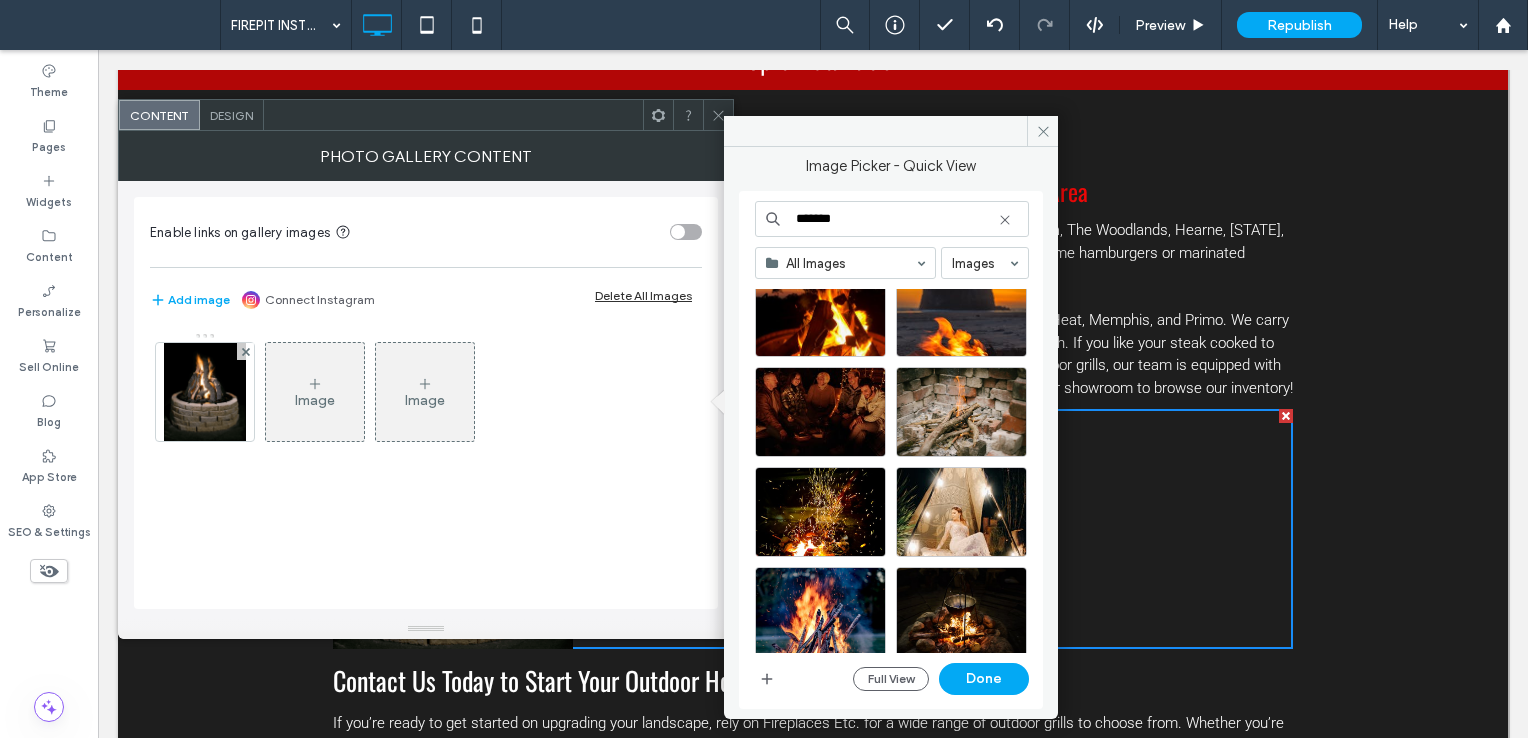 scroll, scrollTop: 982, scrollLeft: 0, axis: vertical 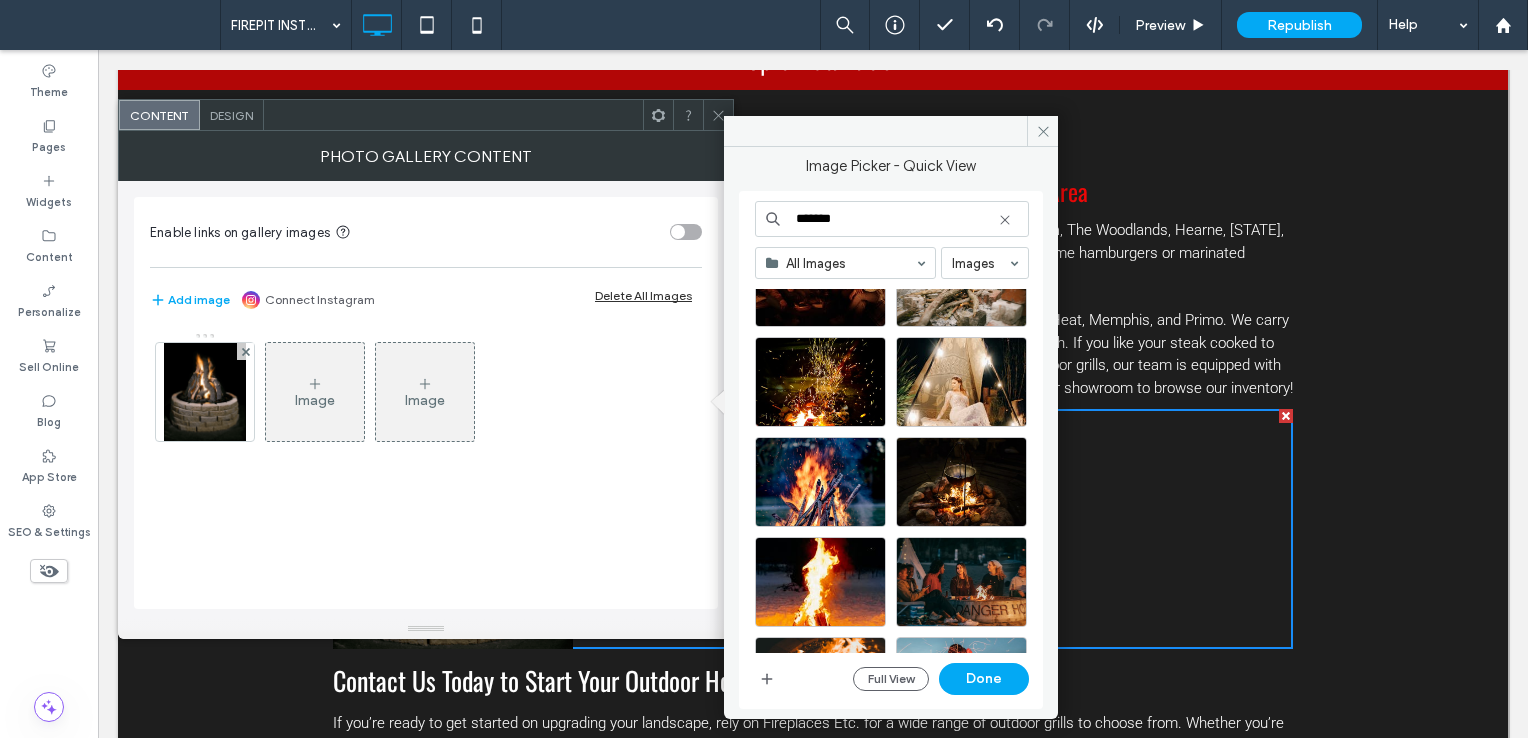 click on "*******" at bounding box center (892, 219) 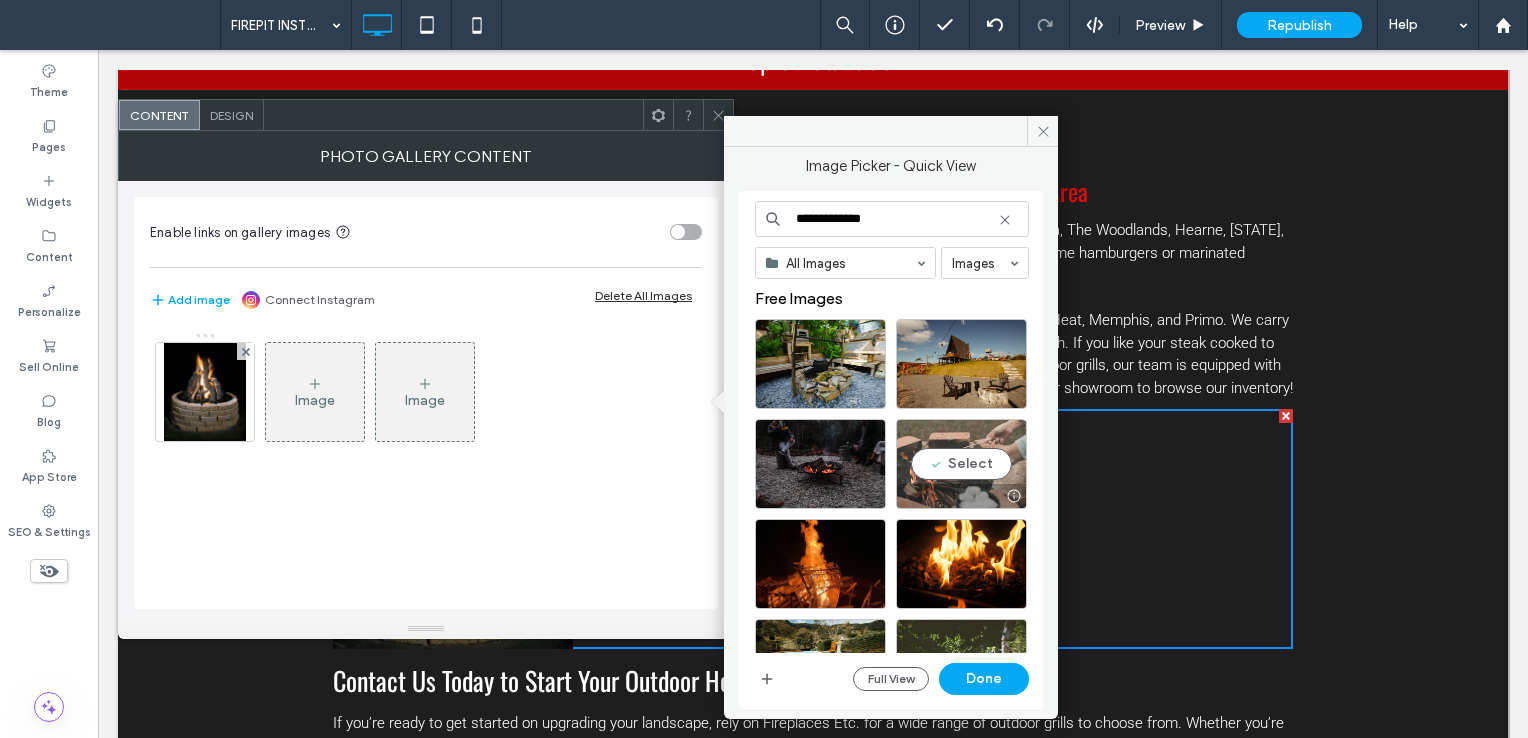 type on "**********" 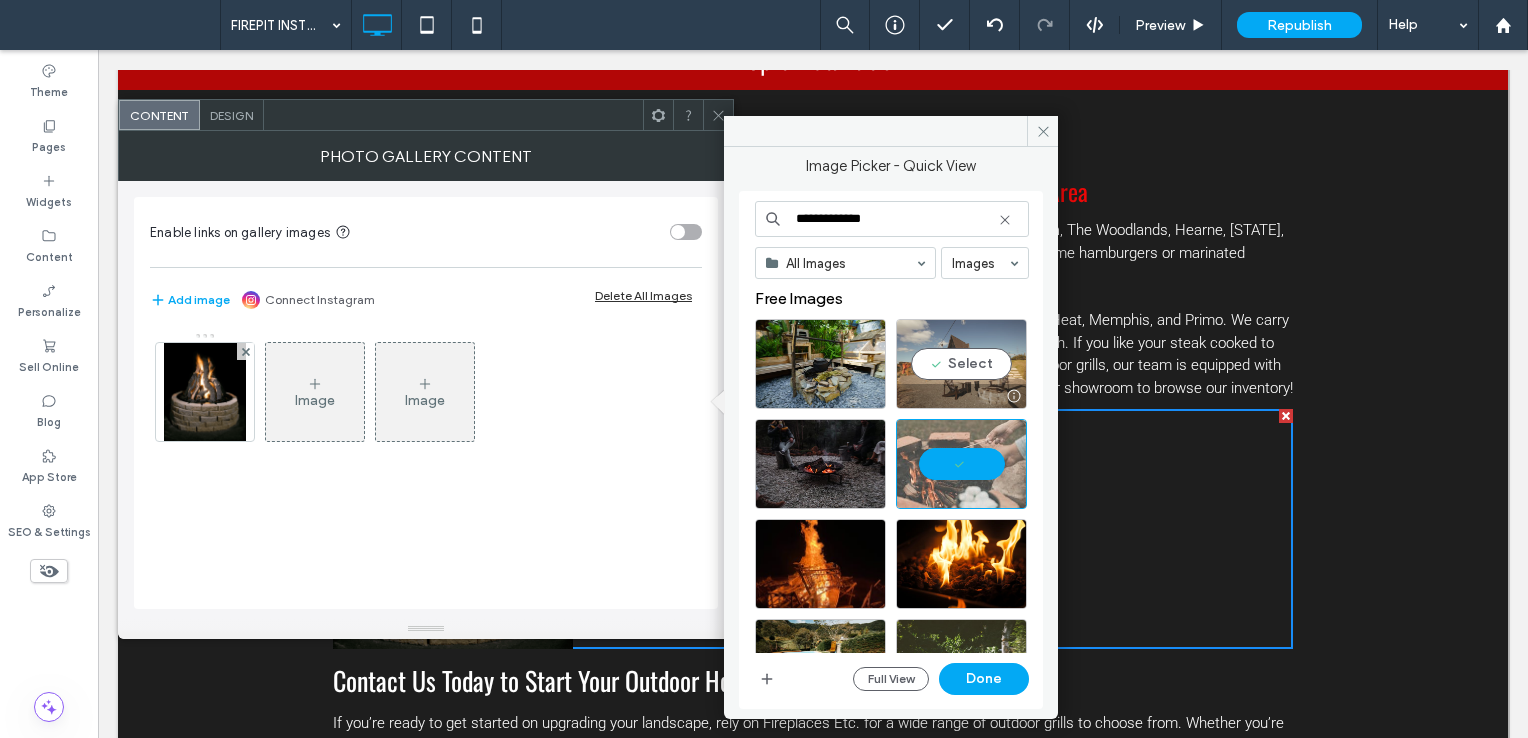 click on "Select" at bounding box center (961, 364) 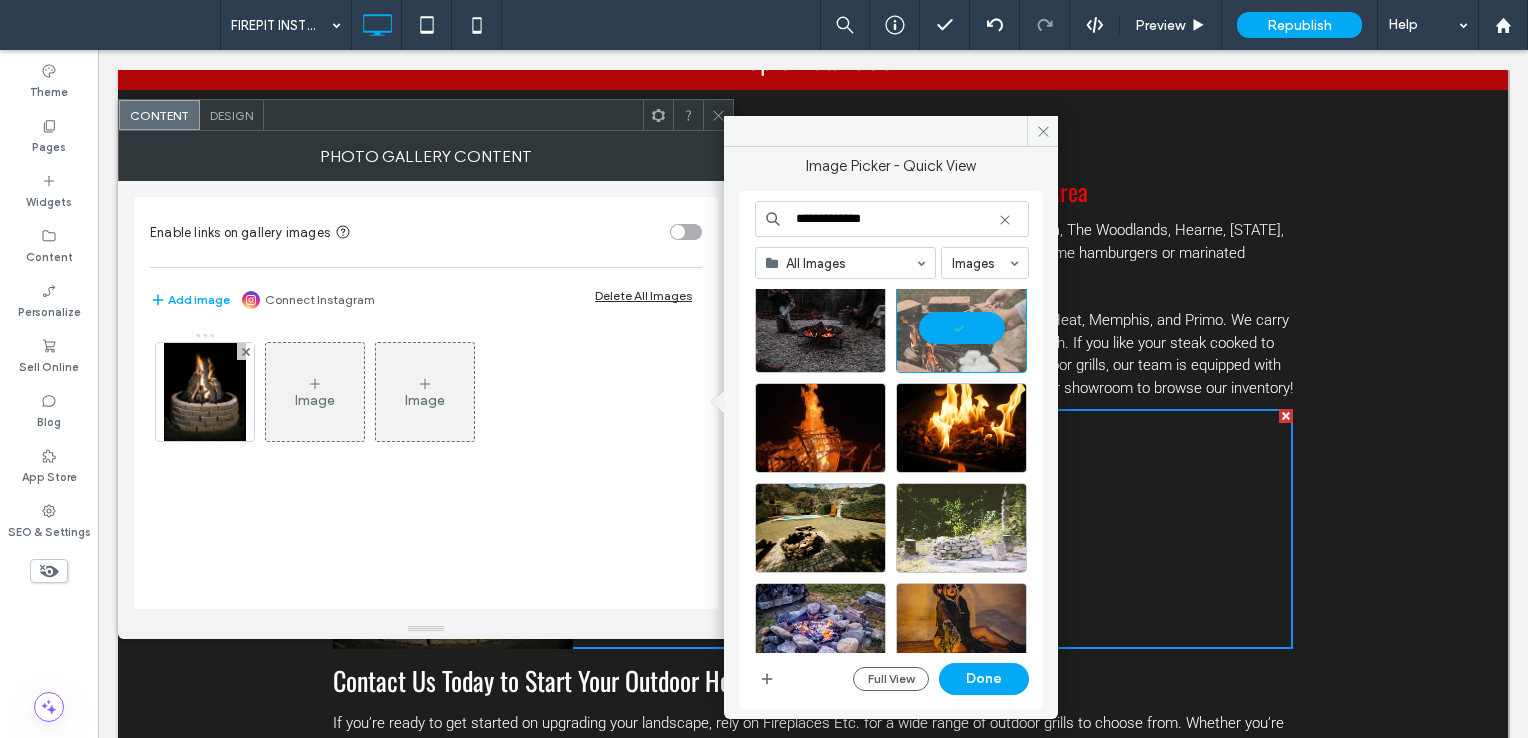 scroll, scrollTop: 166, scrollLeft: 0, axis: vertical 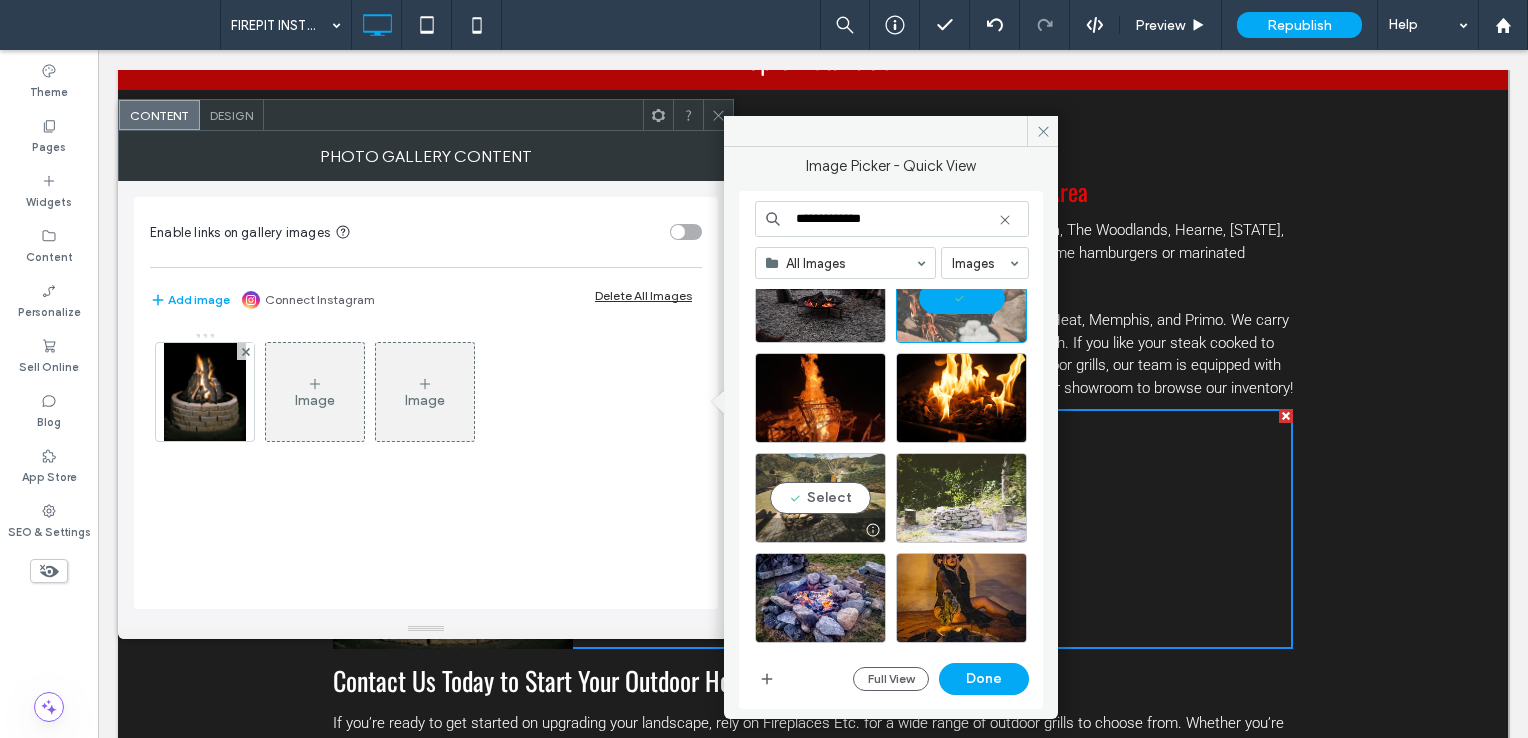 click on "Select" at bounding box center (820, 498) 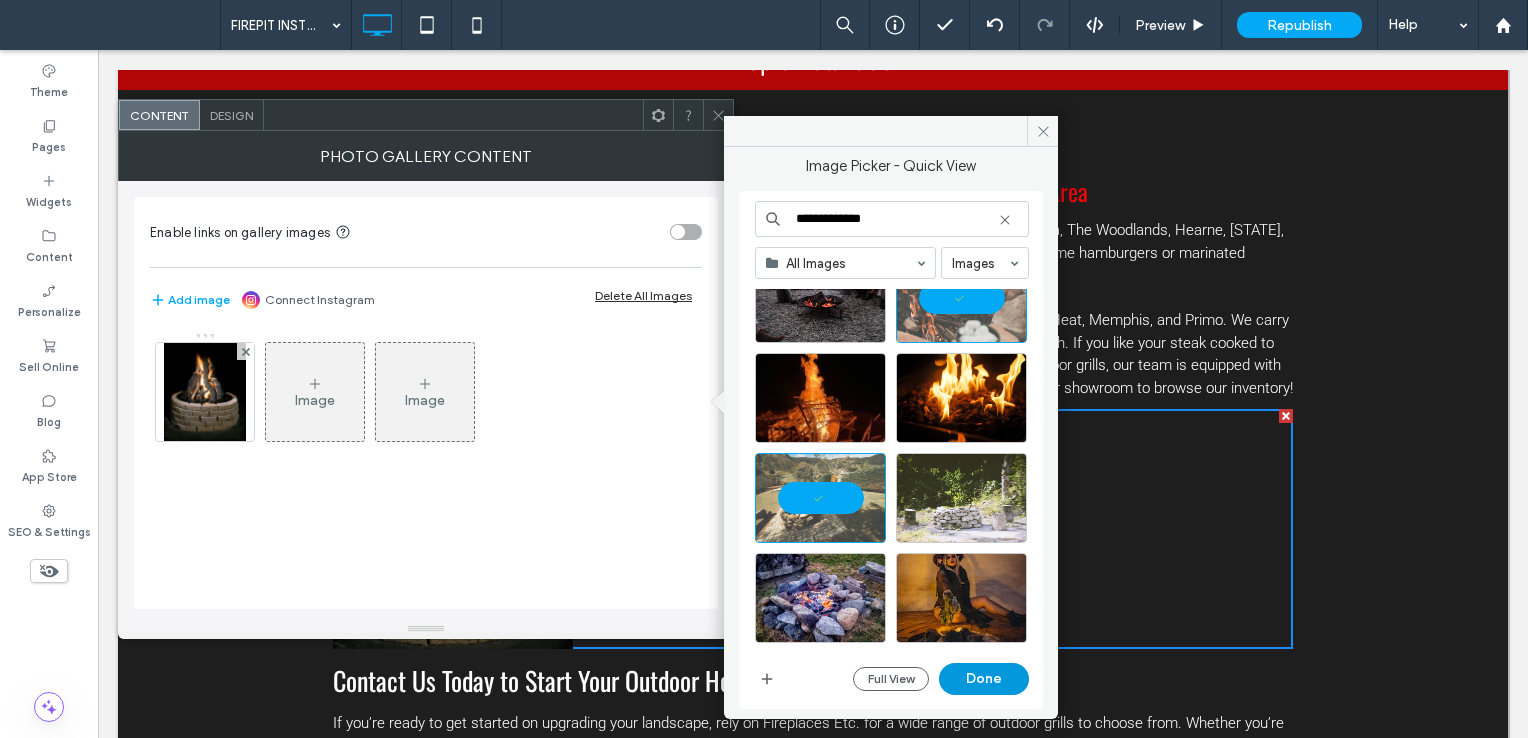 click on "Done" at bounding box center [984, 679] 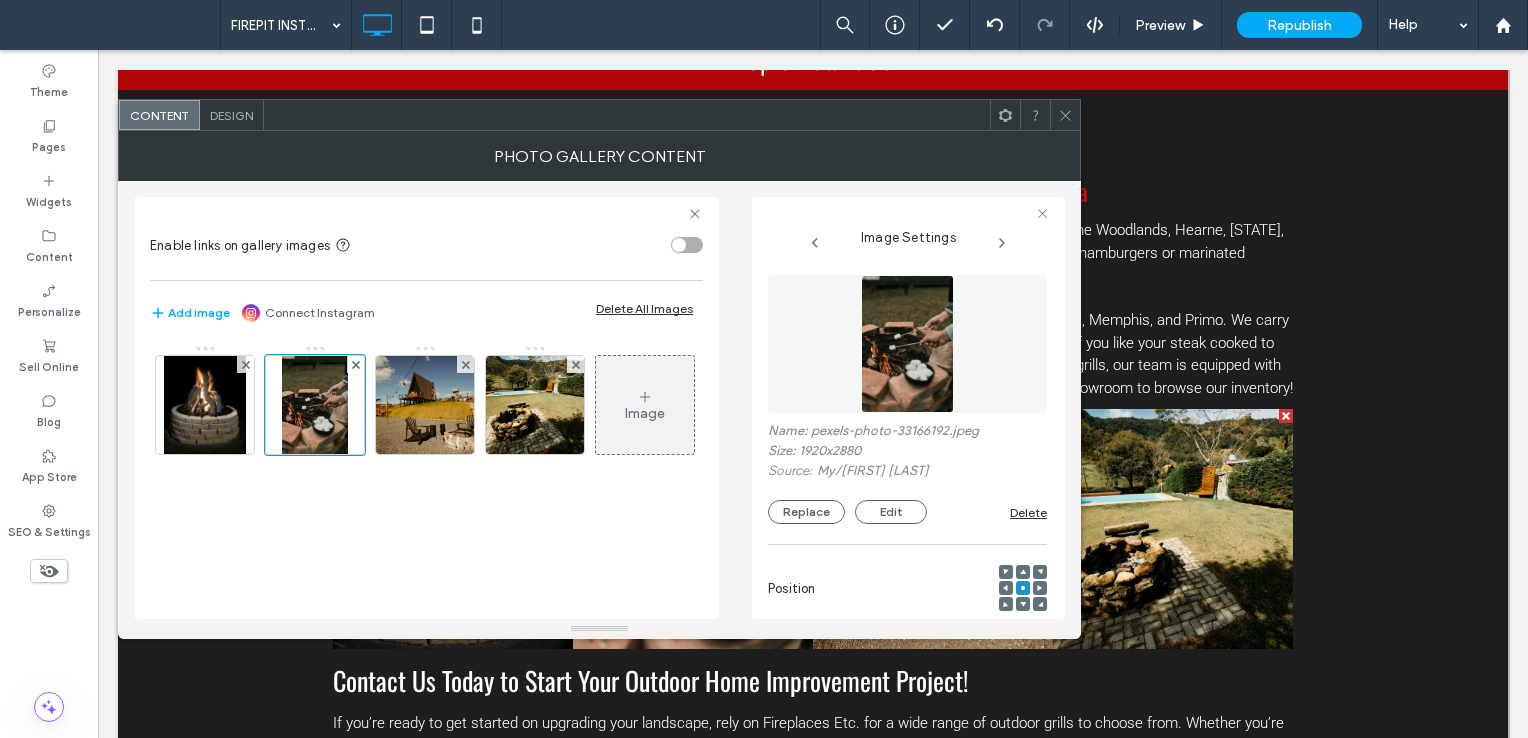 click 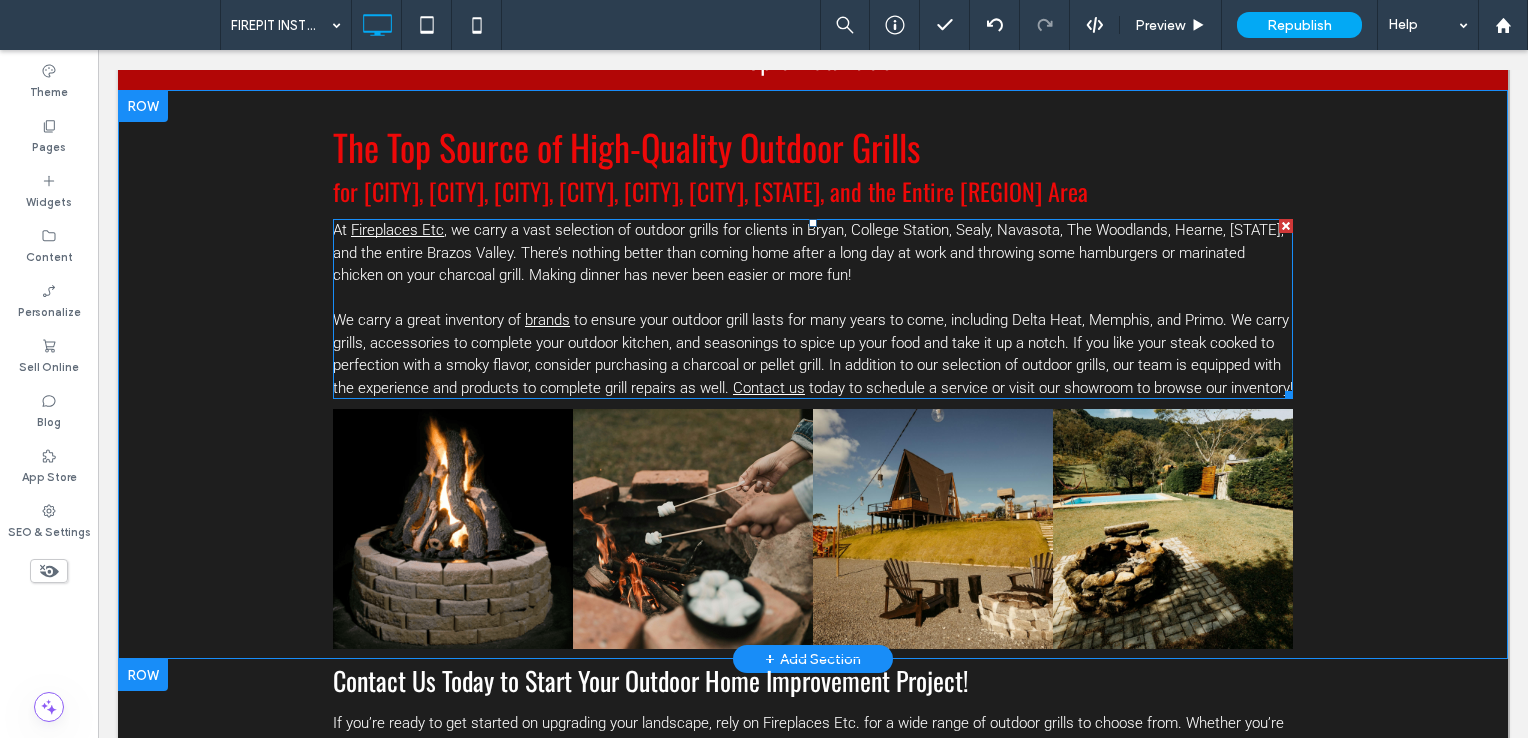 click on ", we carry a vast selection of outdoor grills for clients in Bryan, College Station, Sealy, Navasota, The Woodlands, Hearne, [STATE], and the entire Brazos Valley. There’s nothing better than coming home after a long day at work and throwing some hamburgers or marinated chicken on your charcoal grill. Making dinner has never been easier or more fun!" at bounding box center (808, 252) 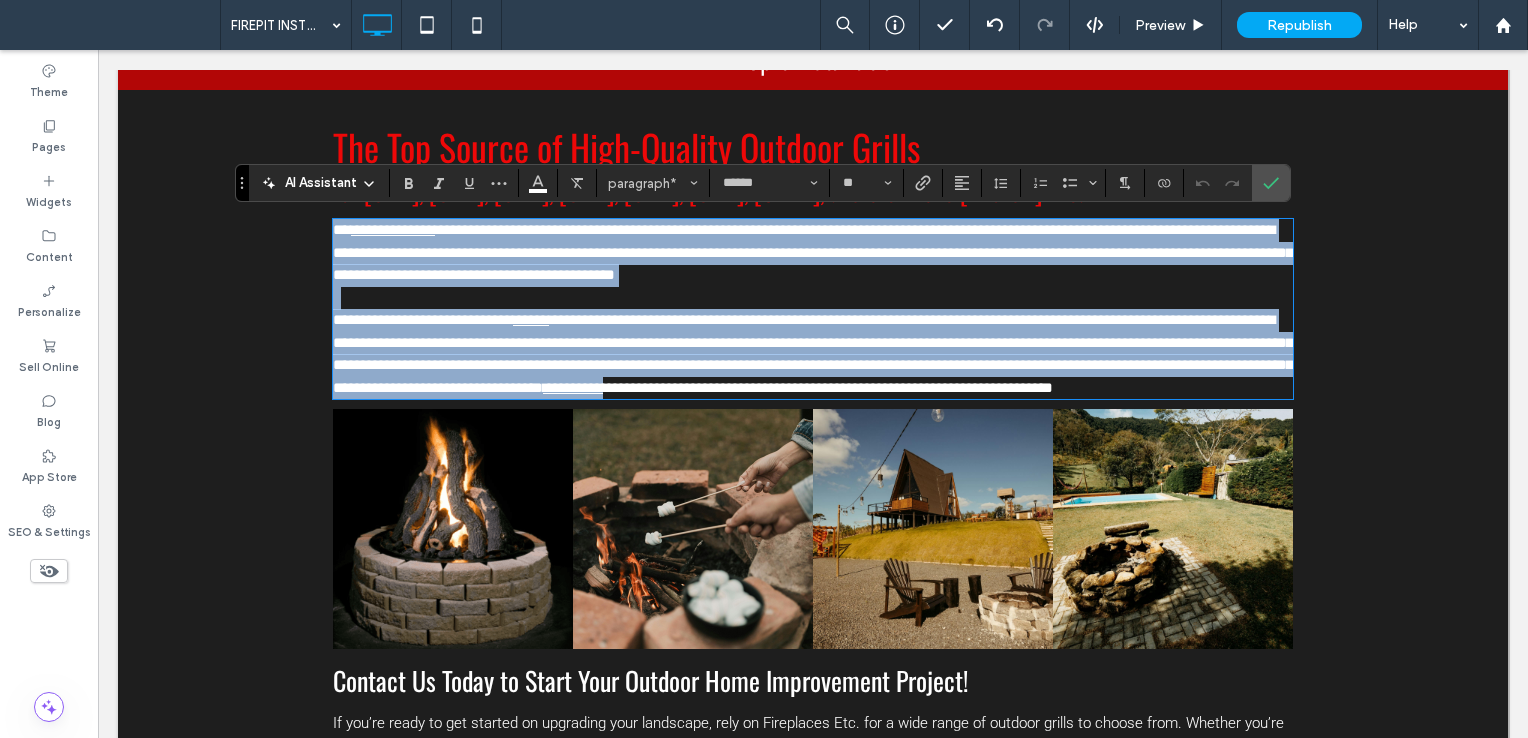 scroll, scrollTop: 0, scrollLeft: 0, axis: both 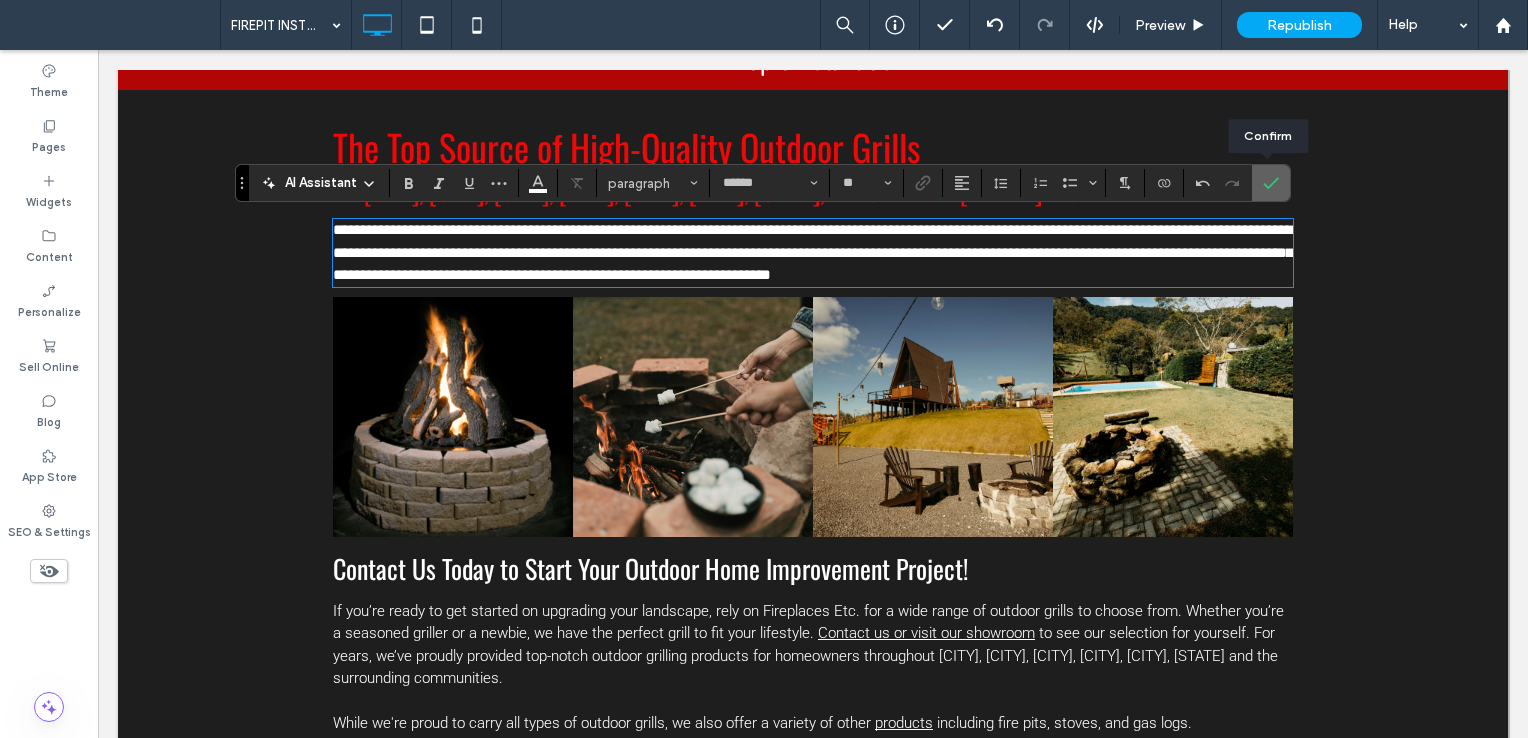 click at bounding box center (1267, 183) 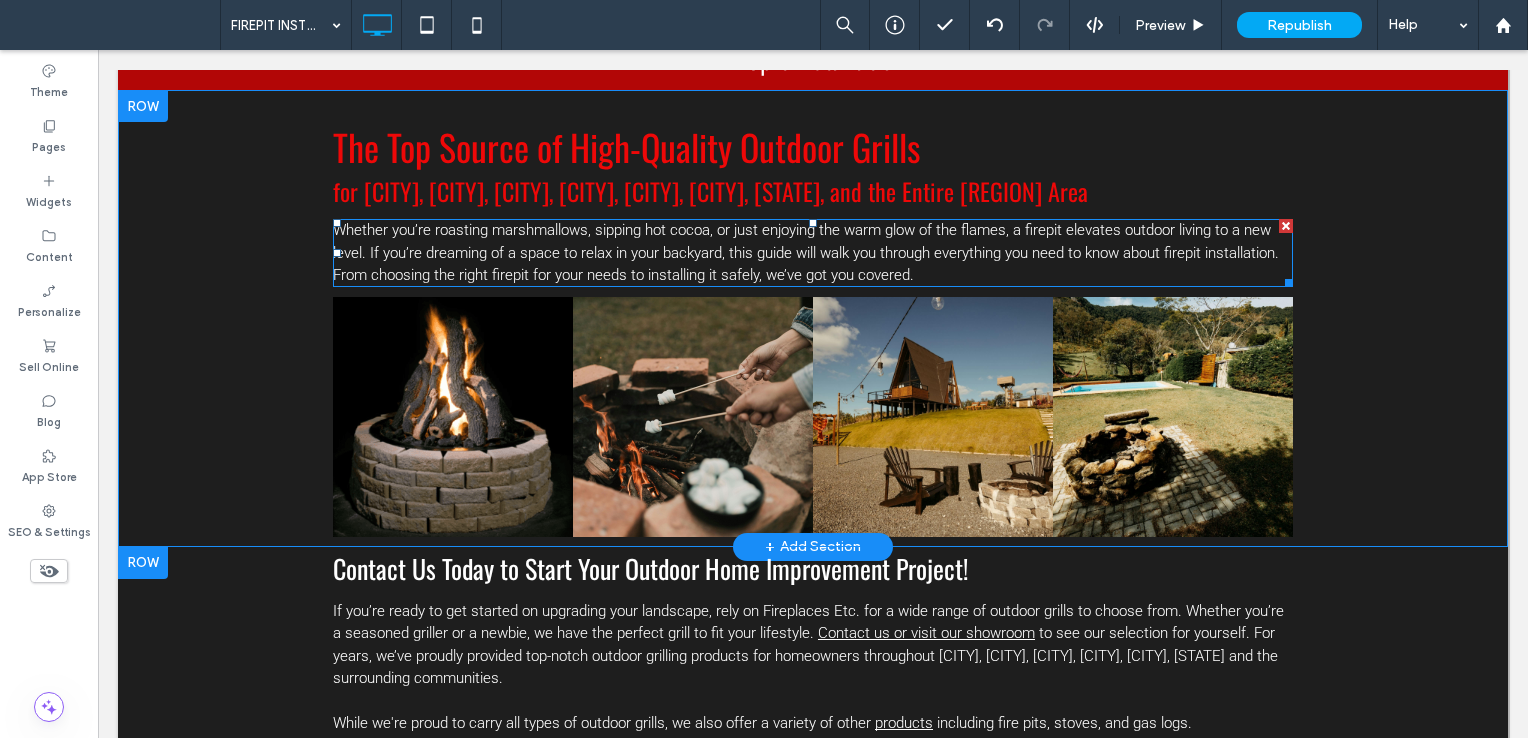 click on "Whether you’re roasting marshmallows, sipping hot cocoa, or just enjoying the warm glow of the flames, a firepit elevates outdoor living to a new level. If you’re dreaming of a space to relax in your backyard, this guide will walk you through everything you need to know about firepit installation. From choosing the right firepit for your needs to installing it safely, we’ve got you covered." at bounding box center [806, 252] 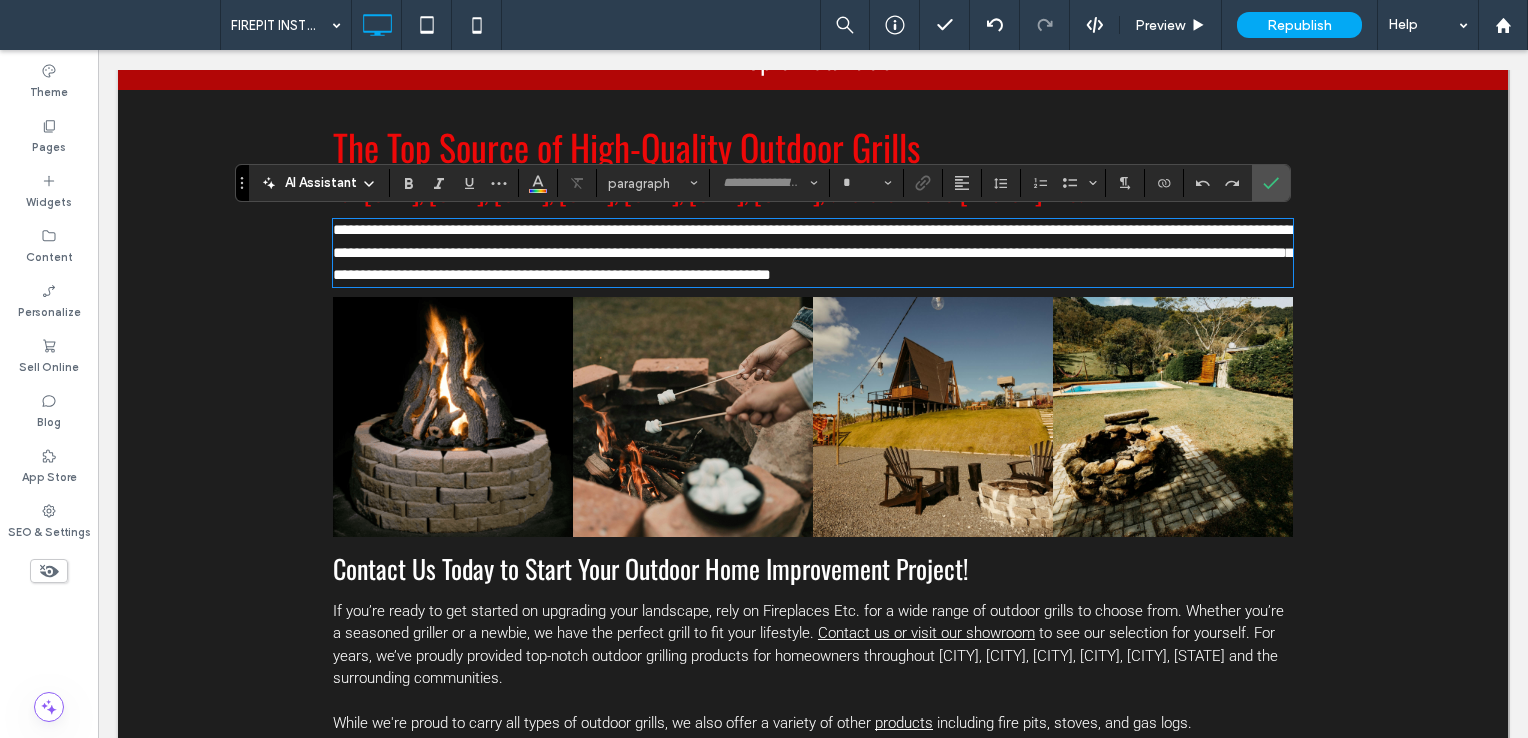type on "******" 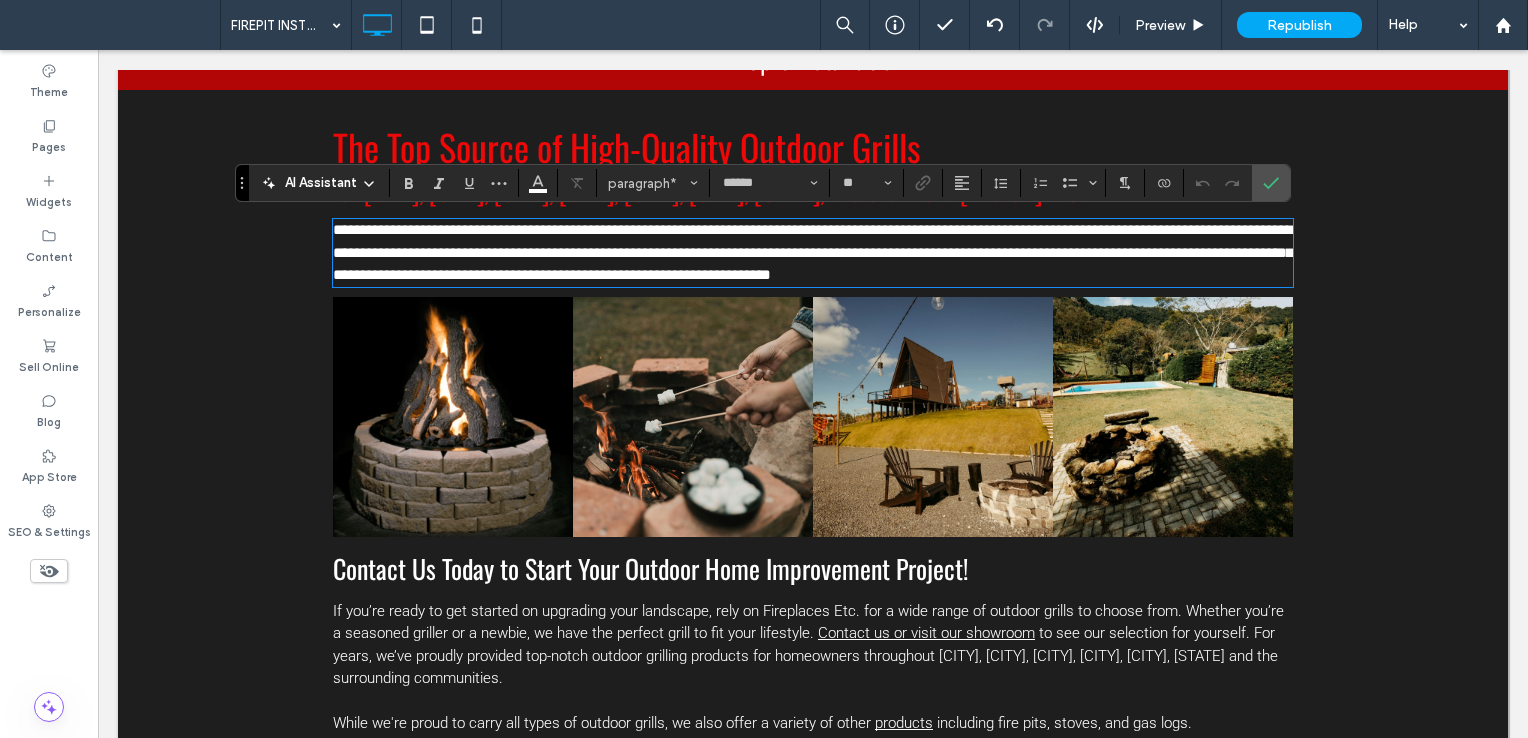 click on "**********" at bounding box center [813, 253] 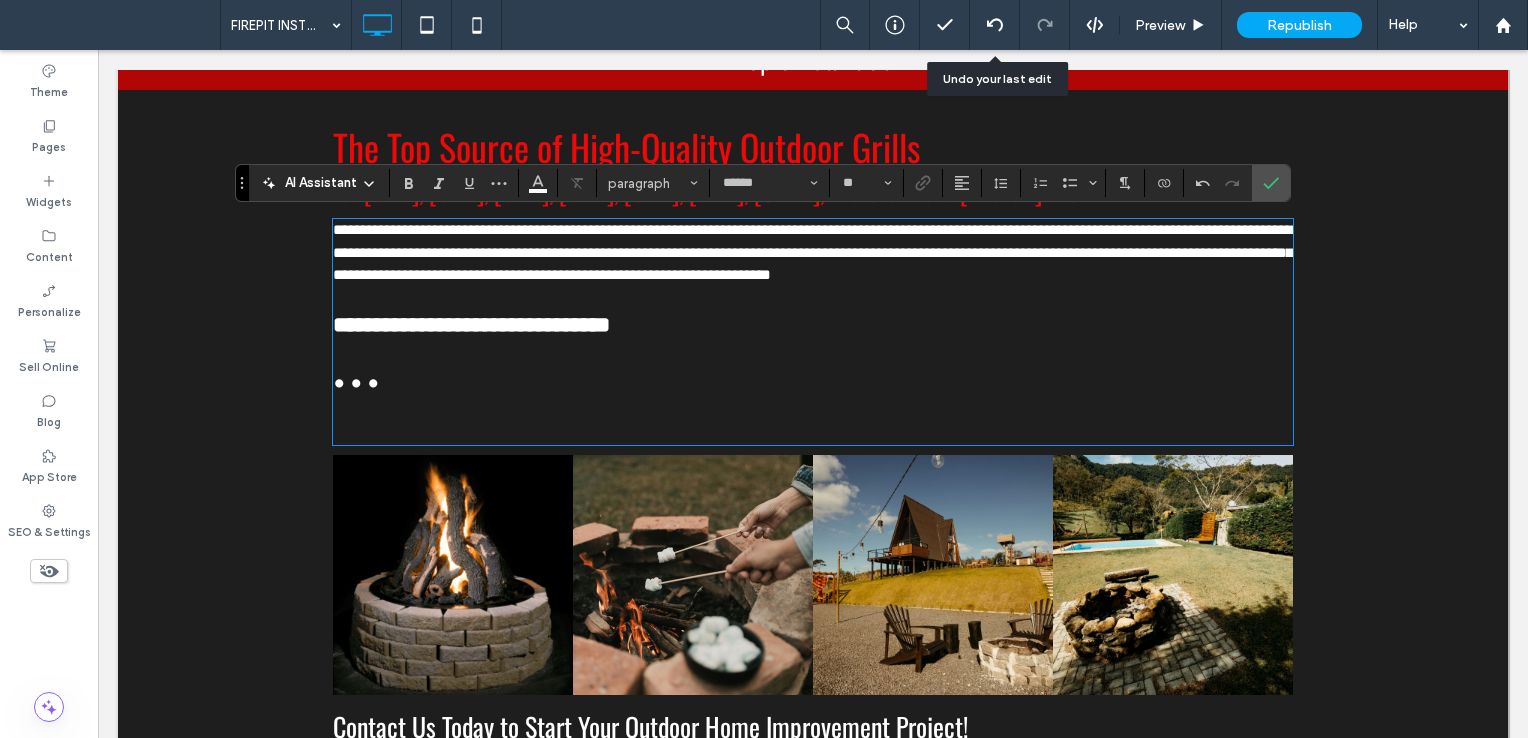 drag, startPoint x: 995, startPoint y: 24, endPoint x: 886, endPoint y: 122, distance: 146.57762 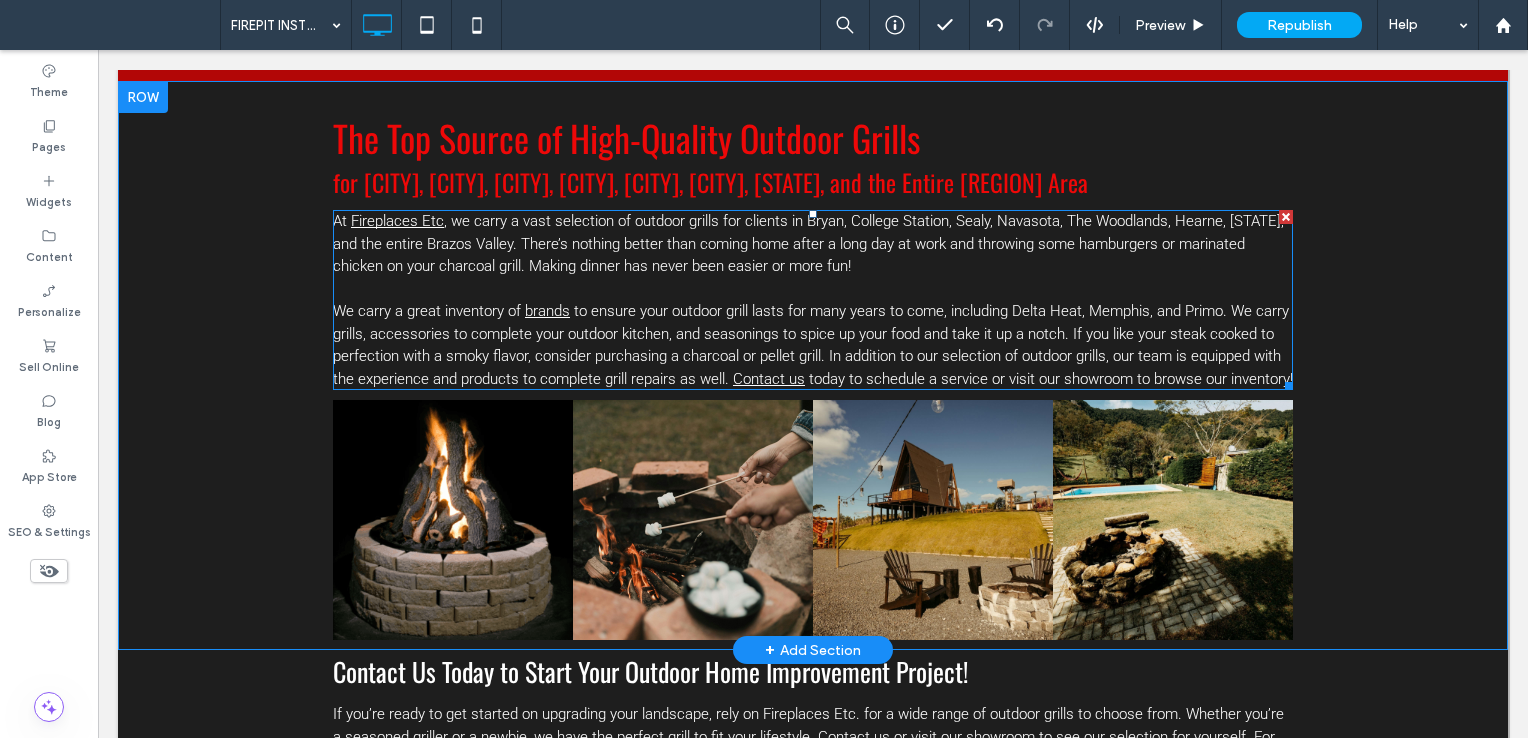 scroll, scrollTop: 600, scrollLeft: 0, axis: vertical 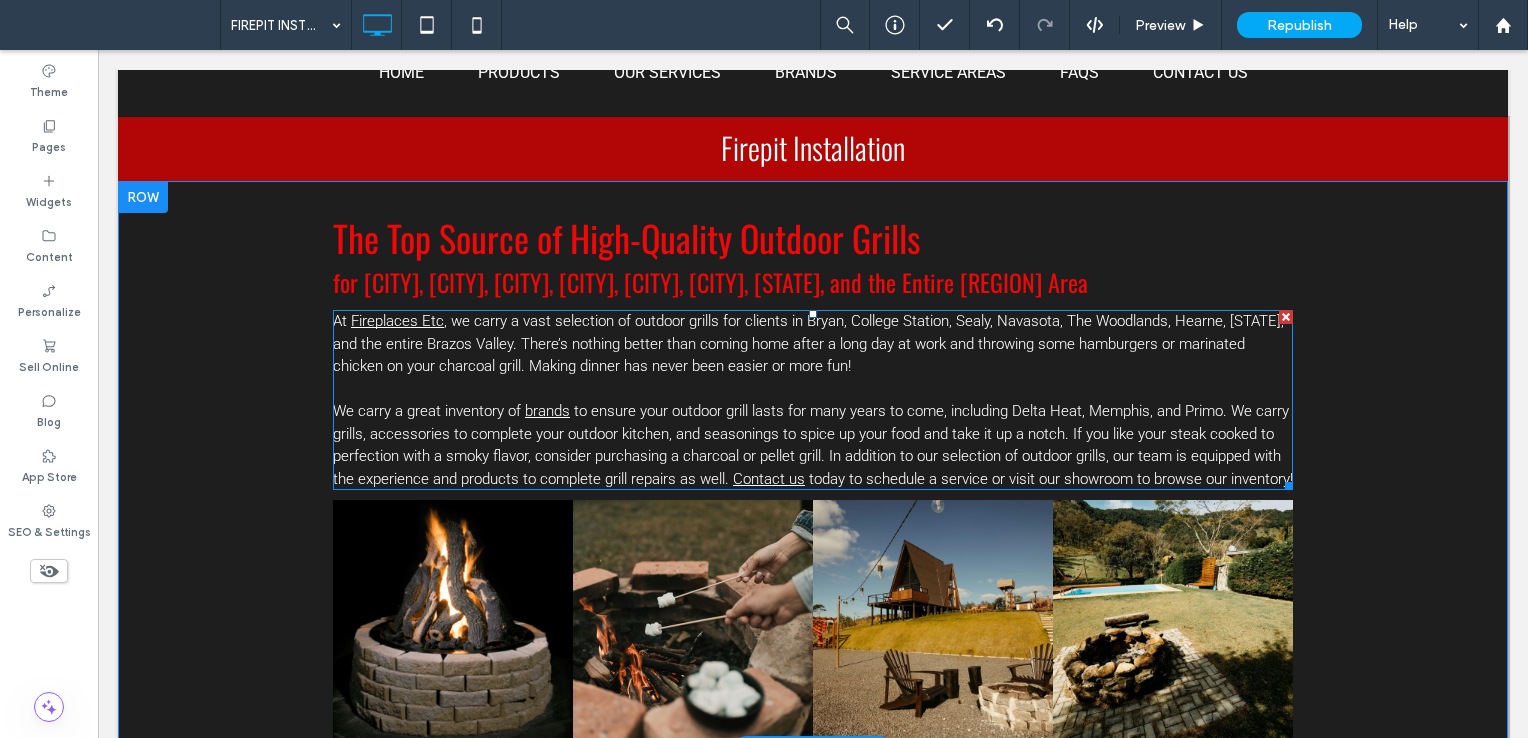 click at bounding box center [813, 389] 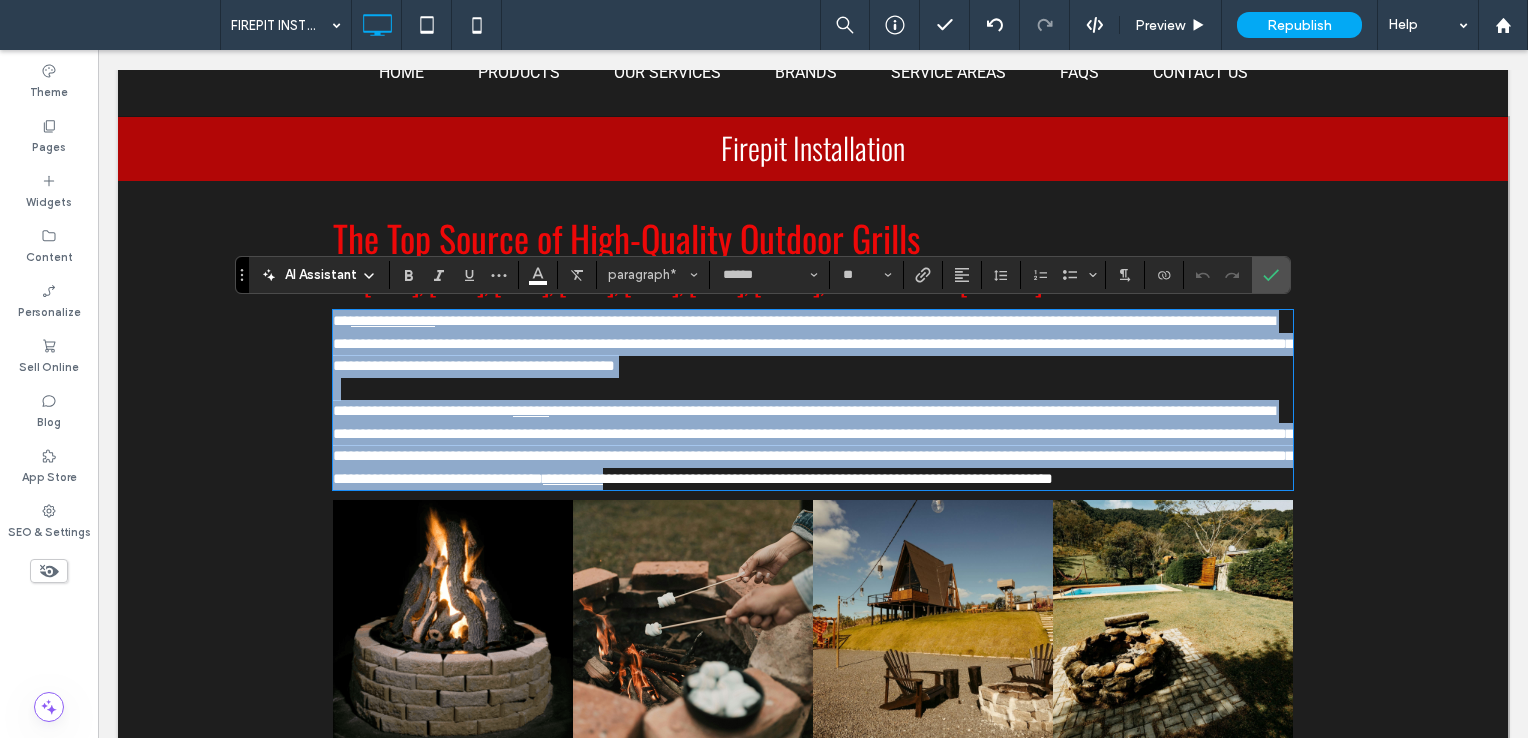 scroll, scrollTop: 0, scrollLeft: 0, axis: both 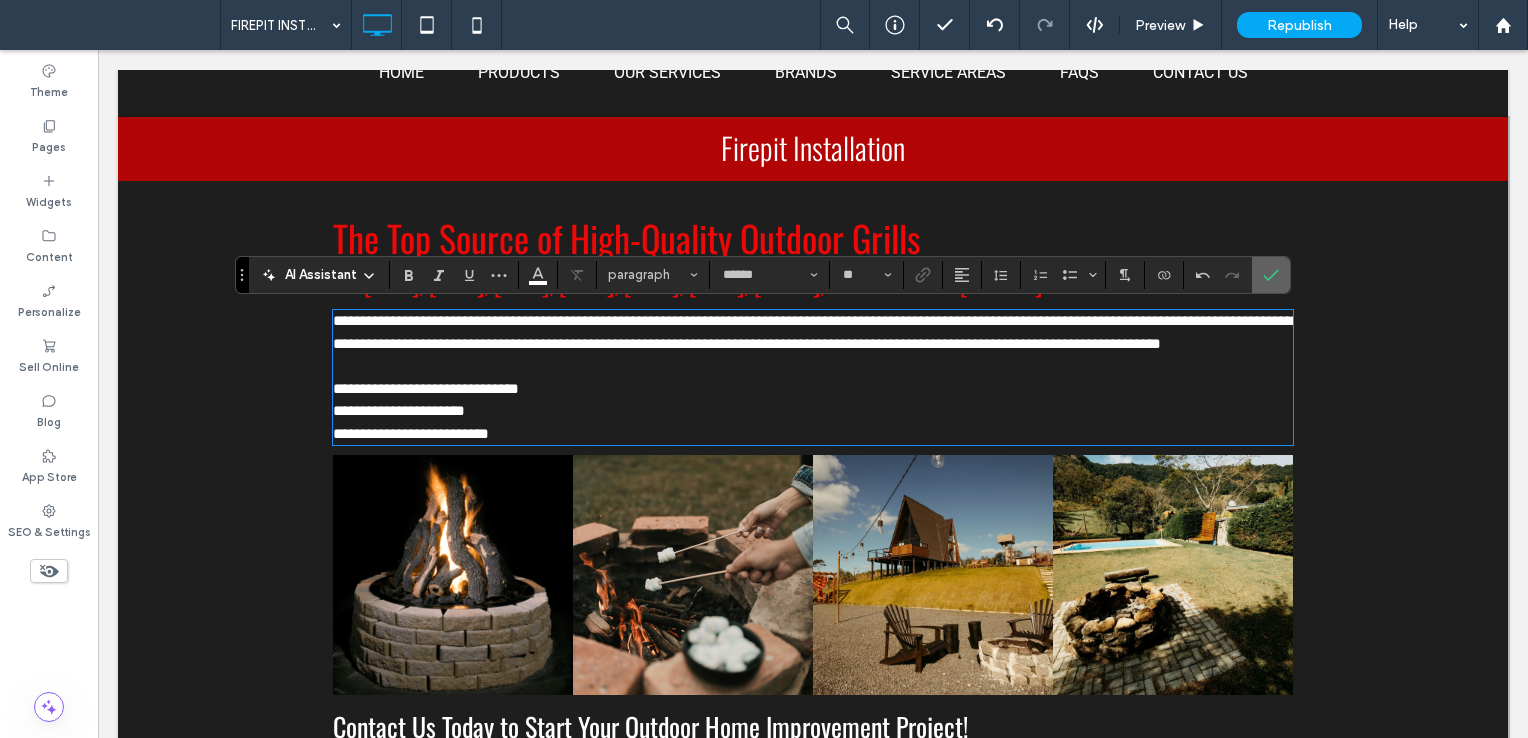 click at bounding box center (1271, 275) 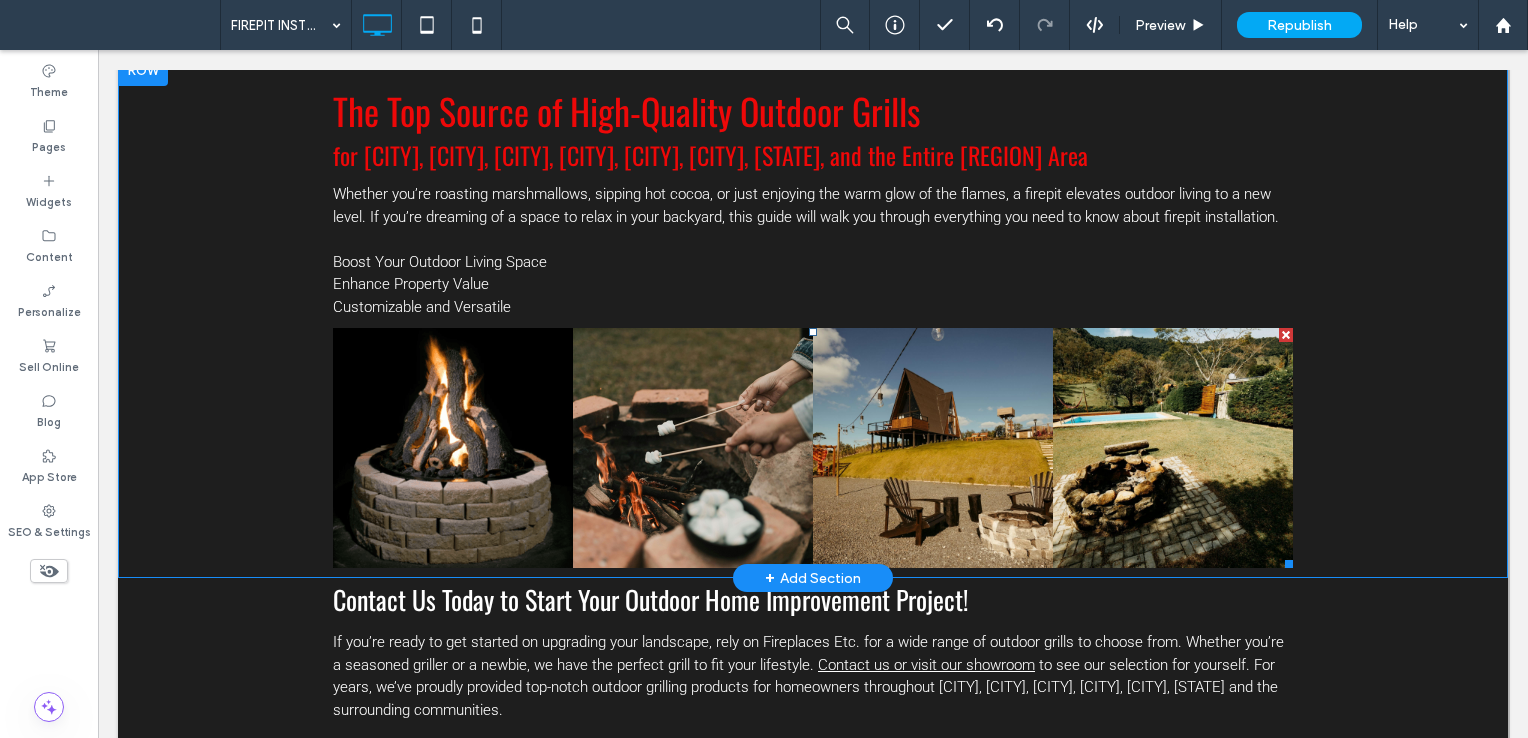 scroll, scrollTop: 300, scrollLeft: 0, axis: vertical 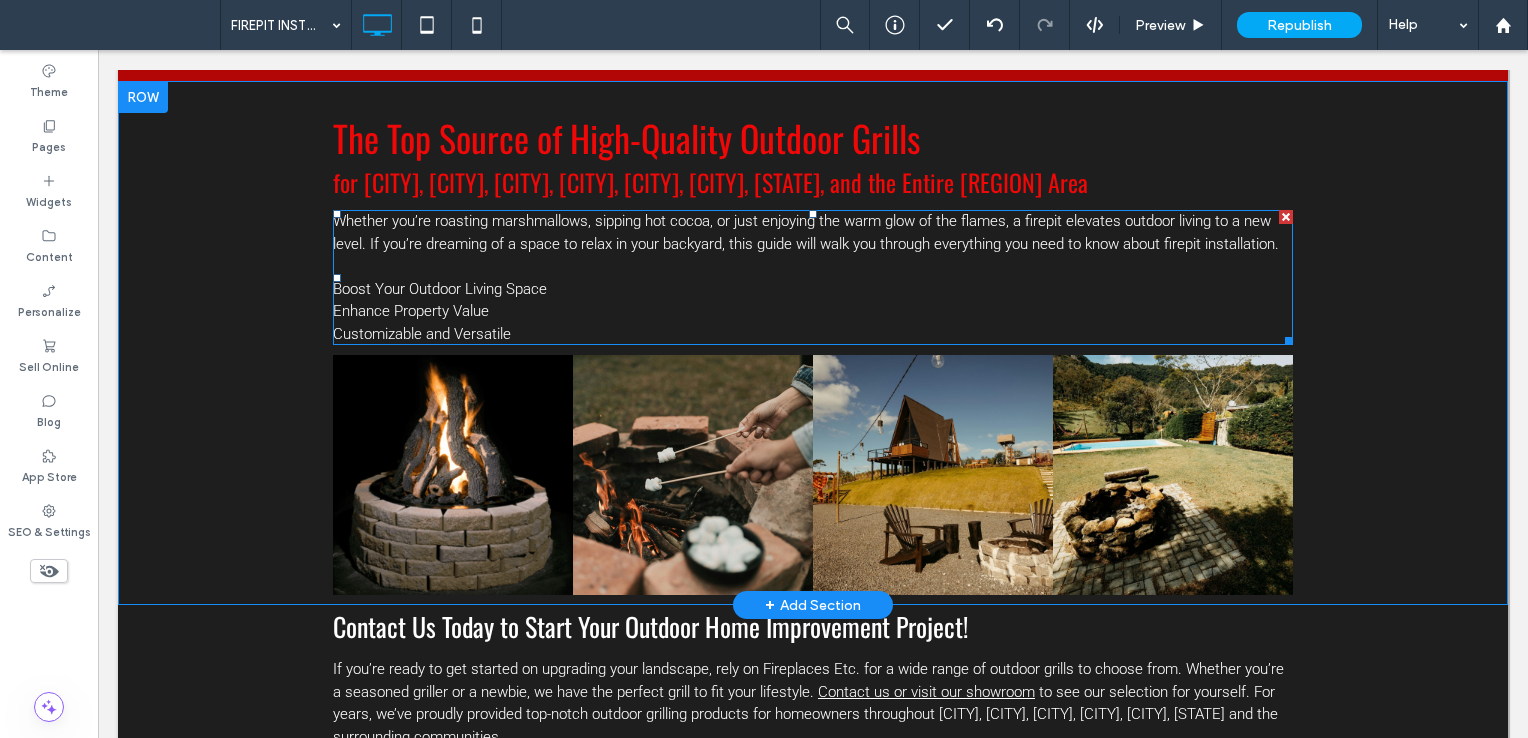 click on "Customizable and Versatile" at bounding box center [813, 334] 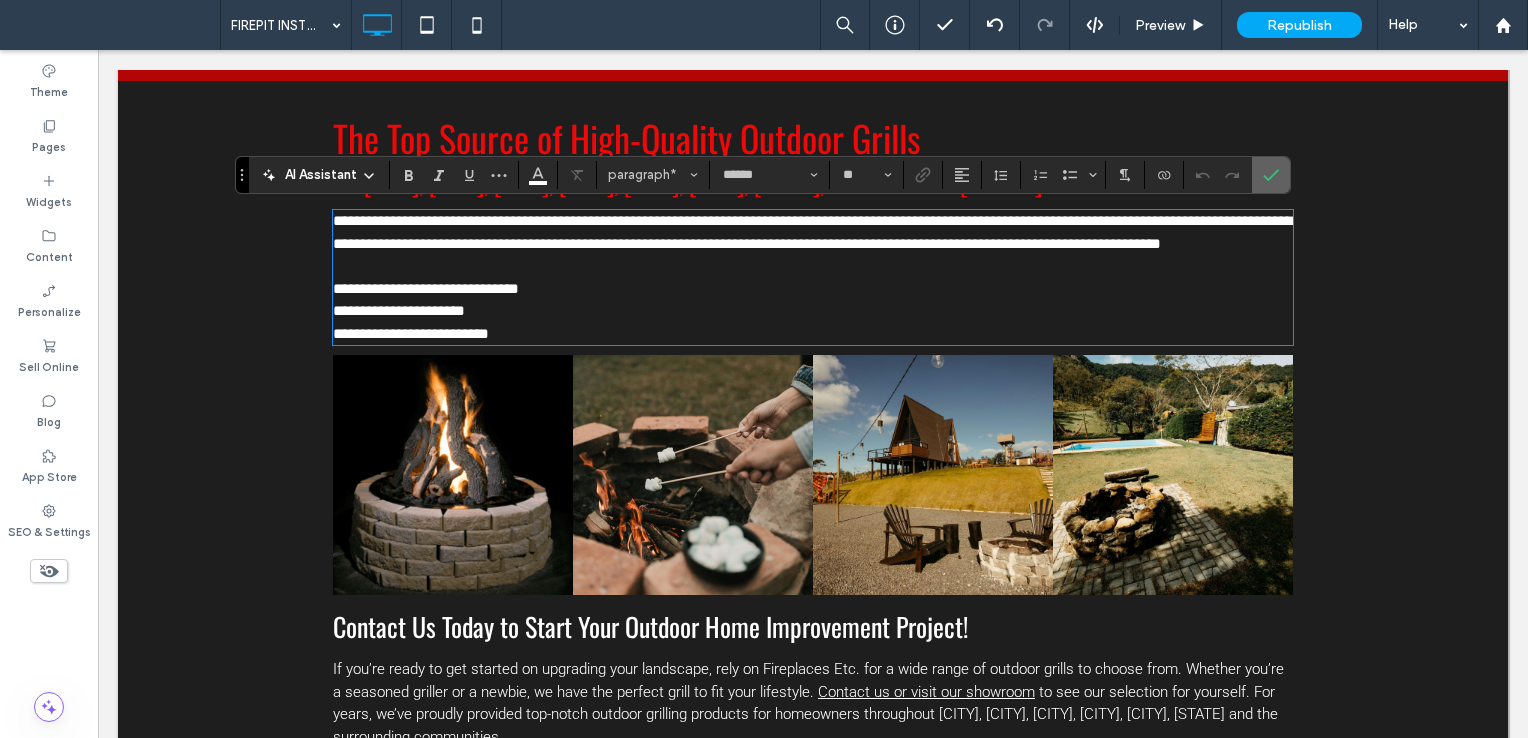drag, startPoint x: 1276, startPoint y: 176, endPoint x: 856, endPoint y: 95, distance: 427.7394 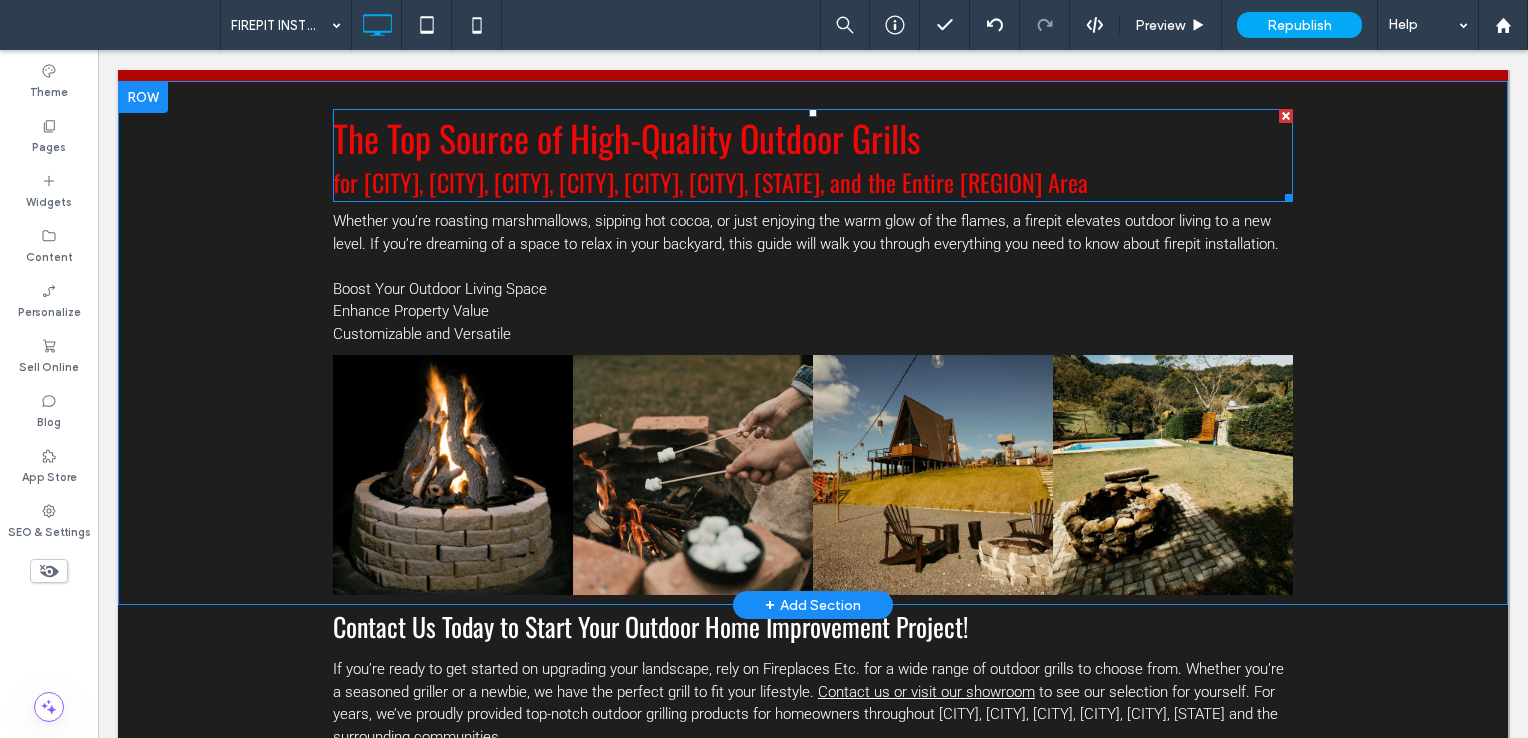 click on "The Top Source of High-Quality Outdoor Grills for [CITY], [CITY], [CITY], [CITY], [CITY], [CITY], [STATE], and the Entire Brazos Valley Area" at bounding box center [813, 155] 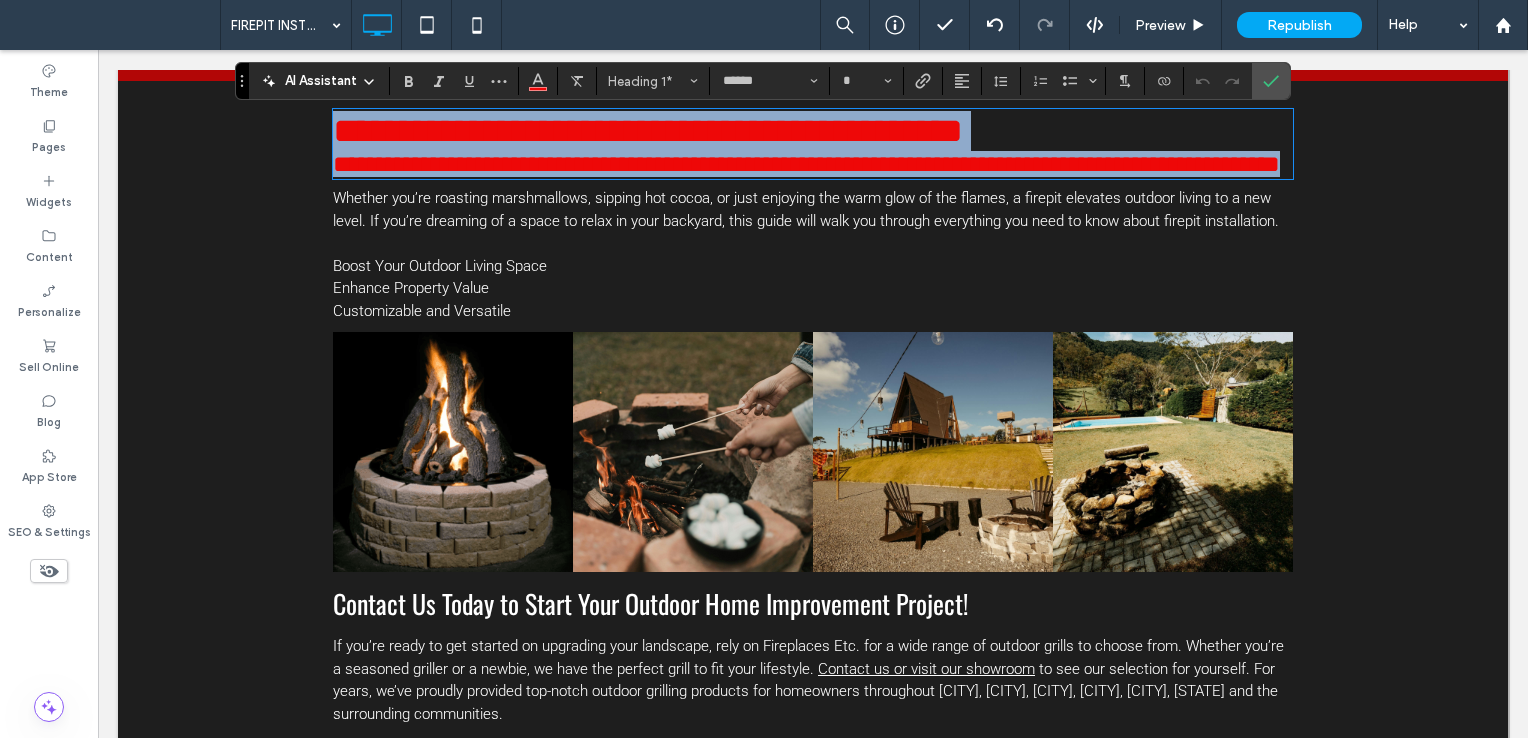 click on "**********" at bounding box center [813, 144] 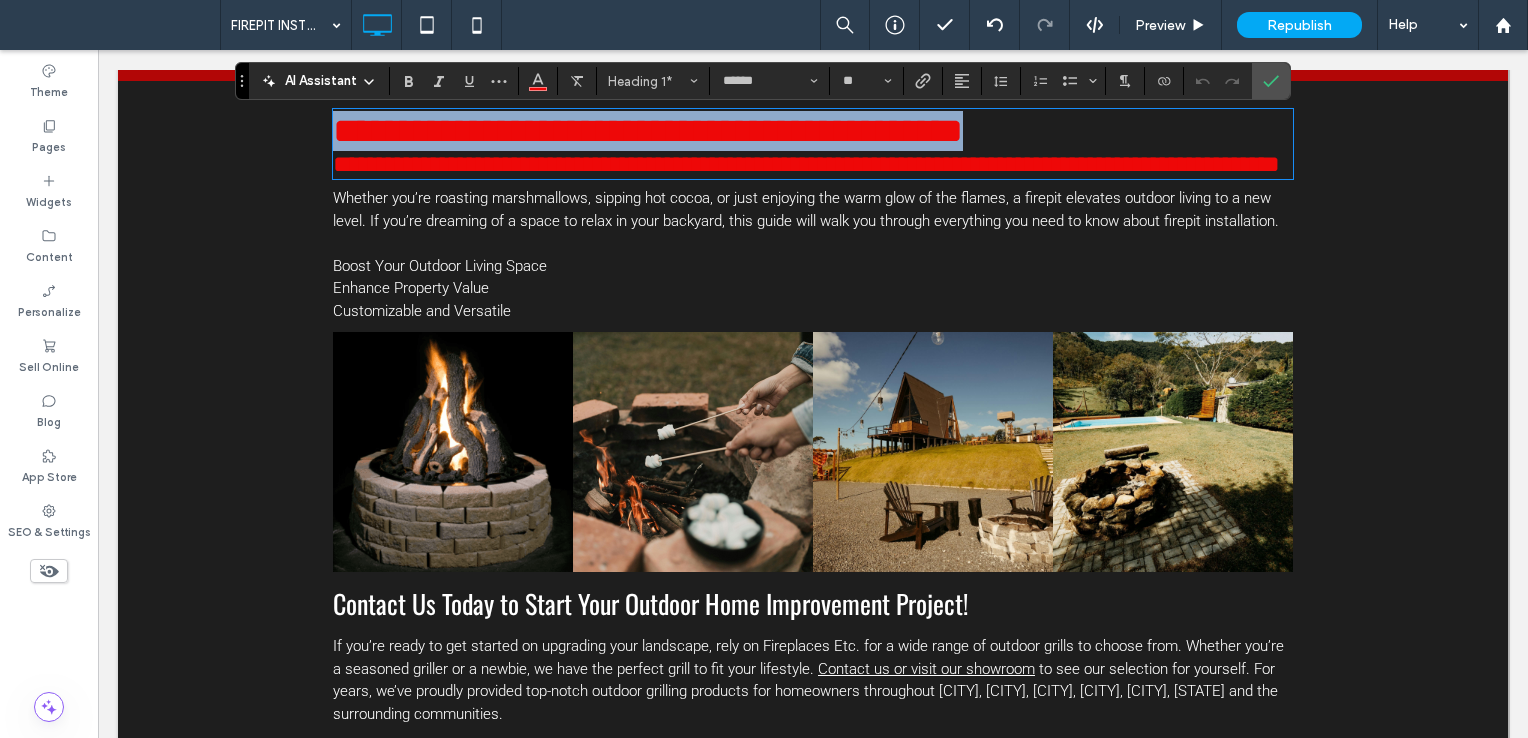 drag, startPoint x: 934, startPoint y: 135, endPoint x: 330, endPoint y: 146, distance: 604.10016 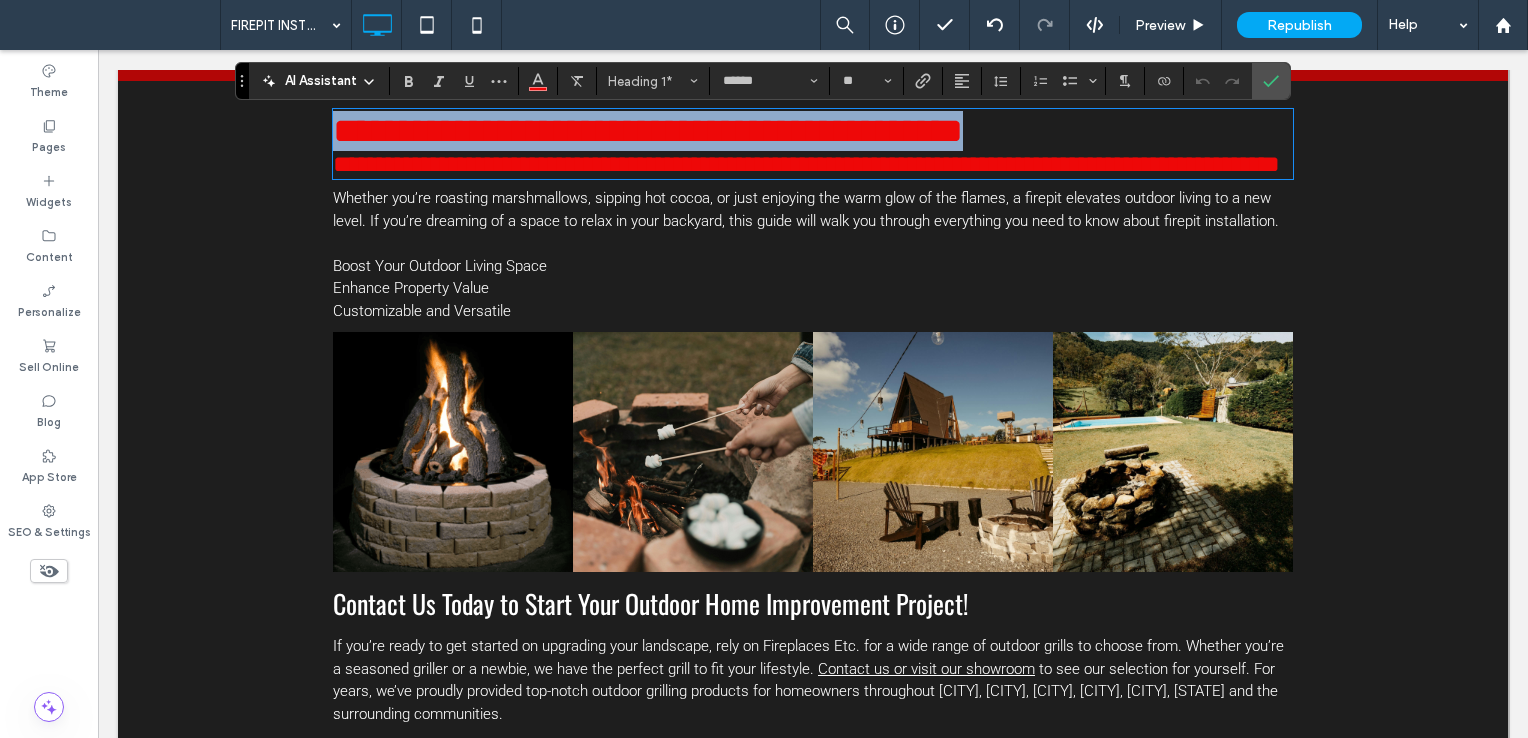 type 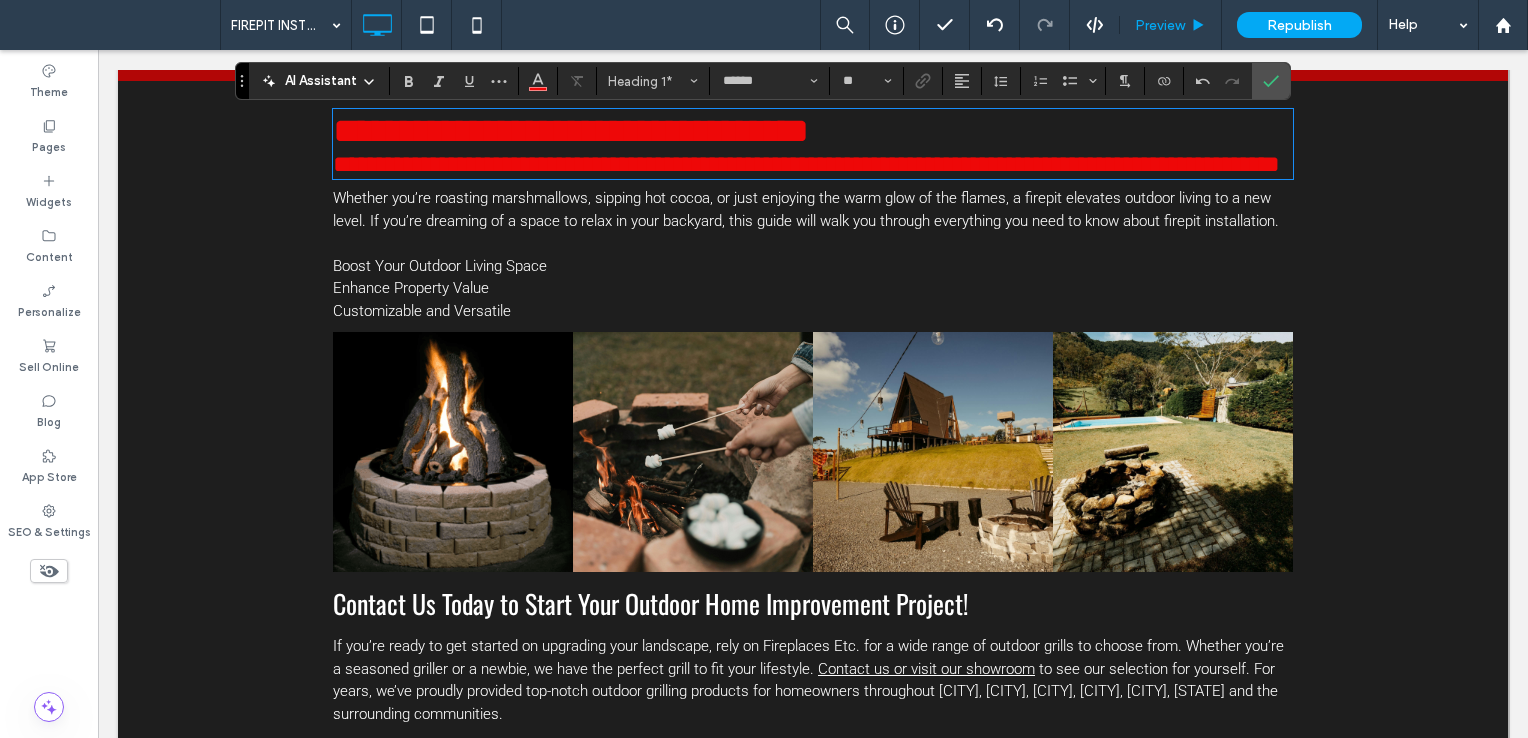 drag, startPoint x: 1270, startPoint y: 77, endPoint x: 1187, endPoint y: 2, distance: 111.86599 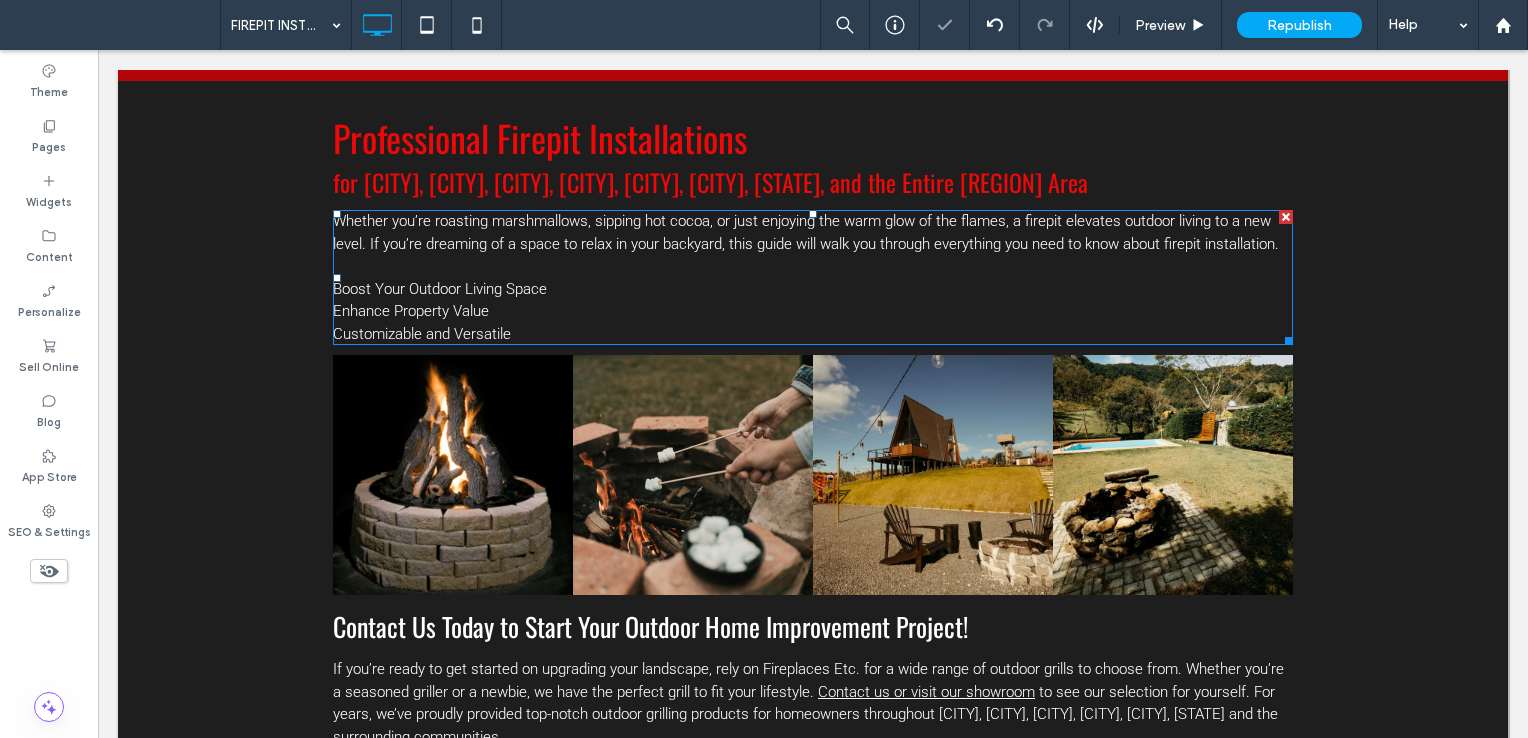 click on "Customizable and Versatile" at bounding box center [813, 334] 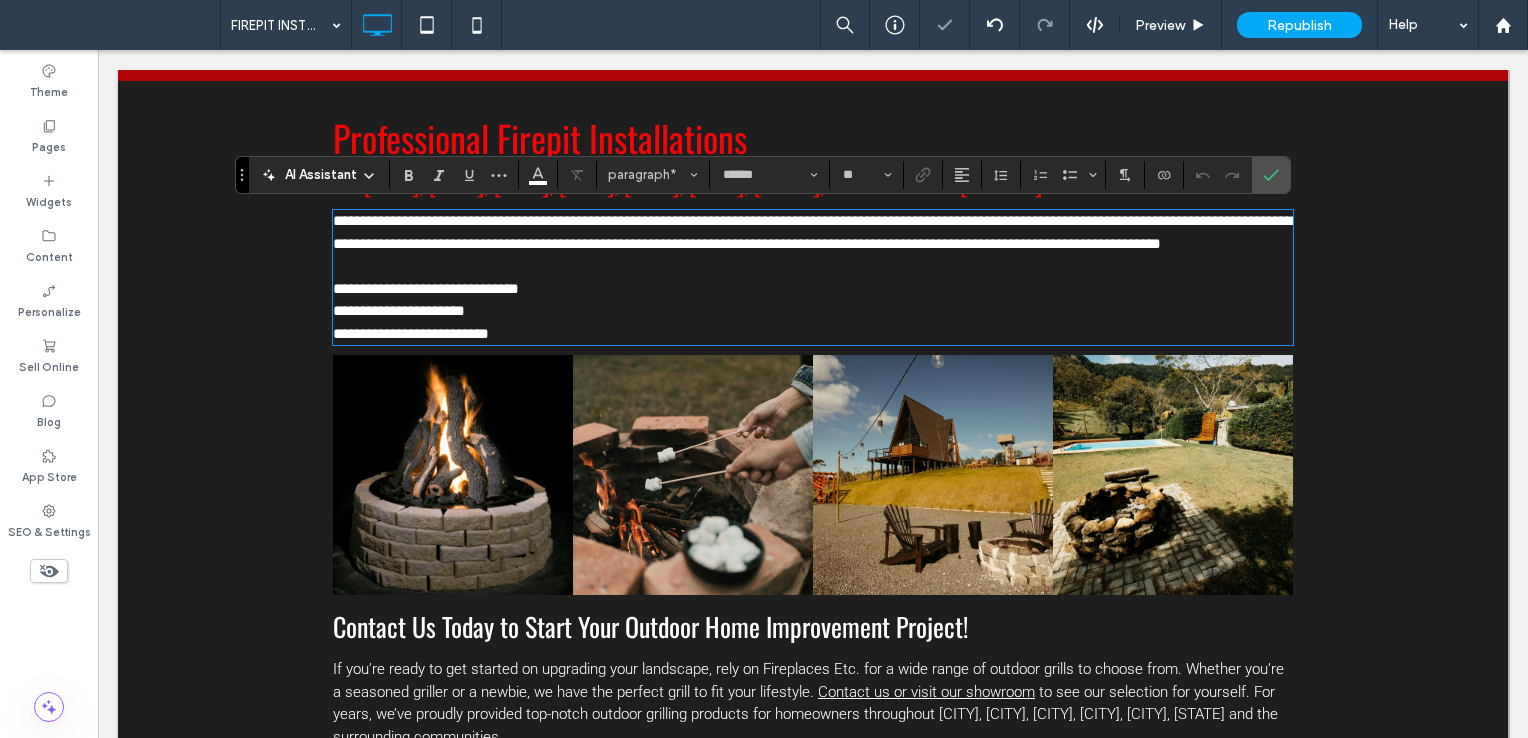 click on "**********" at bounding box center [813, 334] 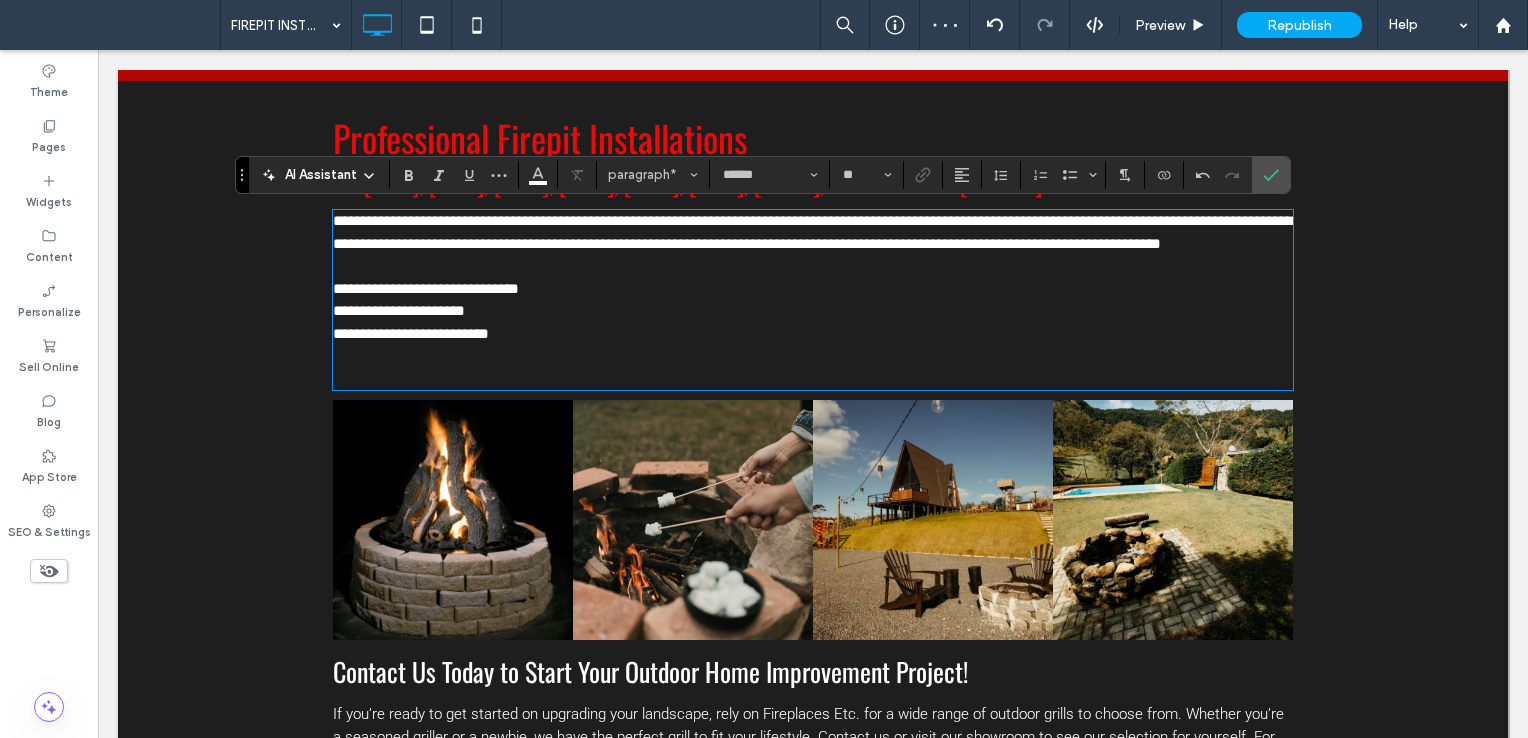 type 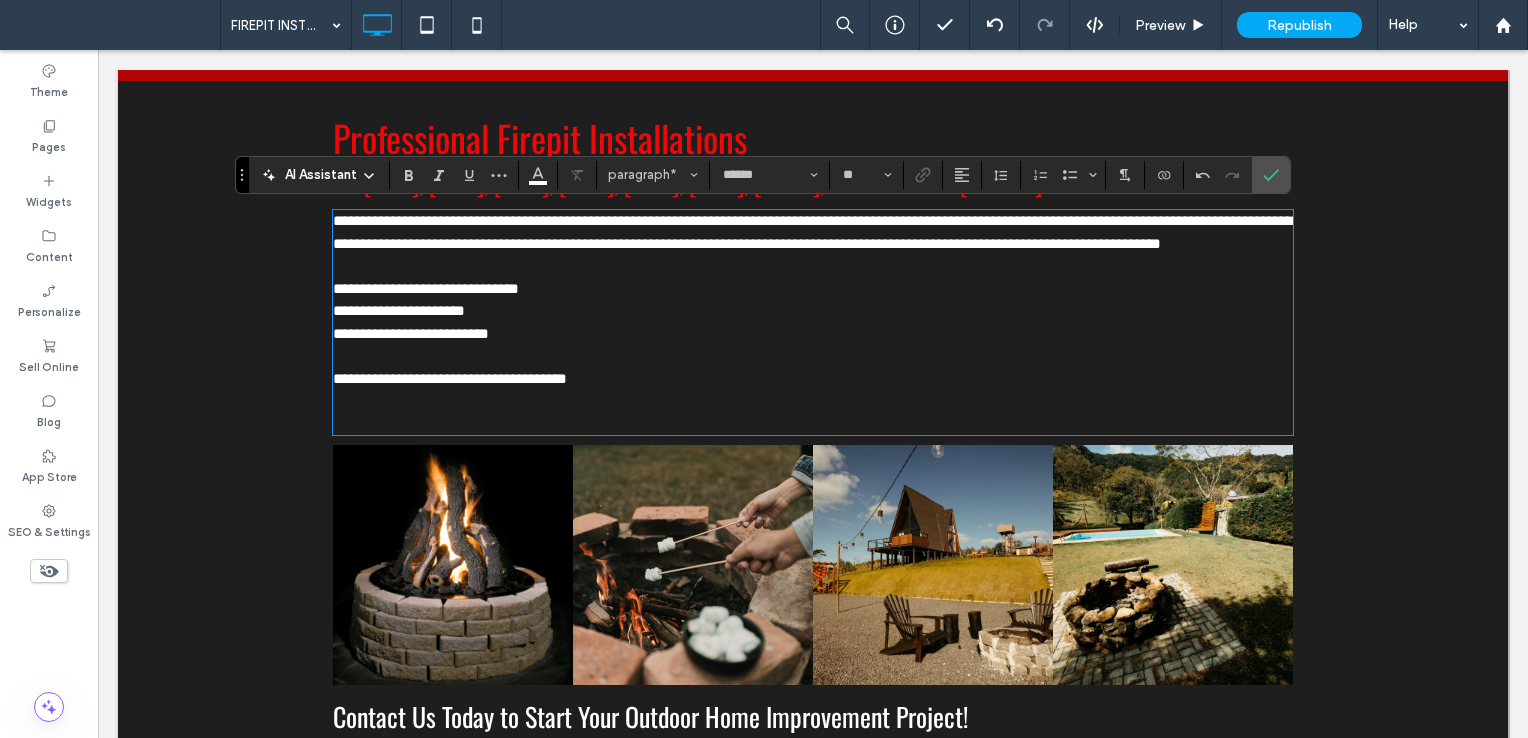 scroll, scrollTop: 0, scrollLeft: 0, axis: both 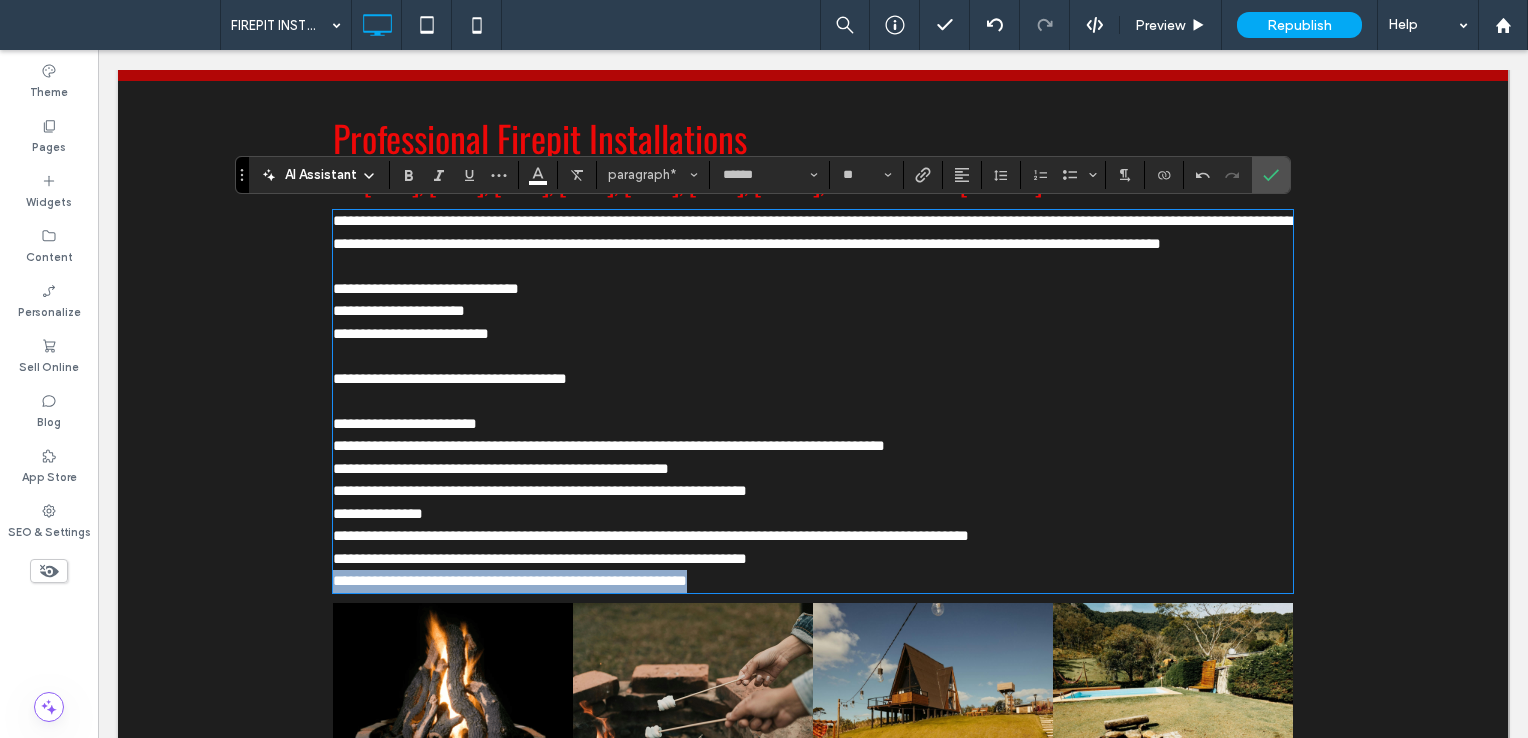 drag, startPoint x: 799, startPoint y: 577, endPoint x: 287, endPoint y: 574, distance: 512.0088 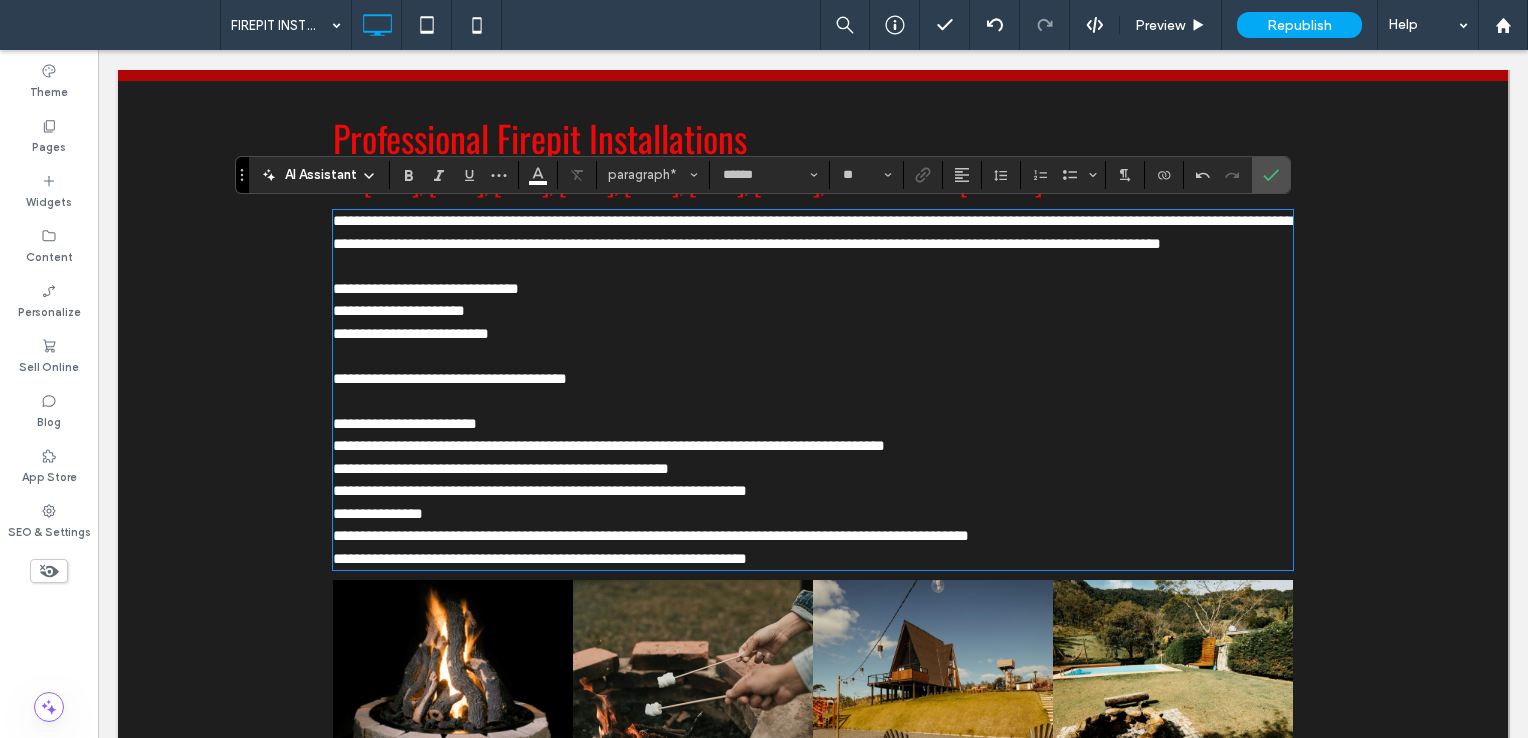 click on "**********" at bounding box center (813, 491) 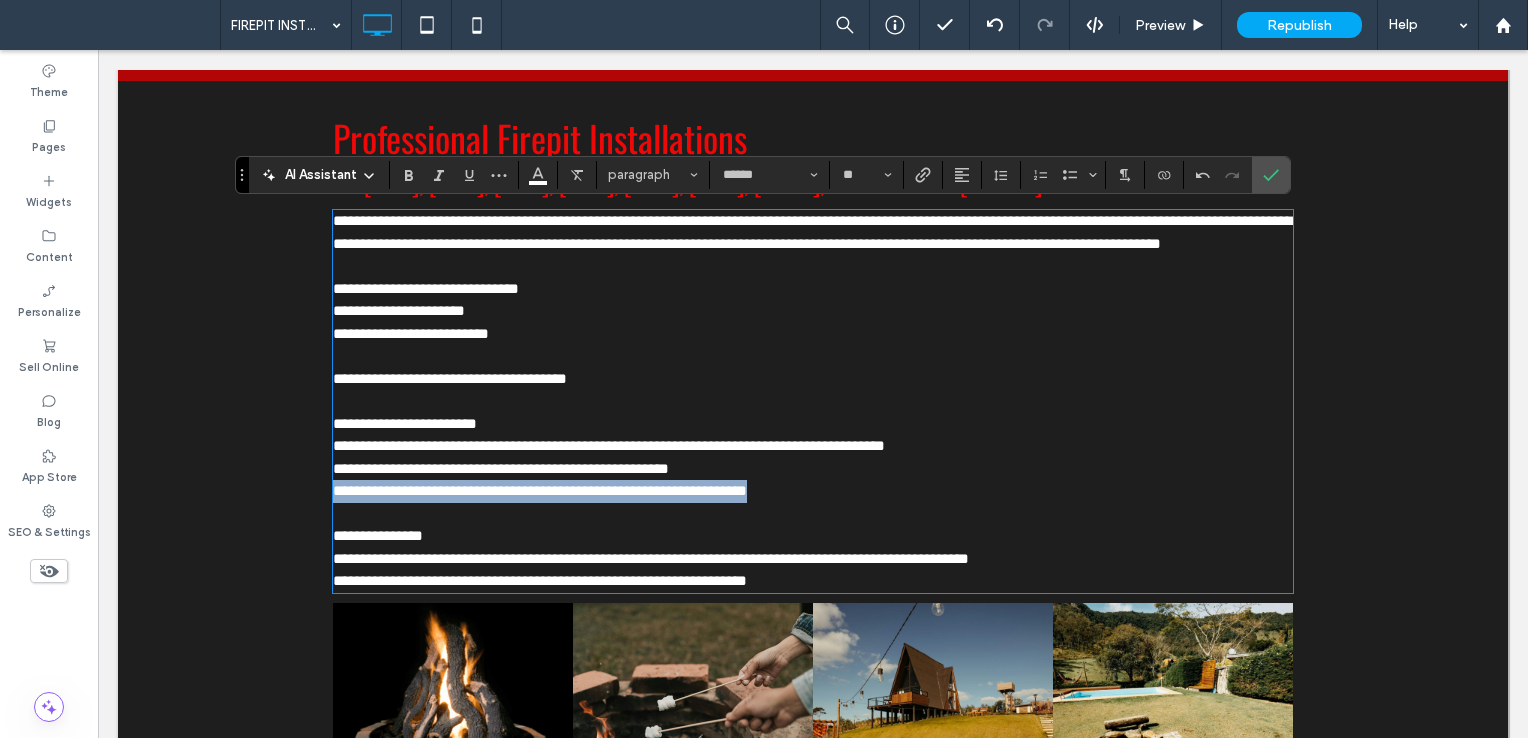 drag, startPoint x: 784, startPoint y: 479, endPoint x: 240, endPoint y: 494, distance: 544.2068 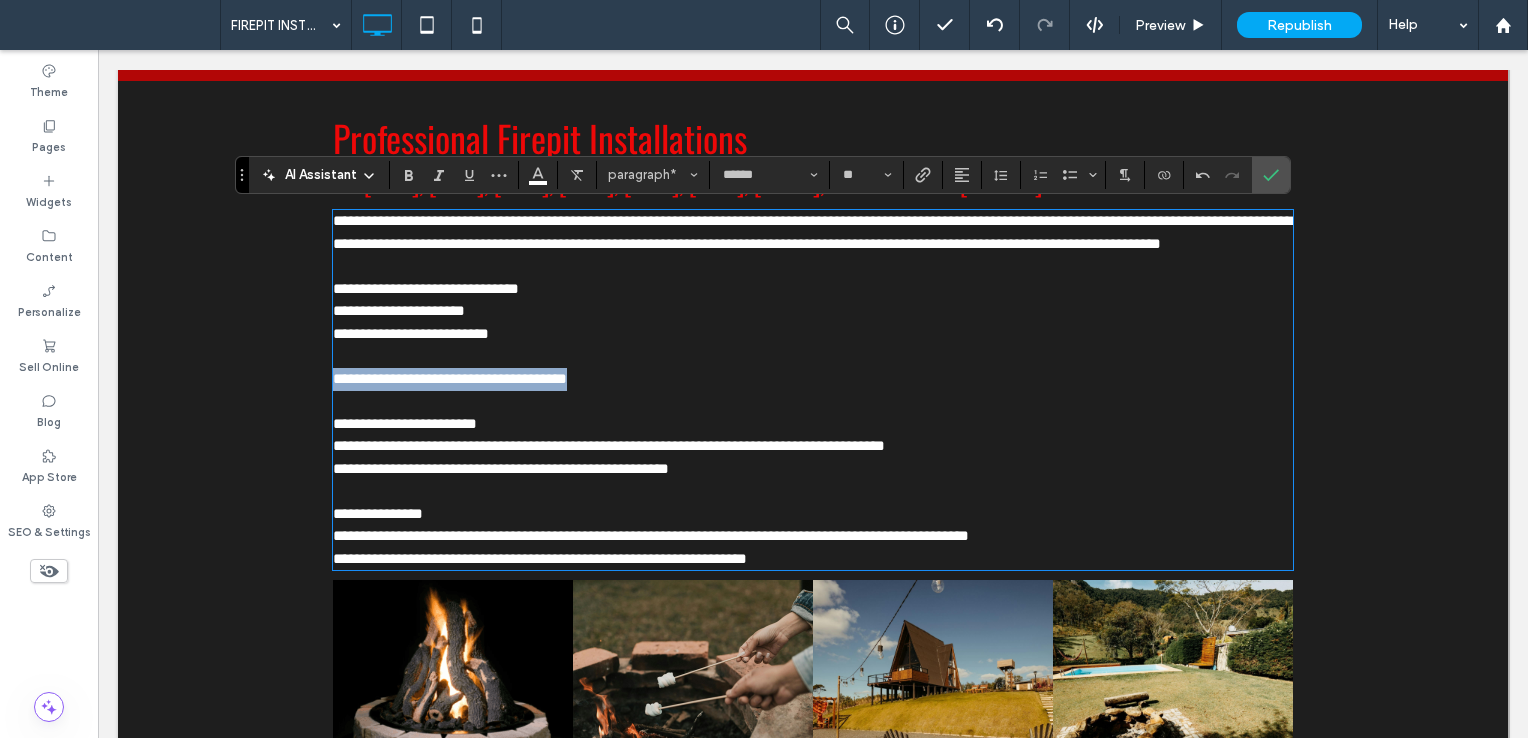 drag, startPoint x: 600, startPoint y: 376, endPoint x: 290, endPoint y: 373, distance: 310.01453 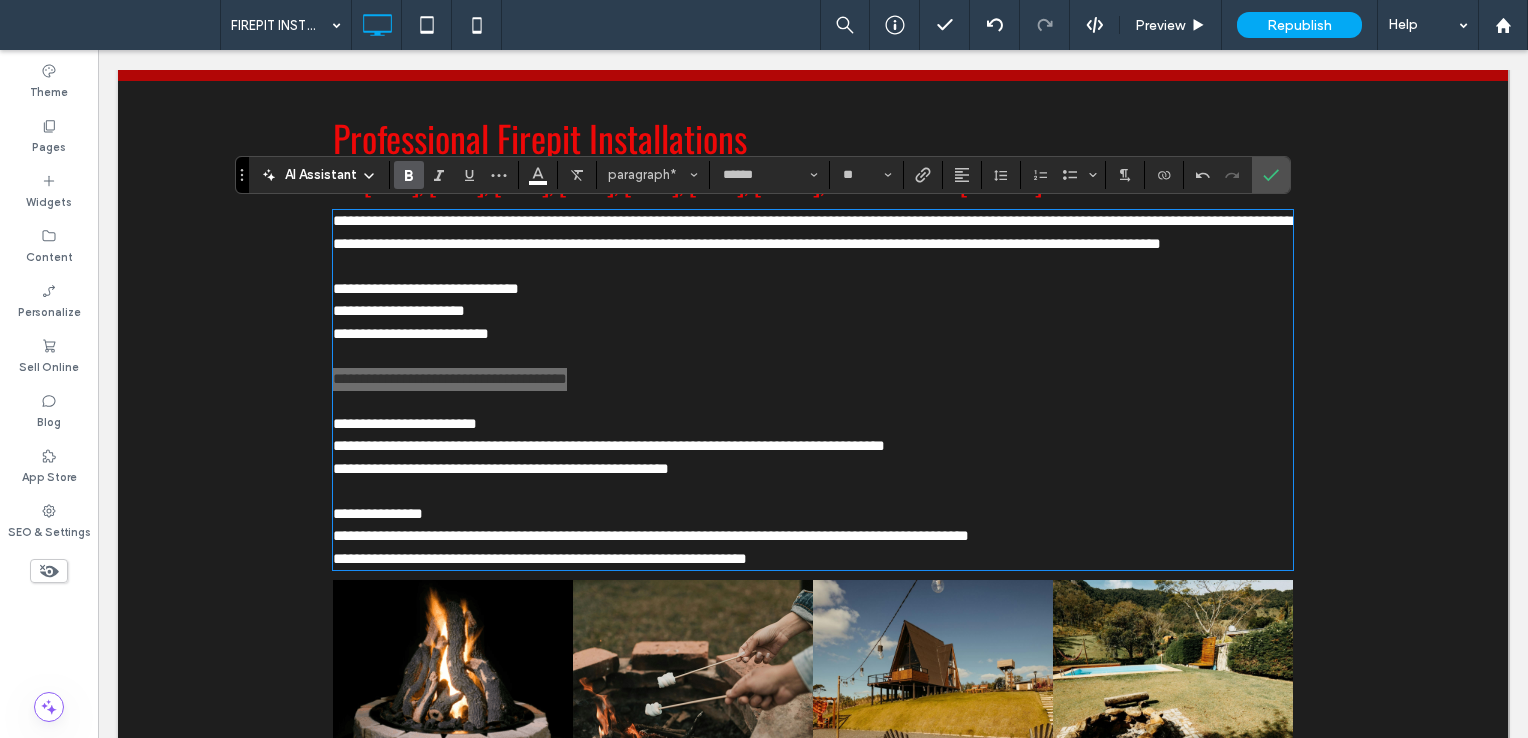 click 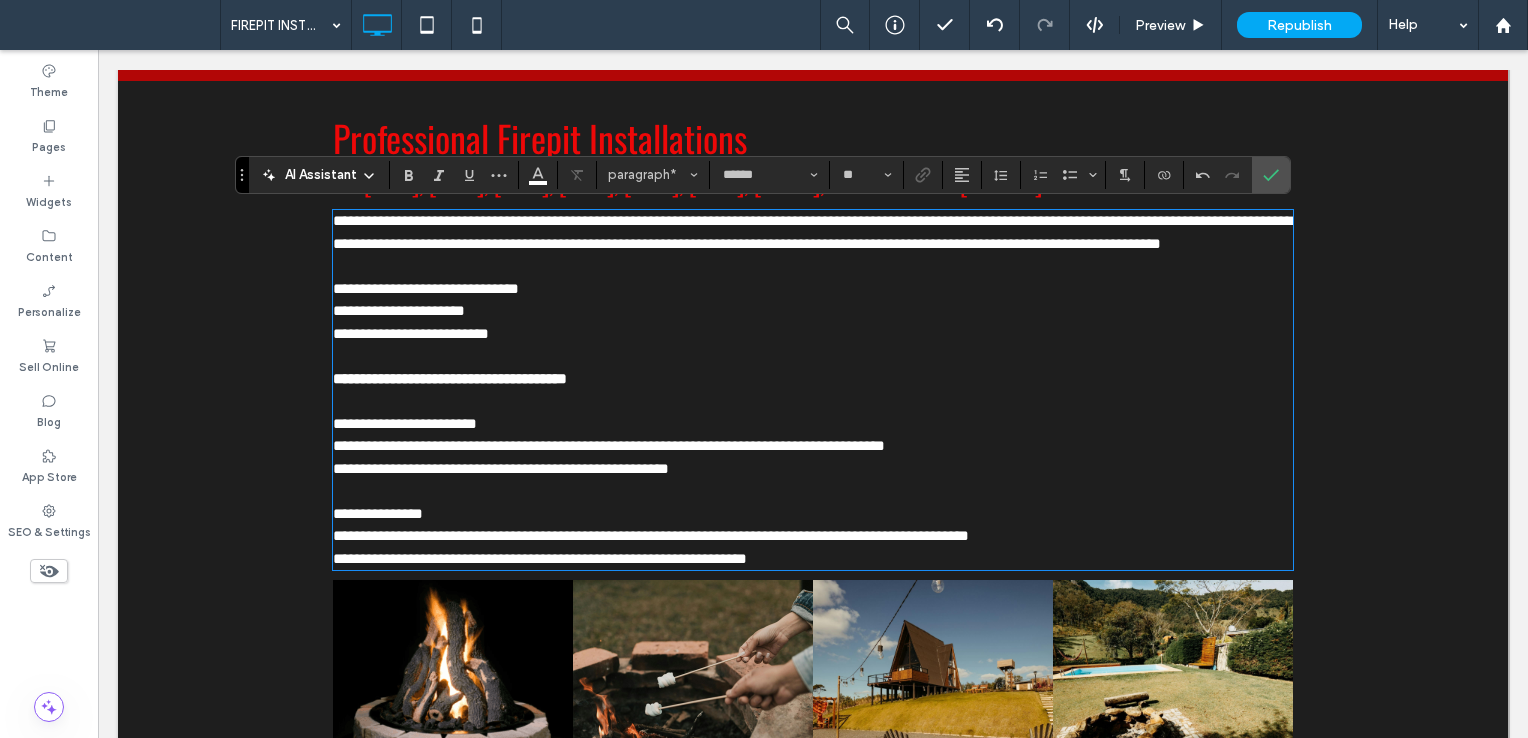click on "**********" at bounding box center [813, 311] 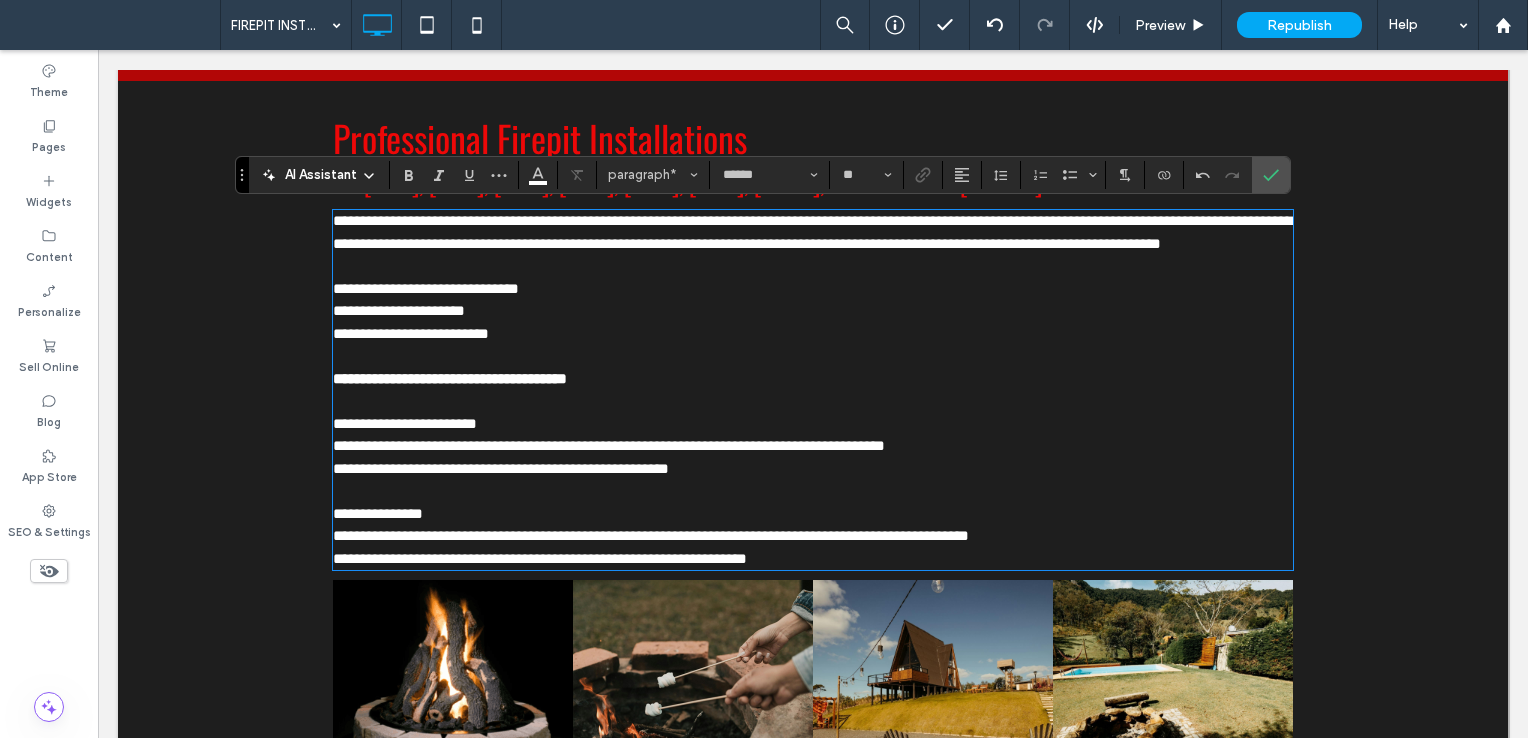 click on "**********" at bounding box center (813, 334) 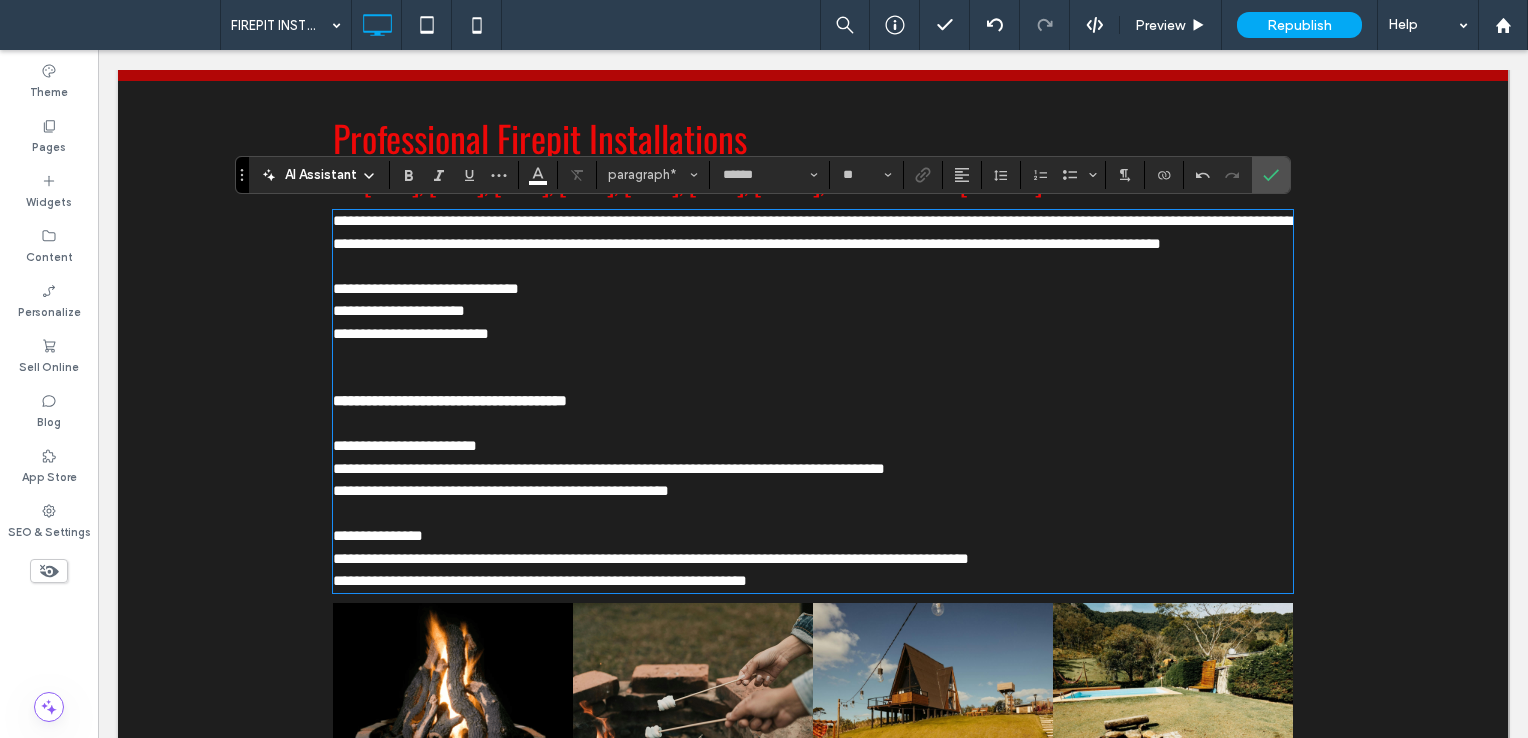 scroll, scrollTop: 0, scrollLeft: 0, axis: both 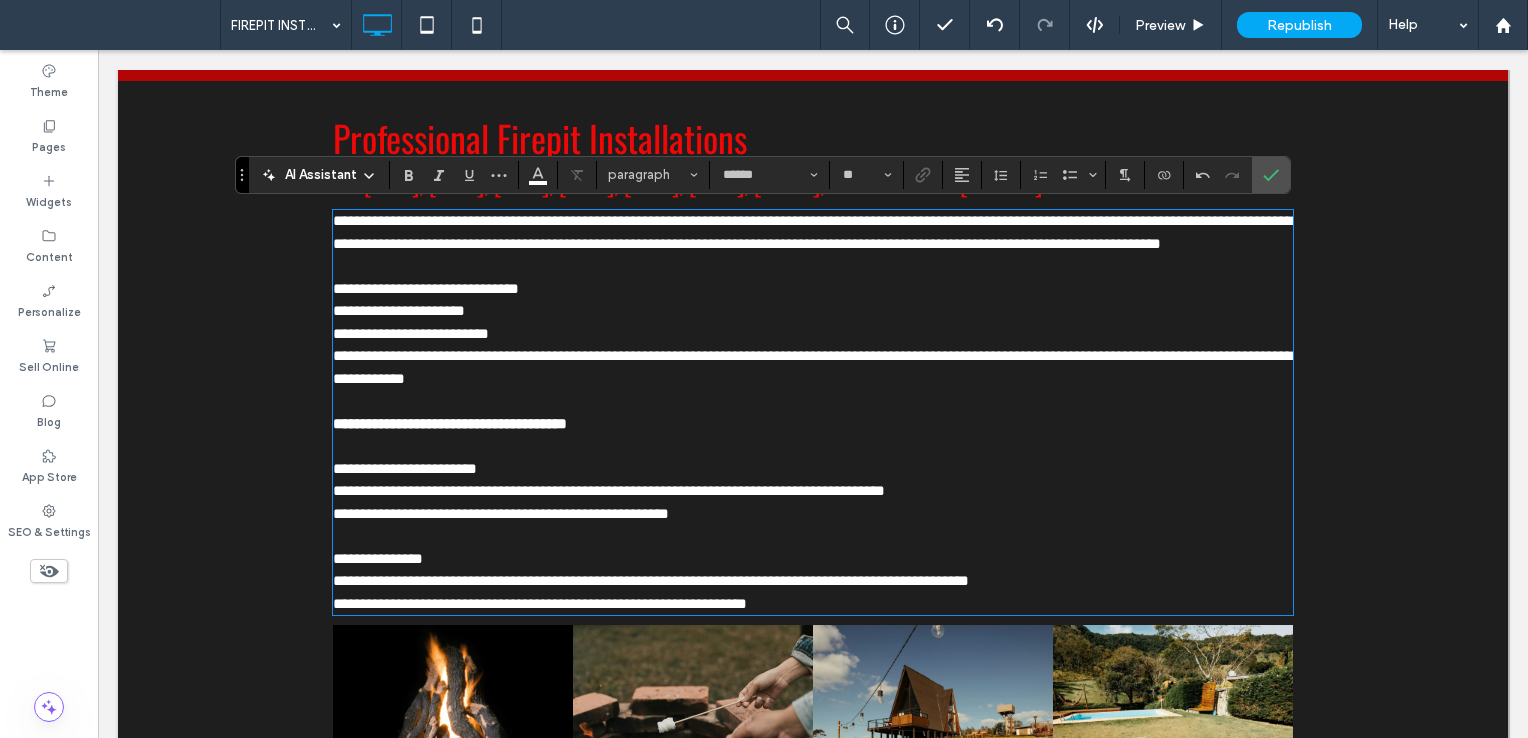 click on "**********" at bounding box center [813, 311] 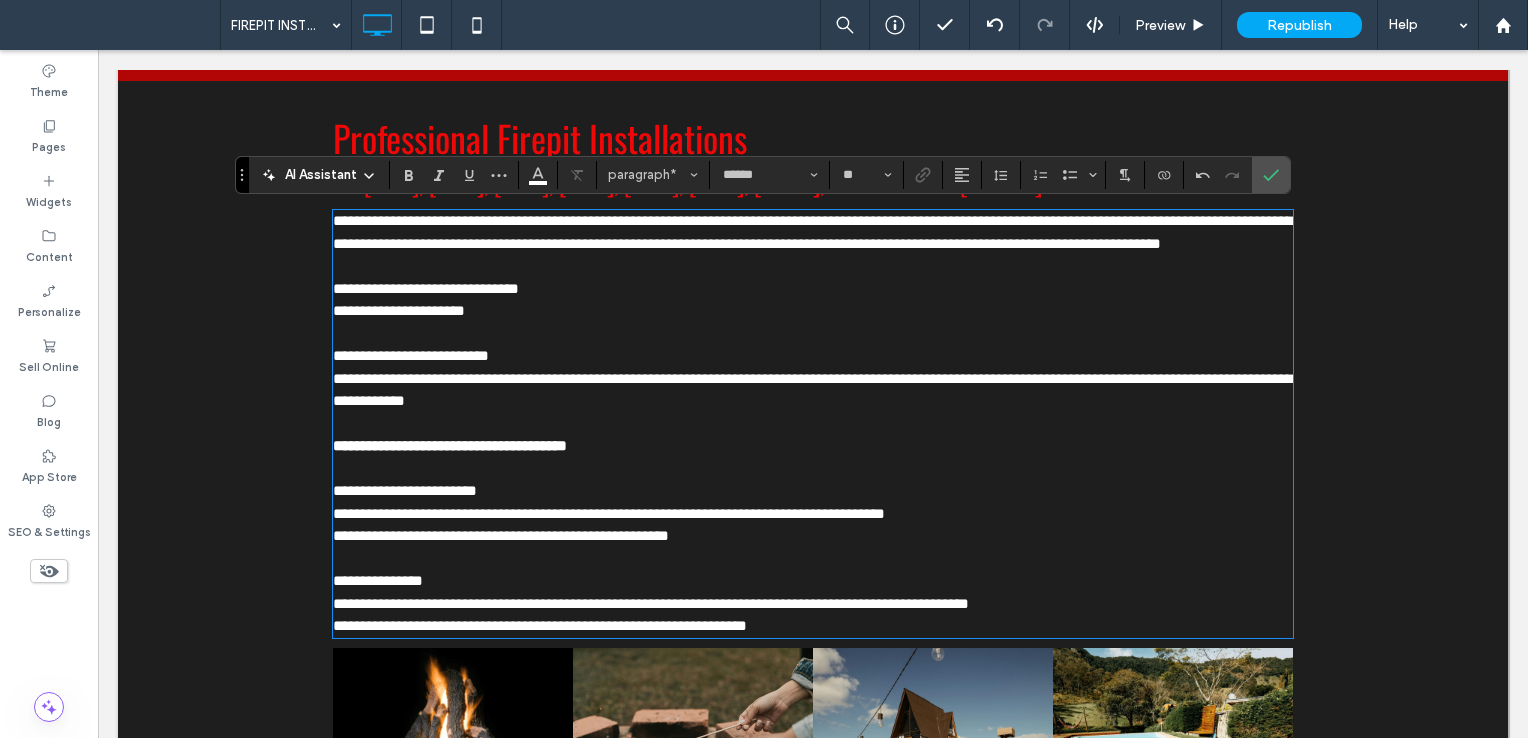 scroll, scrollTop: 0, scrollLeft: 0, axis: both 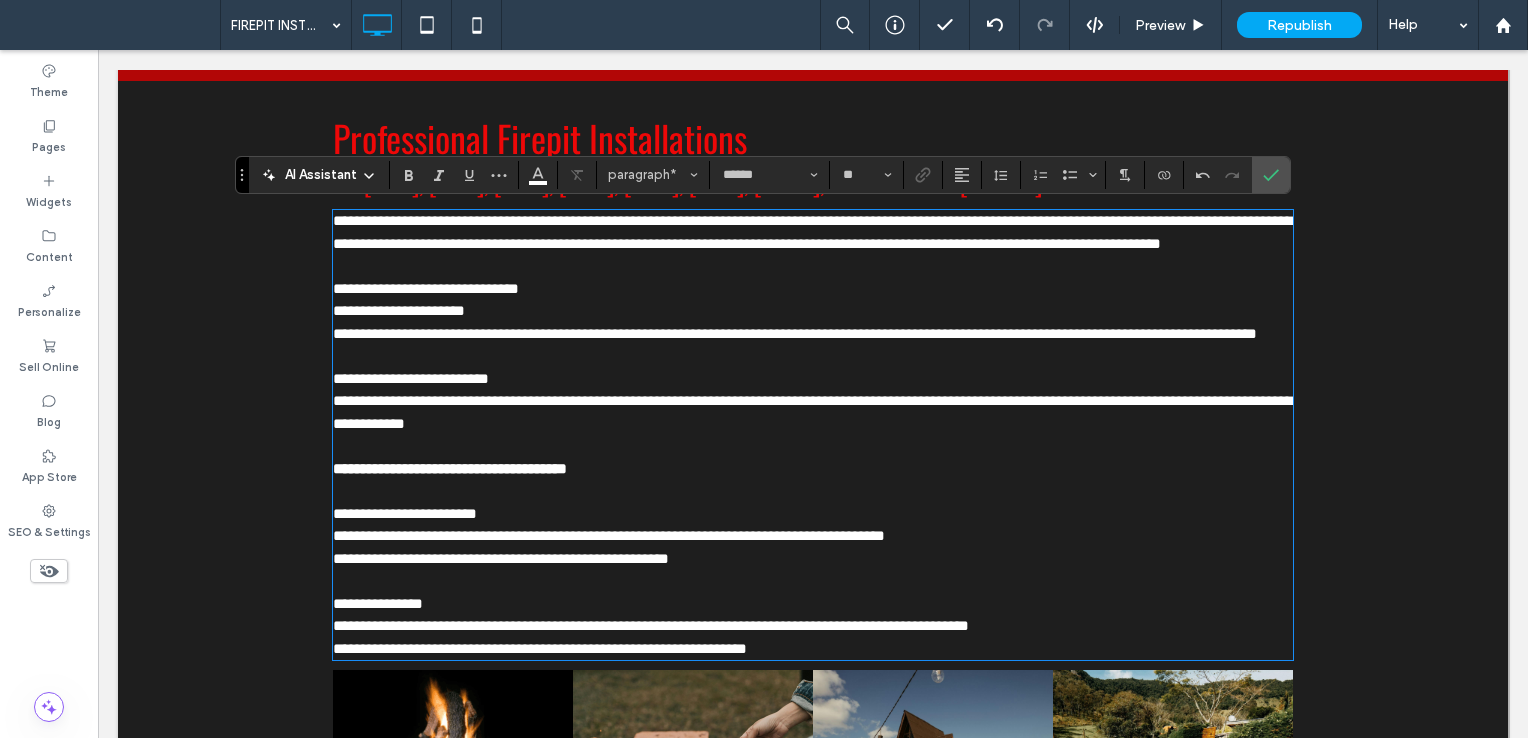 click on "**********" at bounding box center (813, 289) 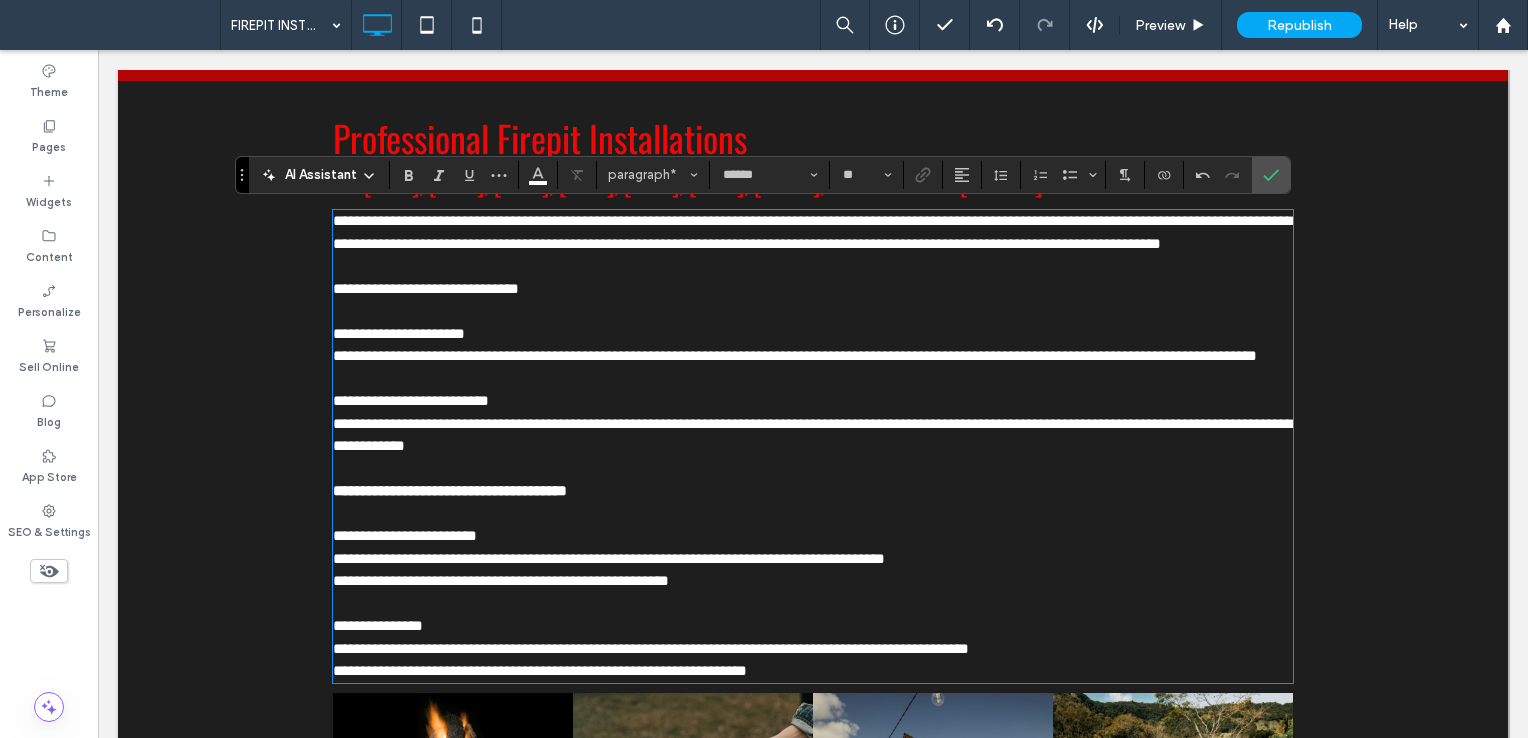 scroll, scrollTop: 0, scrollLeft: 0, axis: both 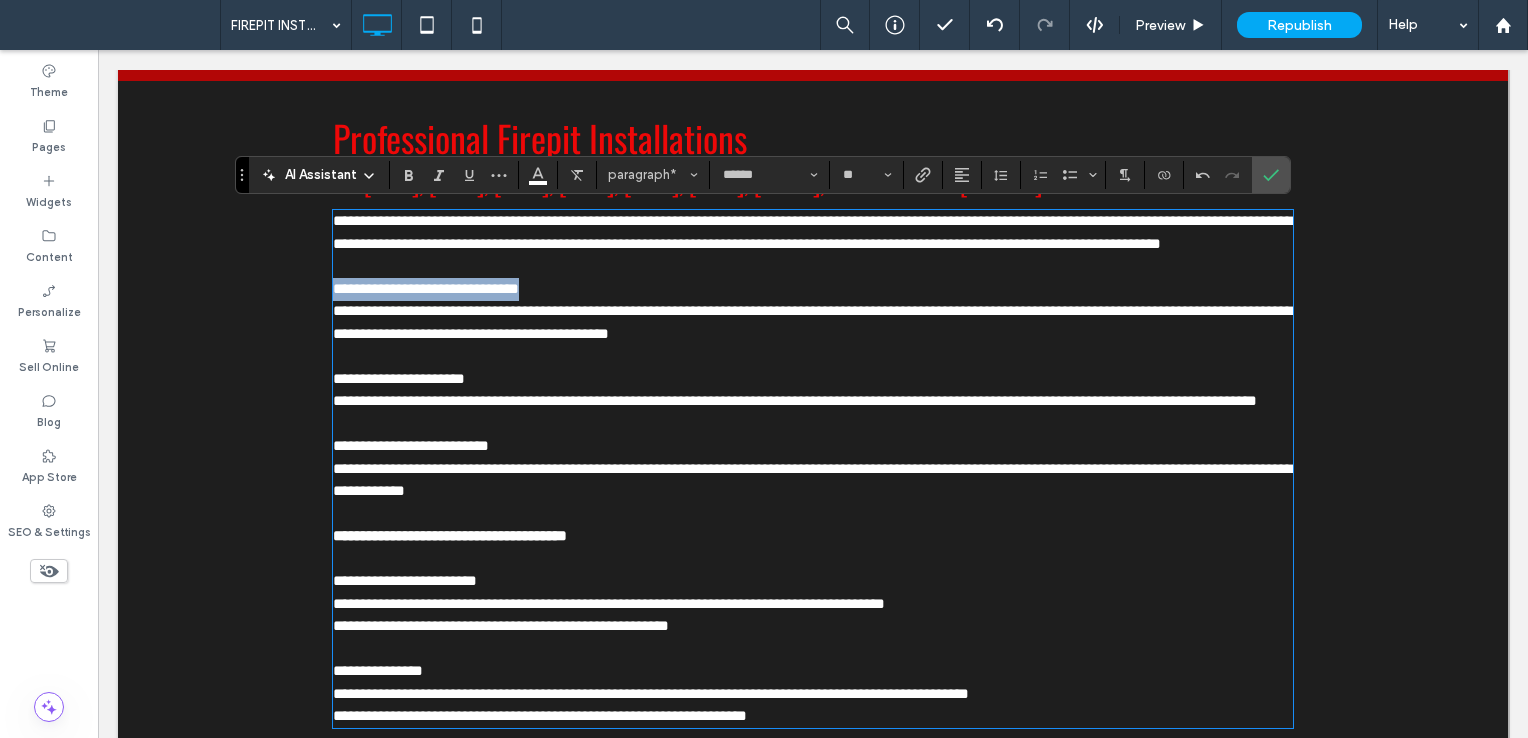 drag, startPoint x: 560, startPoint y: 281, endPoint x: 308, endPoint y: 290, distance: 252.16066 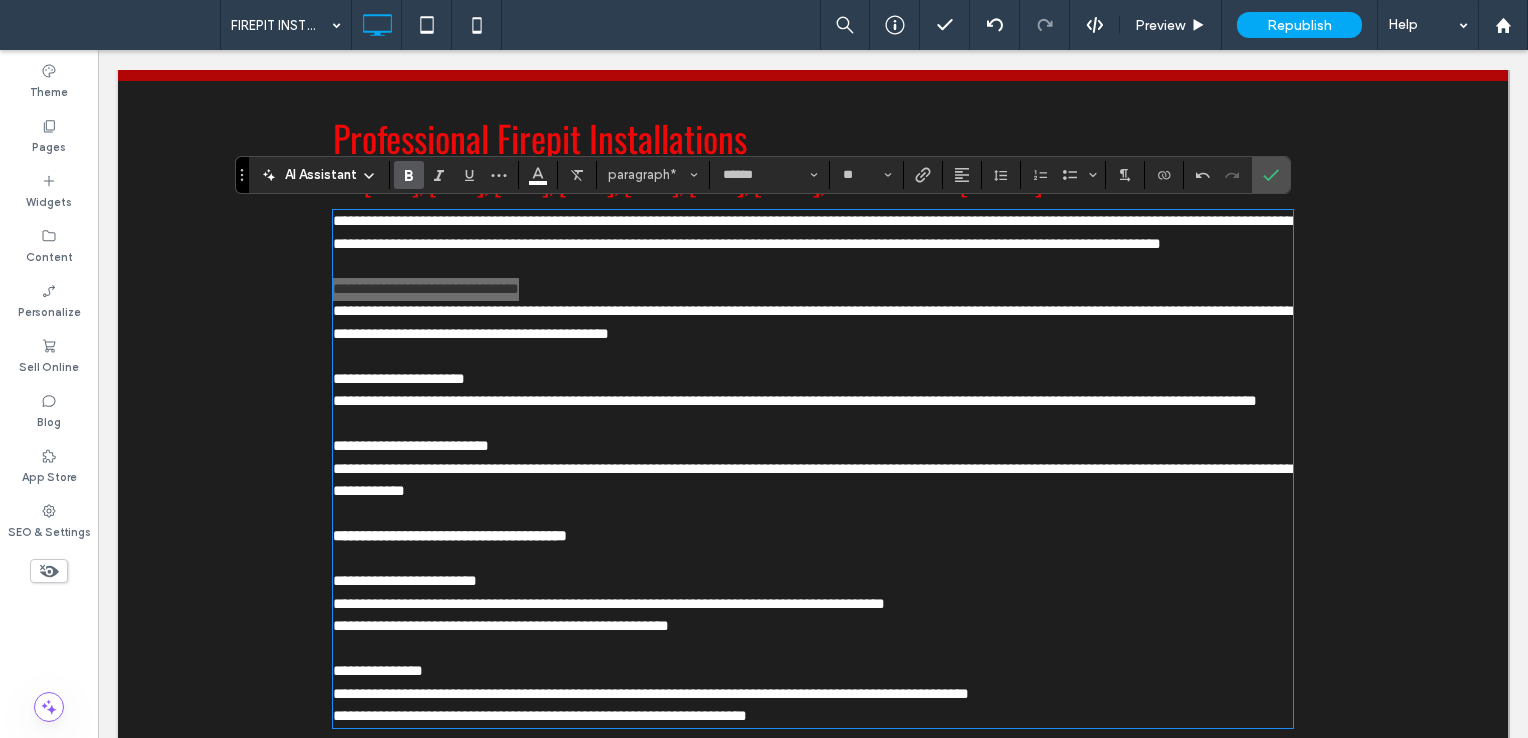 click 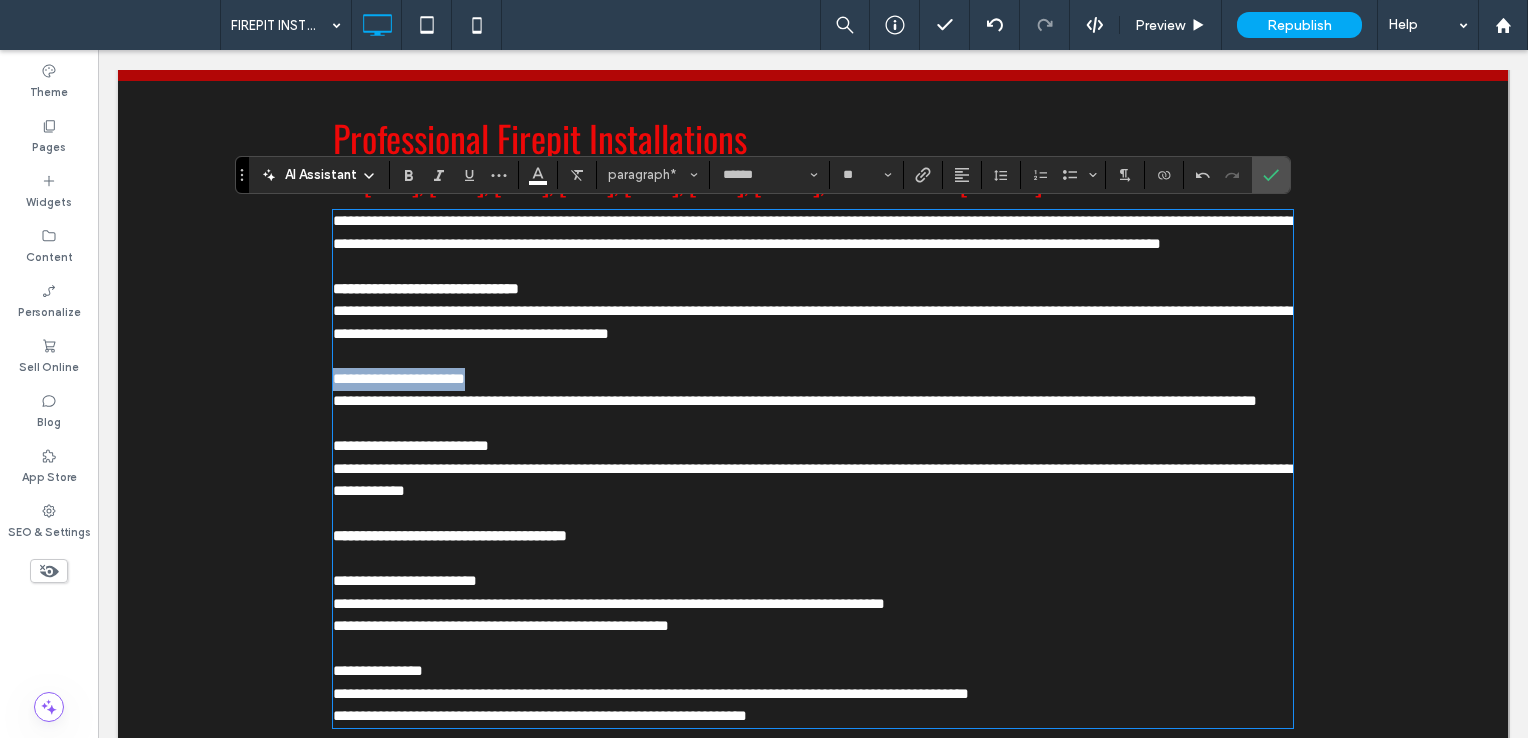 drag, startPoint x: 493, startPoint y: 382, endPoint x: 285, endPoint y: 364, distance: 208.77739 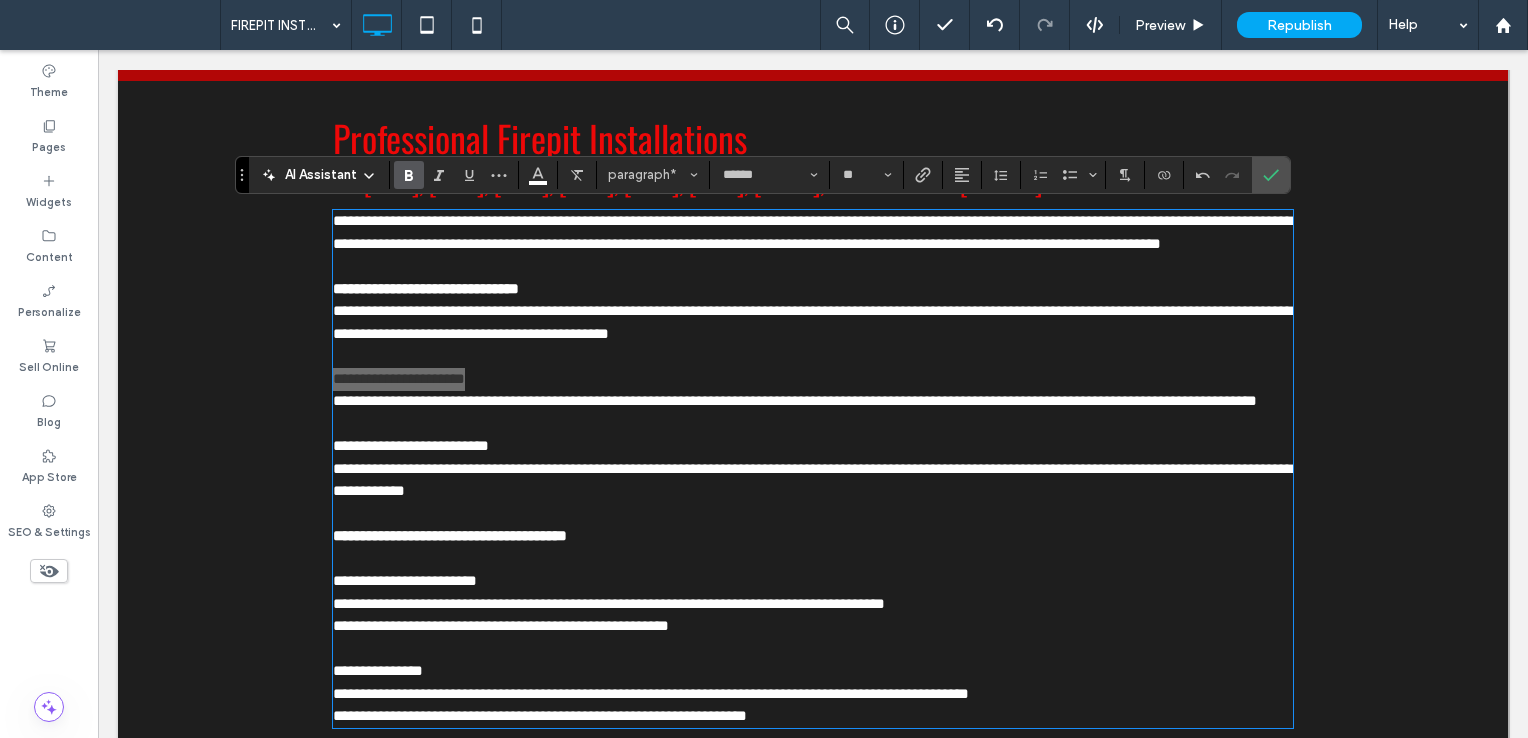 drag, startPoint x: 414, startPoint y: 175, endPoint x: 404, endPoint y: 323, distance: 148.33745 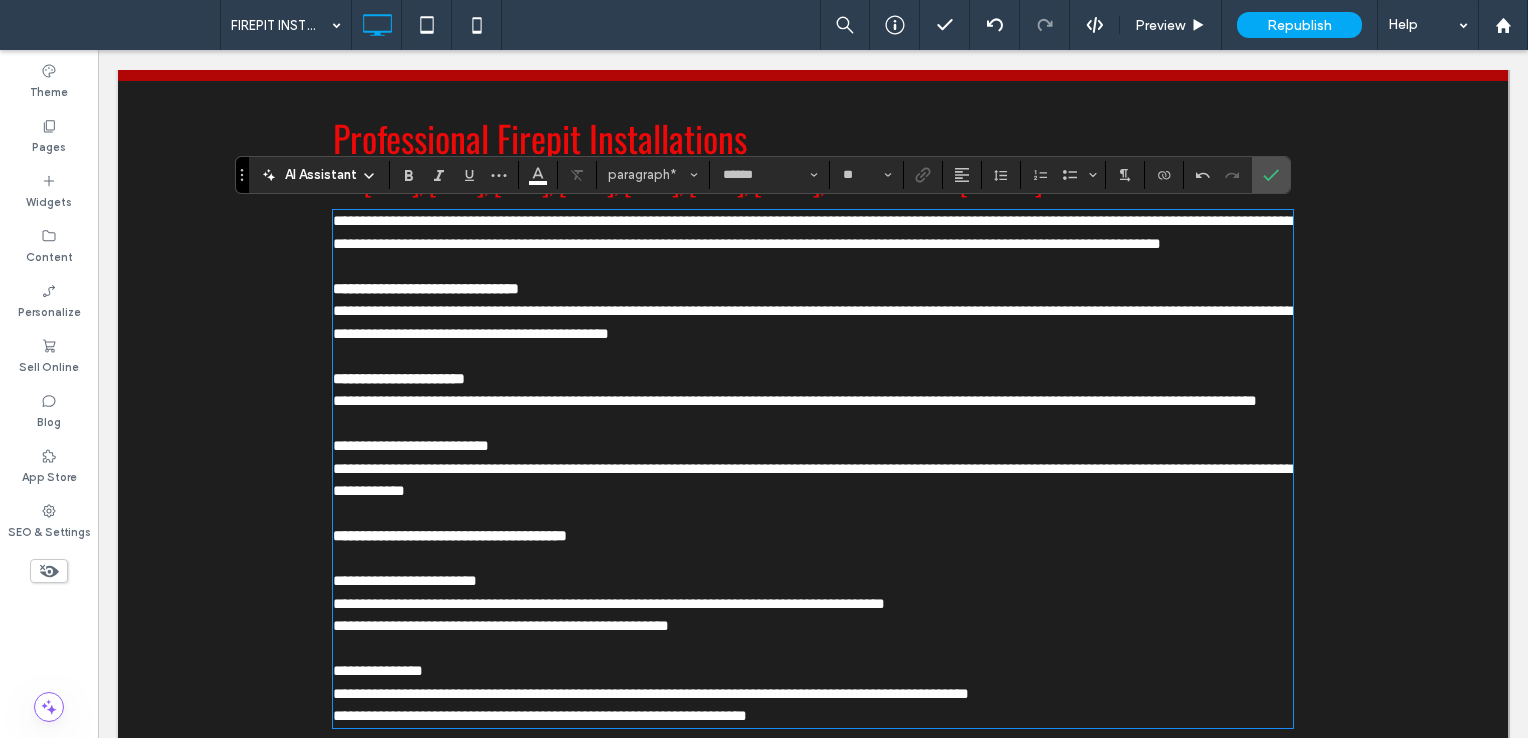 drag, startPoint x: 517, startPoint y: 468, endPoint x: 296, endPoint y: 455, distance: 221.38202 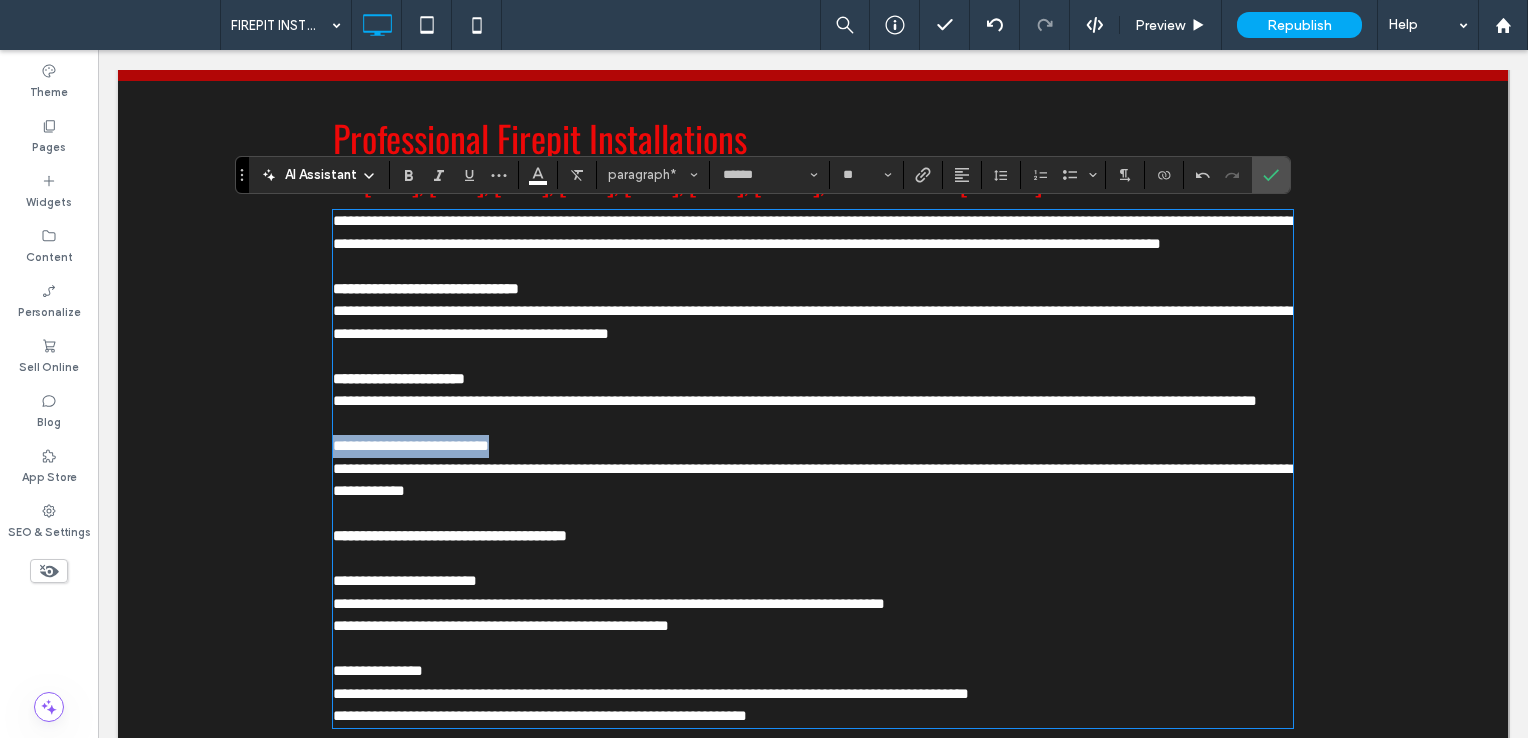 drag, startPoint x: 530, startPoint y: 459, endPoint x: 310, endPoint y: 466, distance: 220.11133 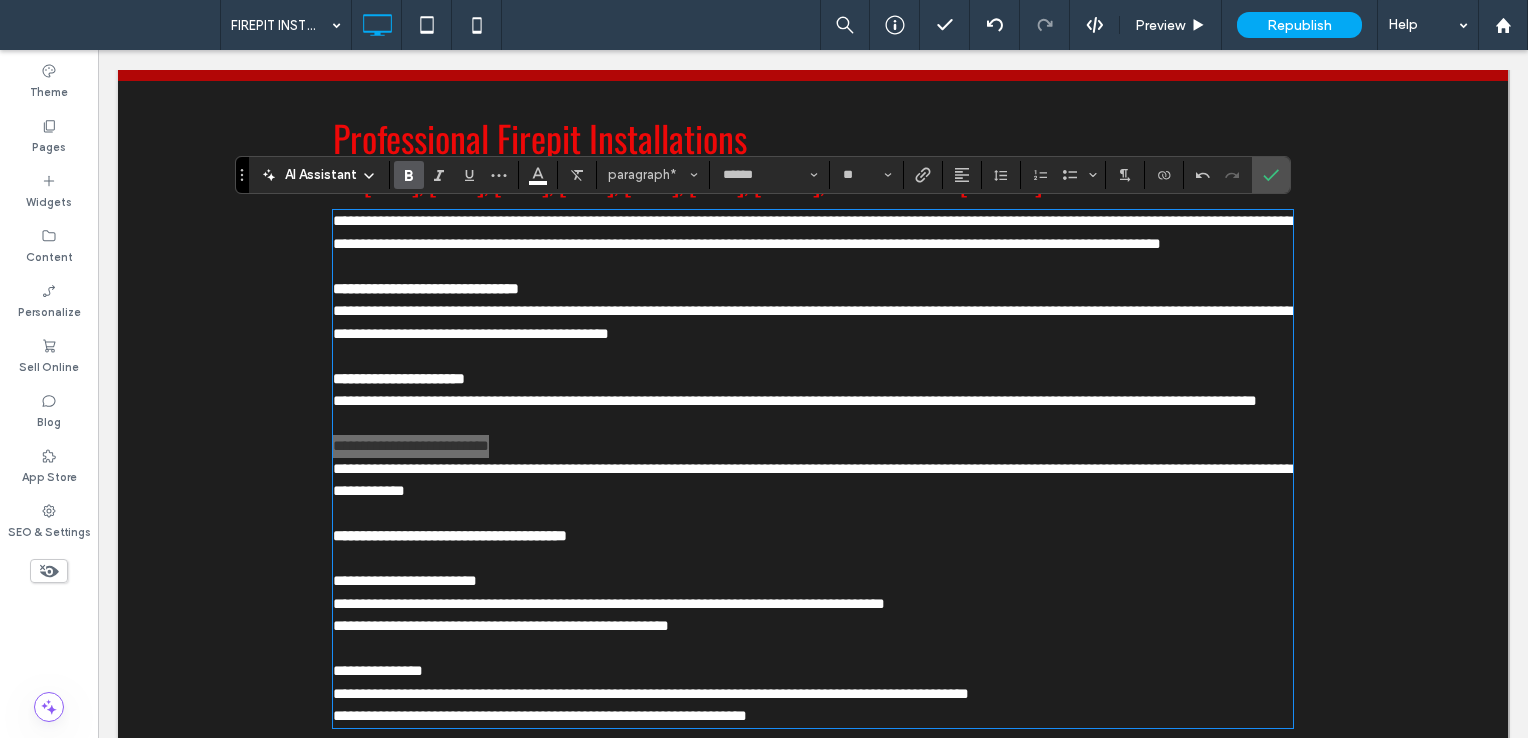 click 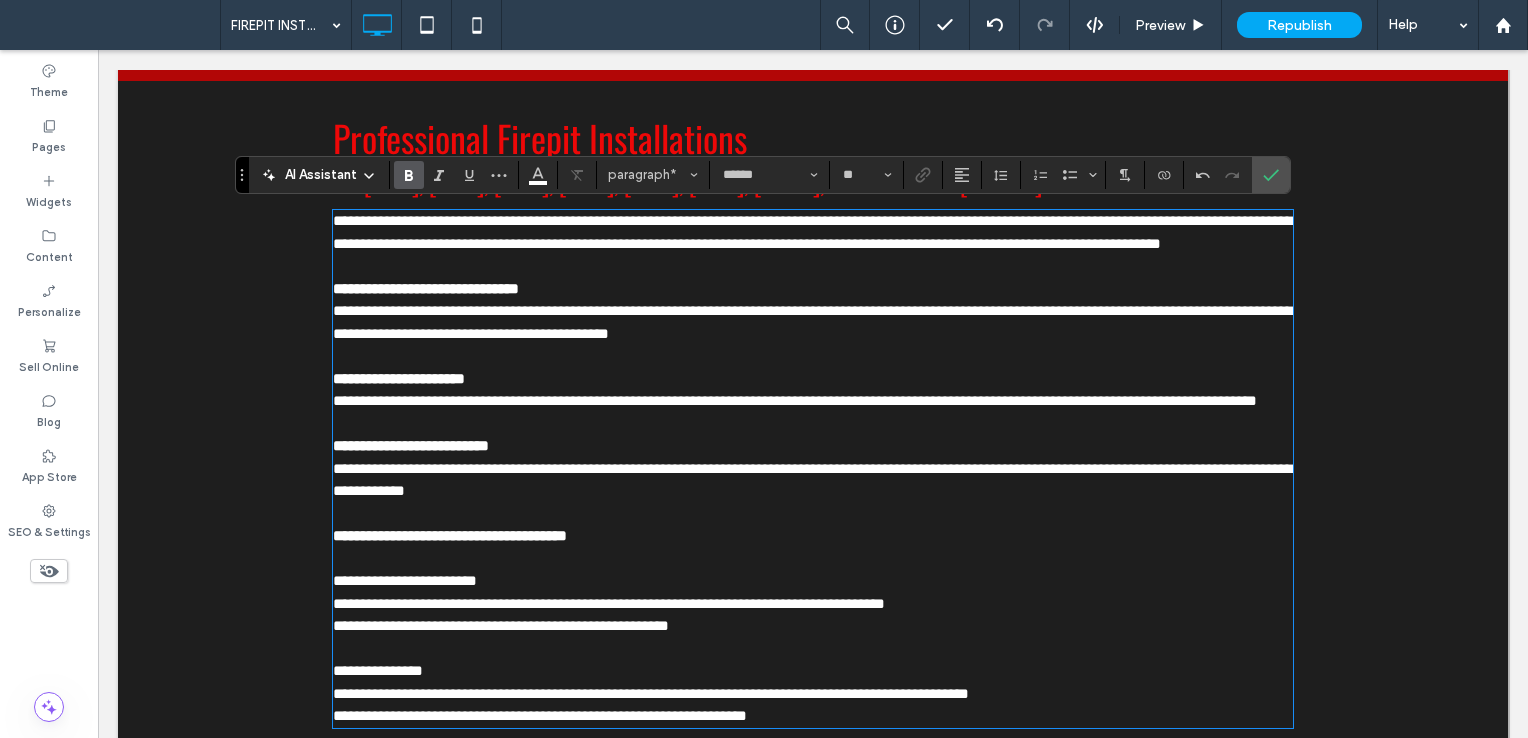 click on "**********" at bounding box center (813, 536) 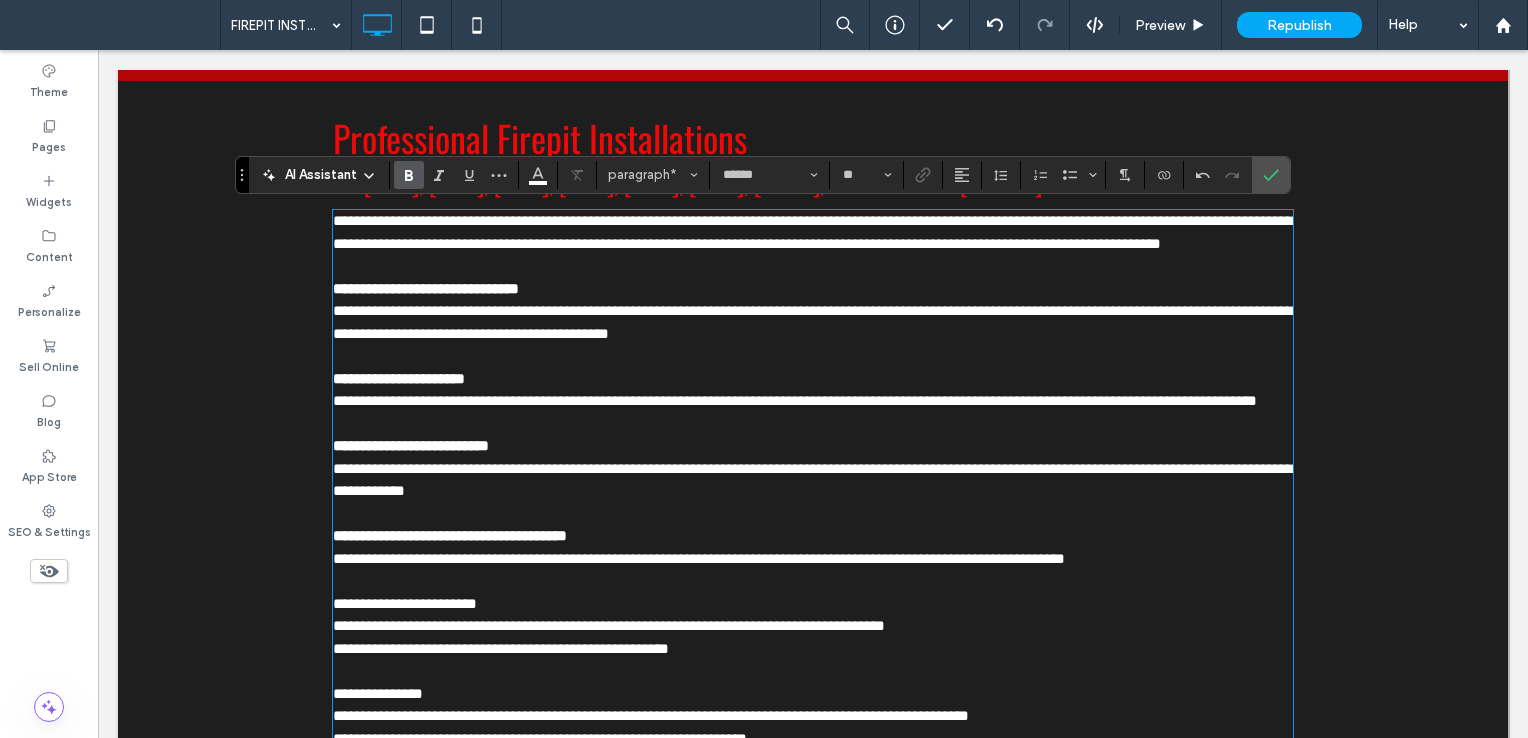scroll, scrollTop: 0, scrollLeft: 0, axis: both 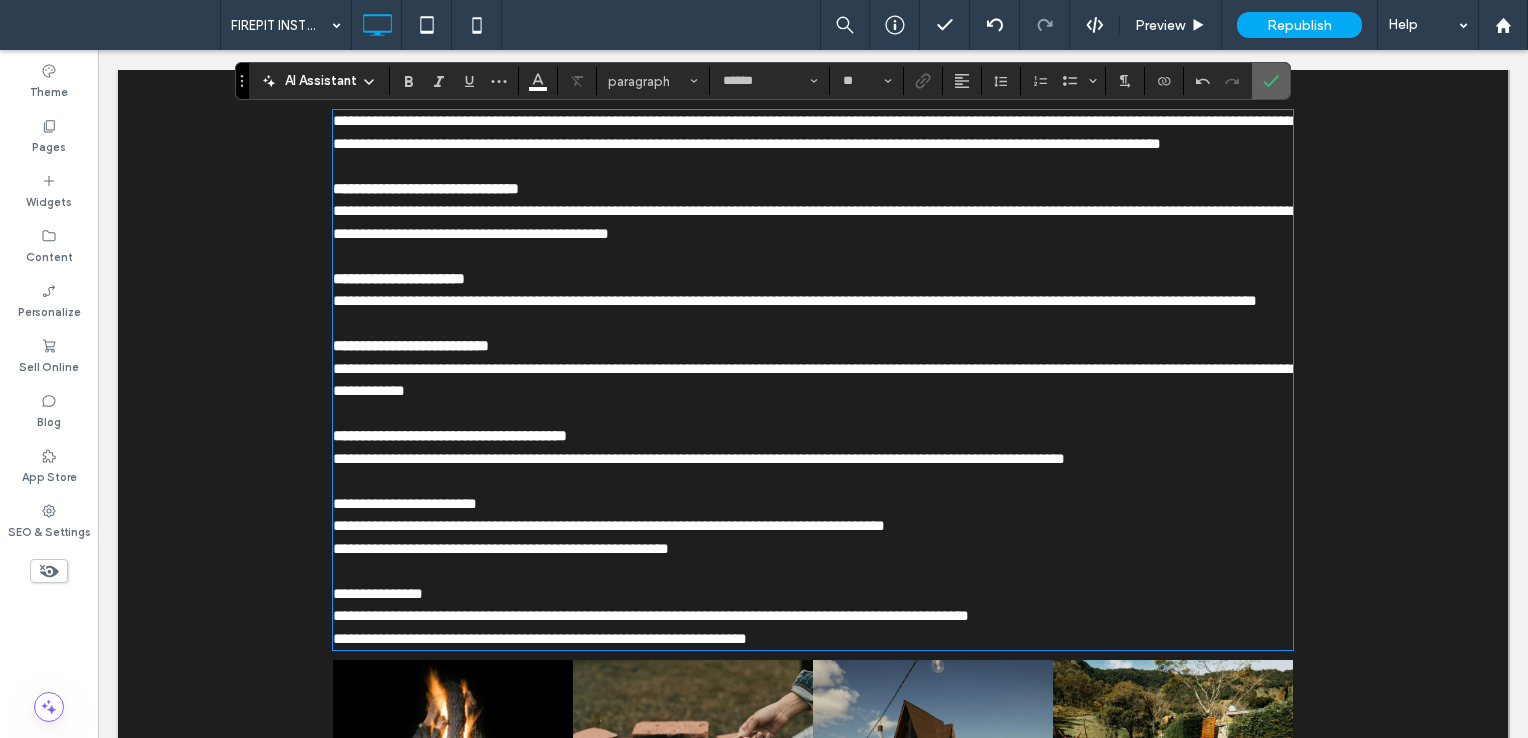 drag, startPoint x: 1264, startPoint y: 77, endPoint x: 1133, endPoint y: 51, distance: 133.55524 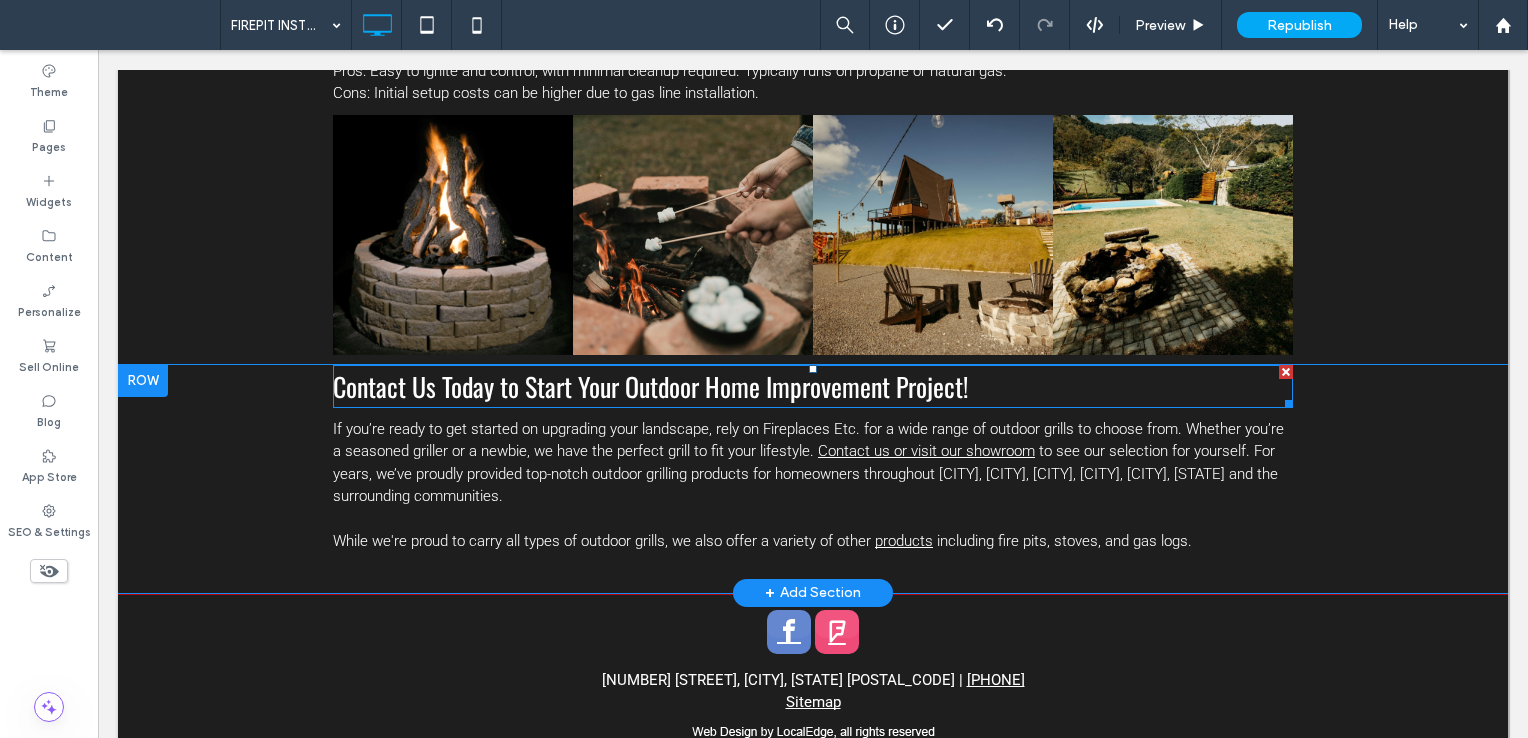 scroll, scrollTop: 1000, scrollLeft: 0, axis: vertical 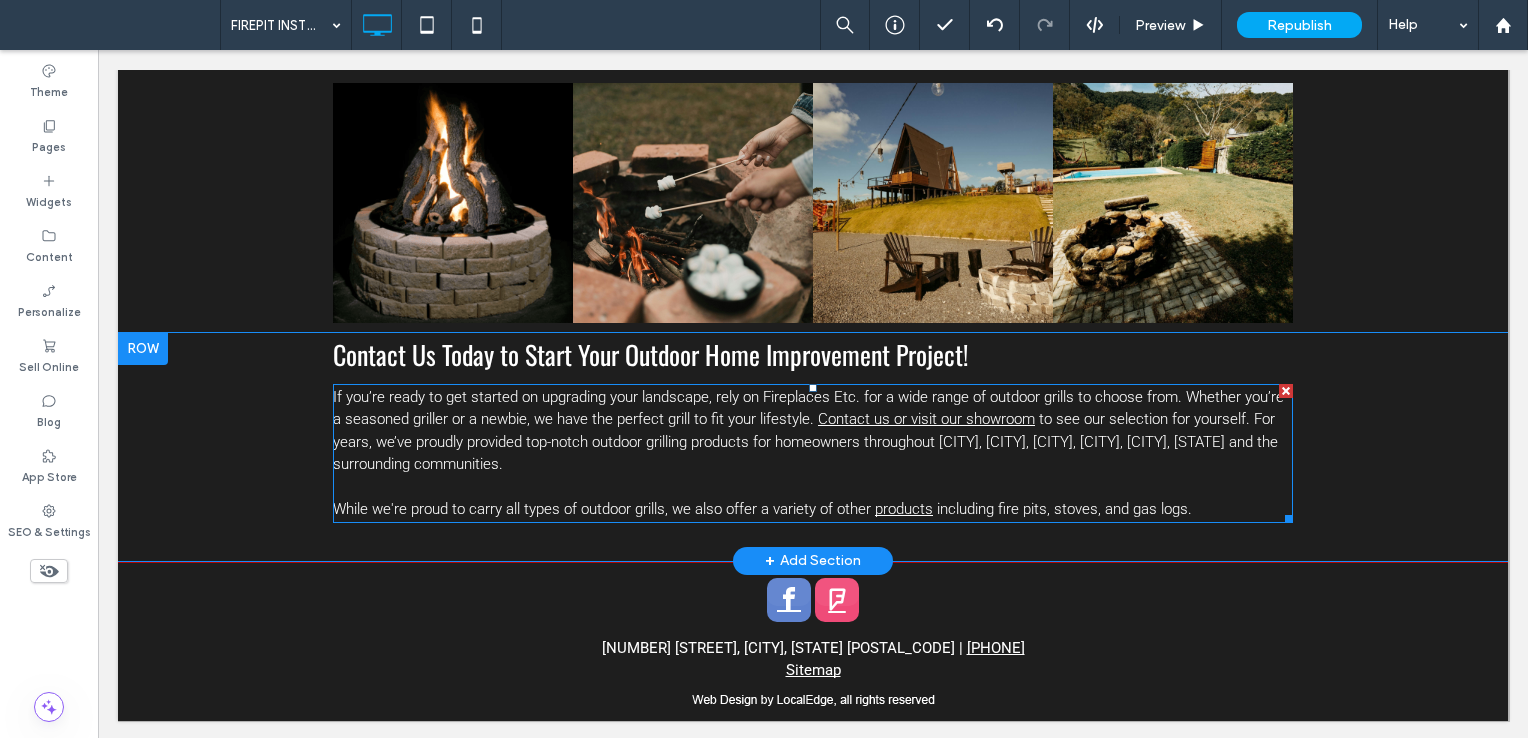click on "If you’re ready to get started on upgrading your landscape, rely on Fireplaces Etc. for a wide range of outdoor grills to choose from. Whether you’re a seasoned griller or a newbie, we have the perfect grill to fit your lifestyle.
Contact us or visit our showroom   to see our selection for yourself. For years, we’ve proudly provided top-notch outdoor grilling products for homeowners throughout [CITY], [CITY], [CITY], [CITY], [CITY], [STATE] and the surrounding communities." at bounding box center [813, 431] 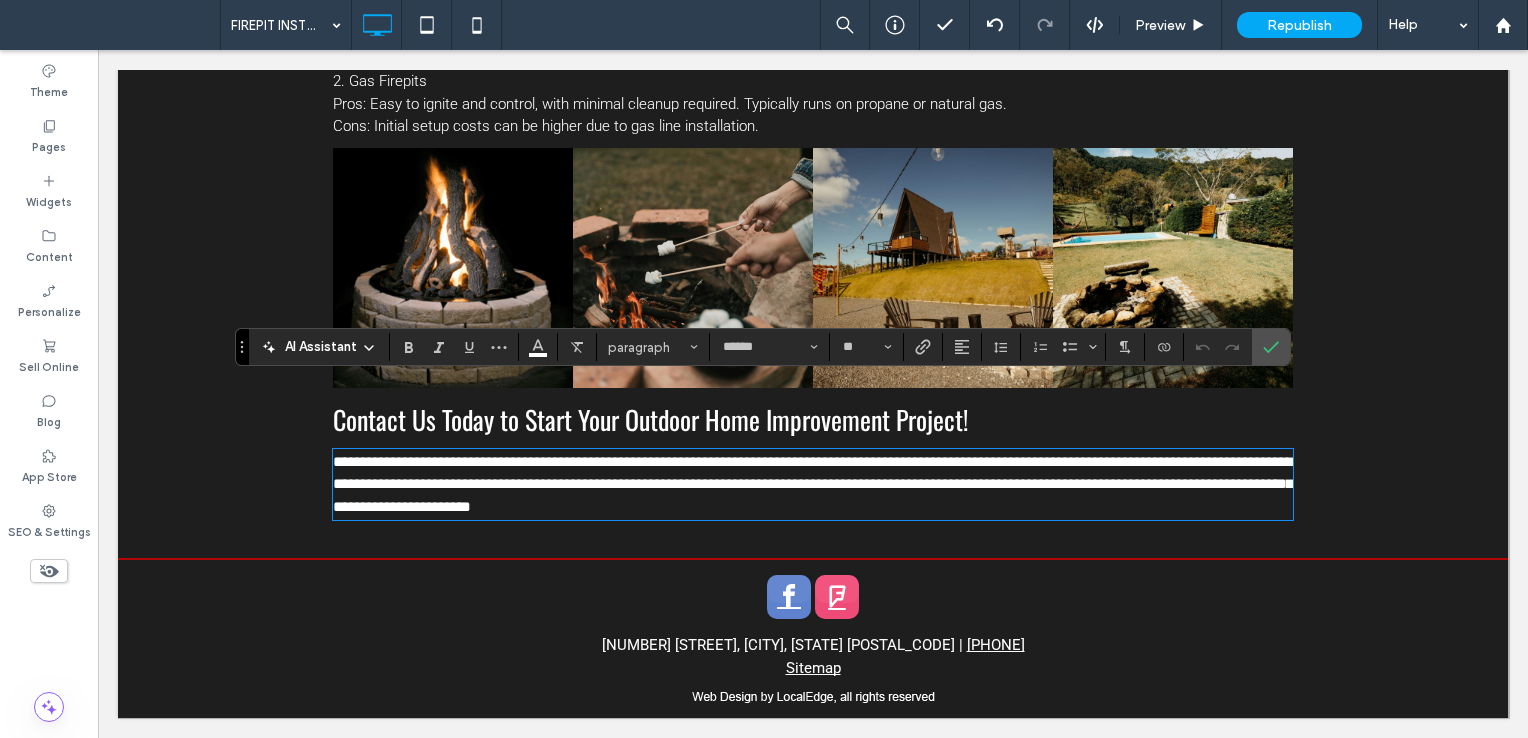 scroll, scrollTop: 933, scrollLeft: 0, axis: vertical 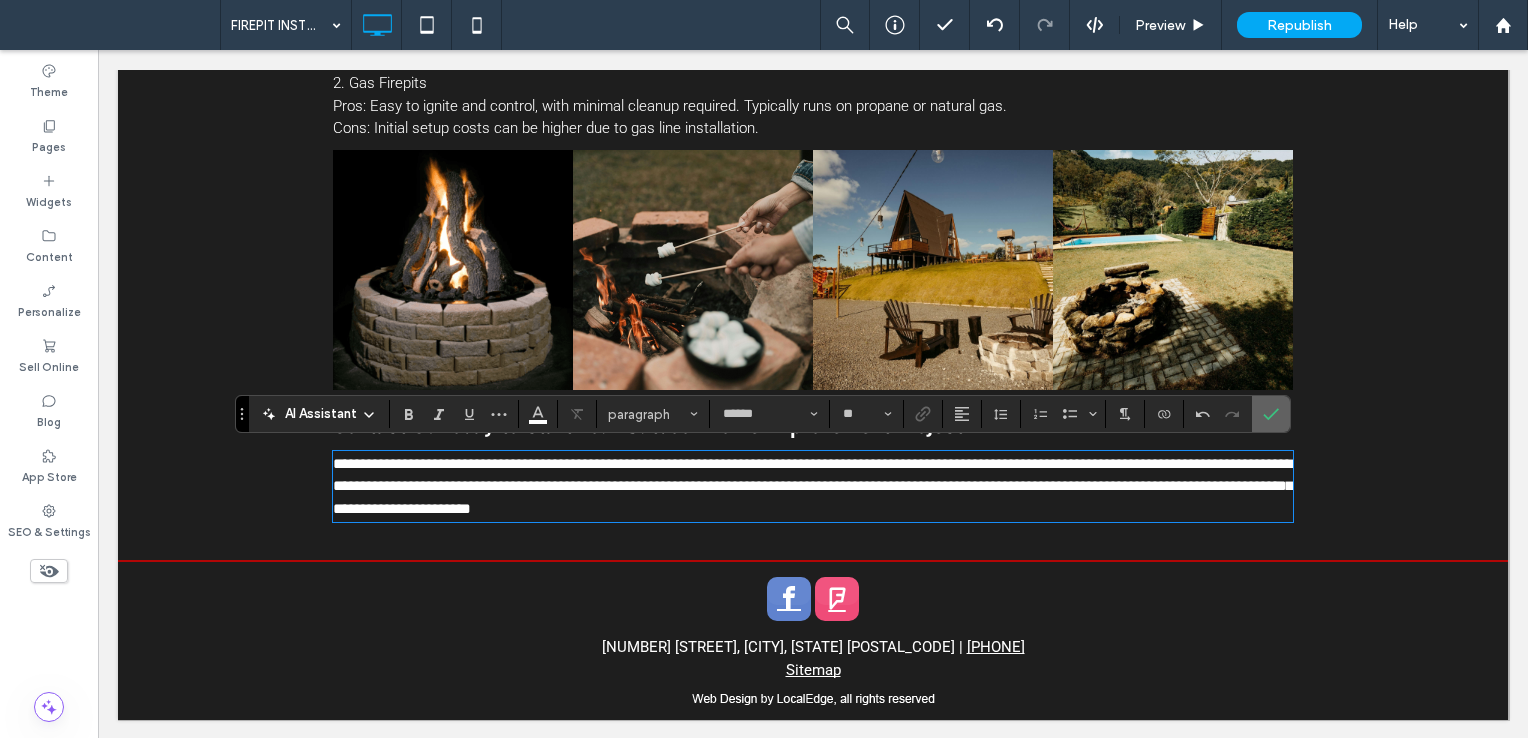 click at bounding box center [1271, 414] 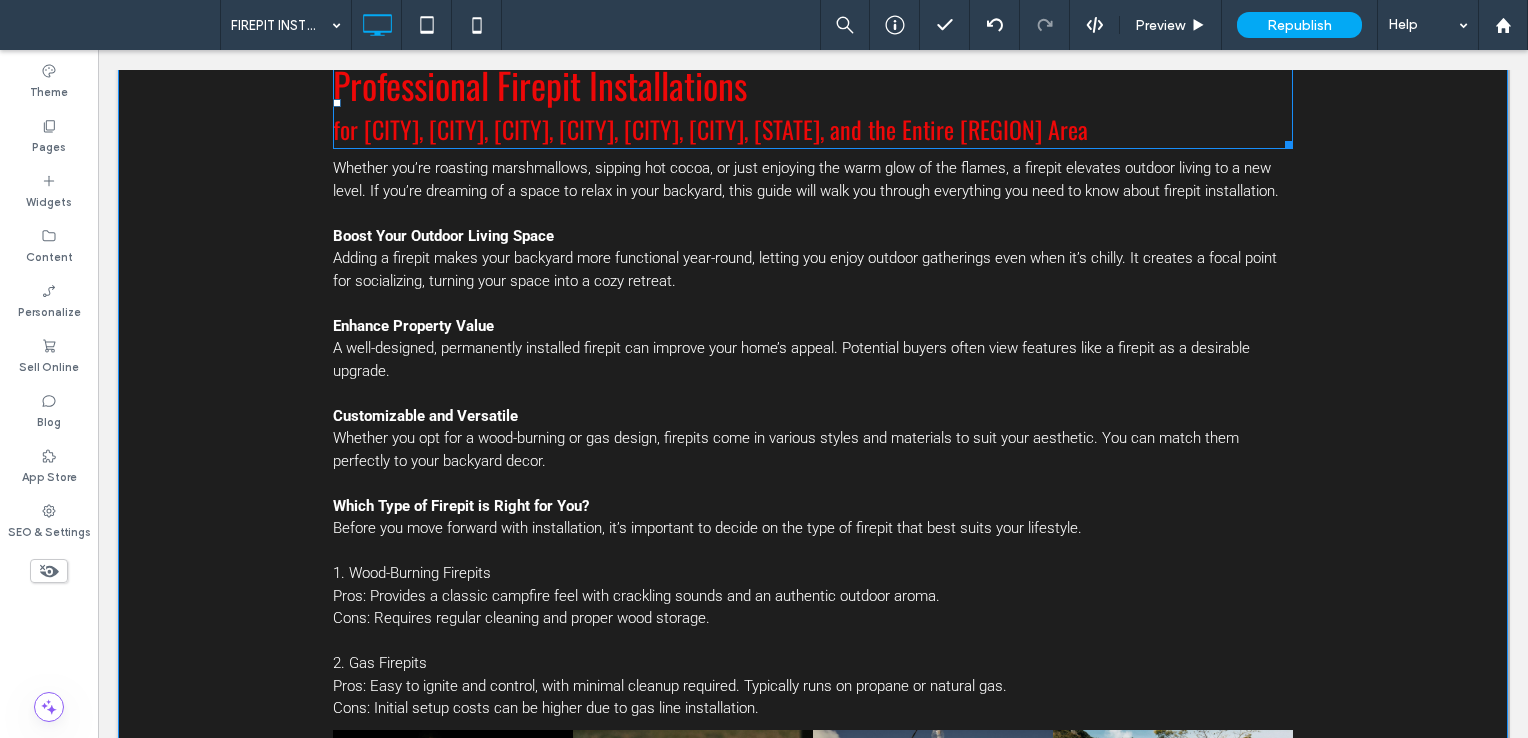 scroll, scrollTop: 500, scrollLeft: 0, axis: vertical 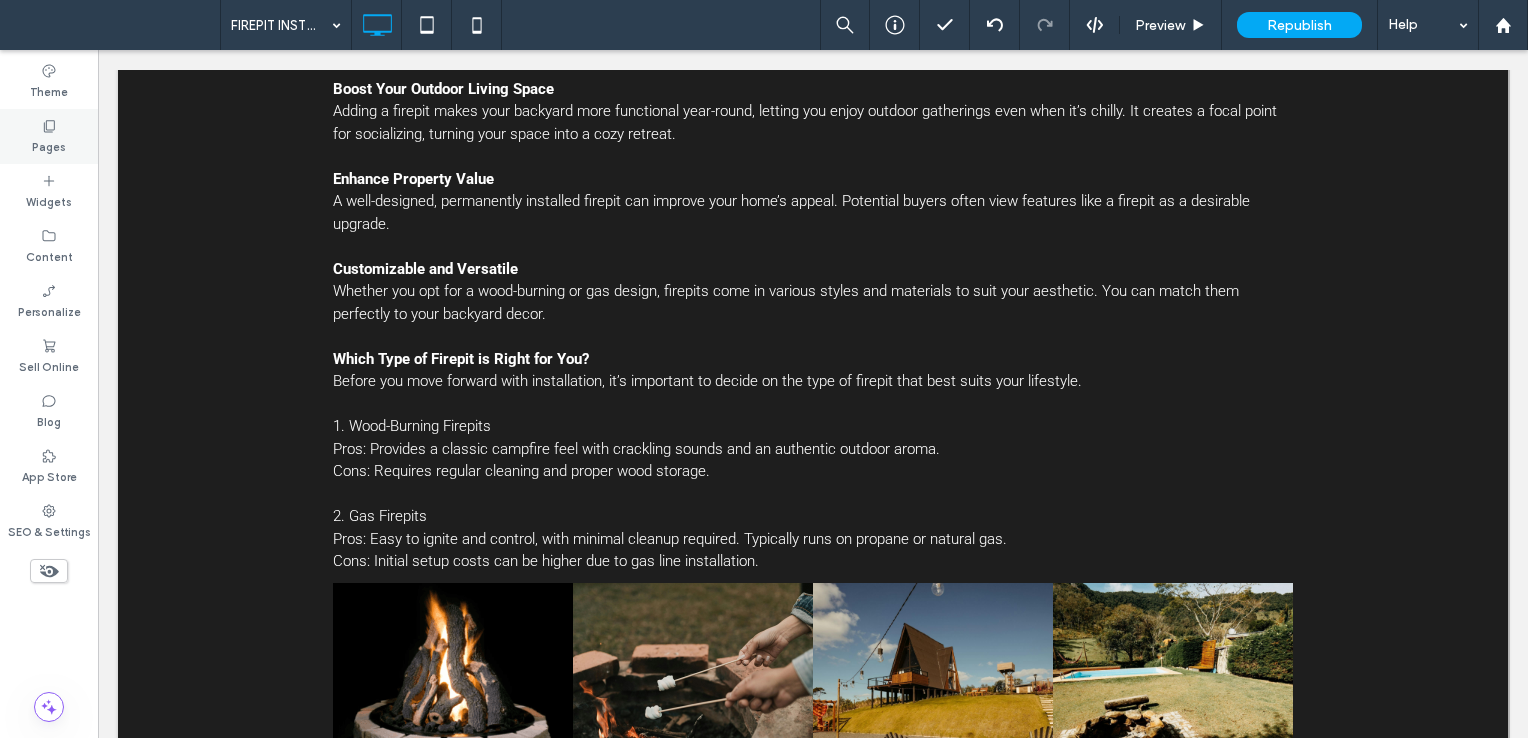 click on "Pages" at bounding box center [49, 136] 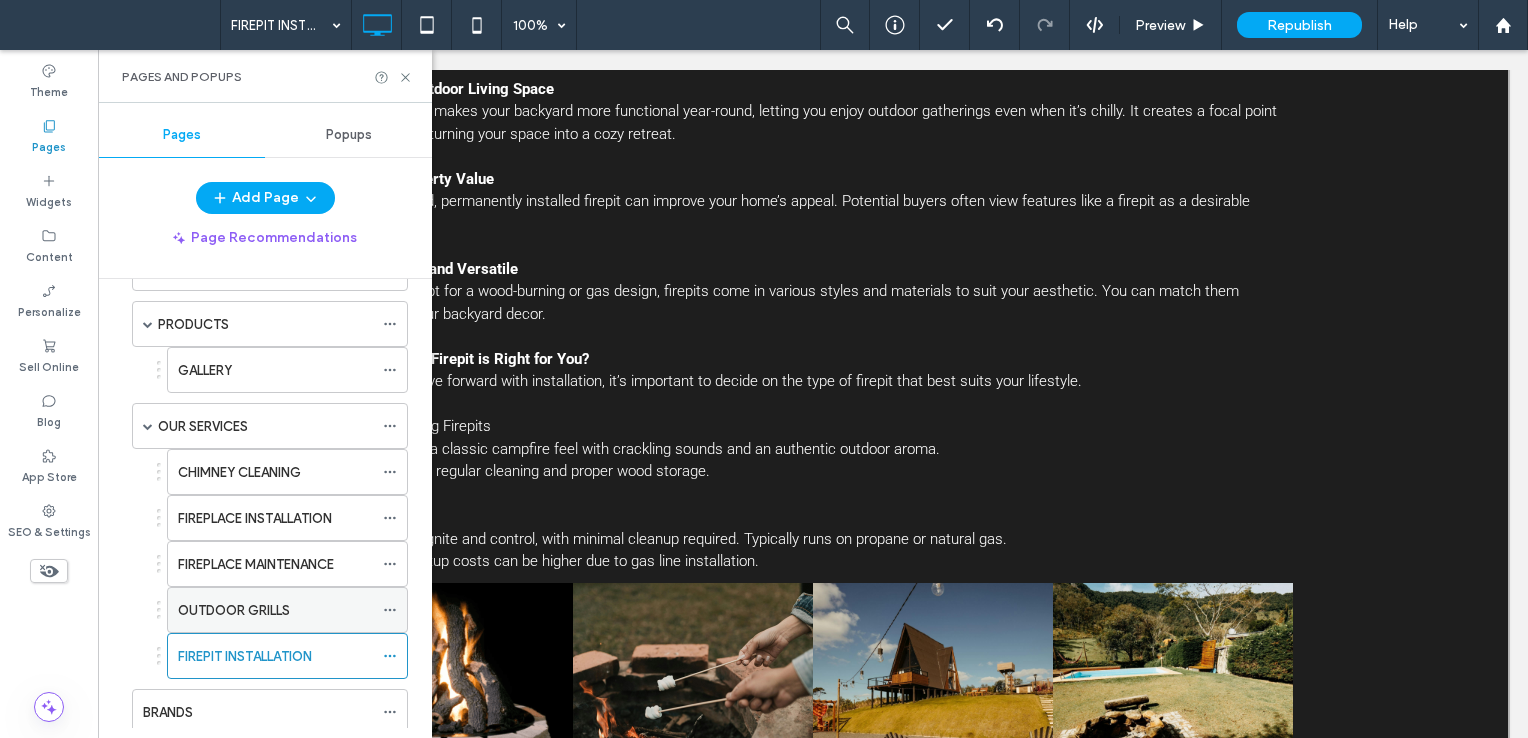 scroll, scrollTop: 100, scrollLeft: 0, axis: vertical 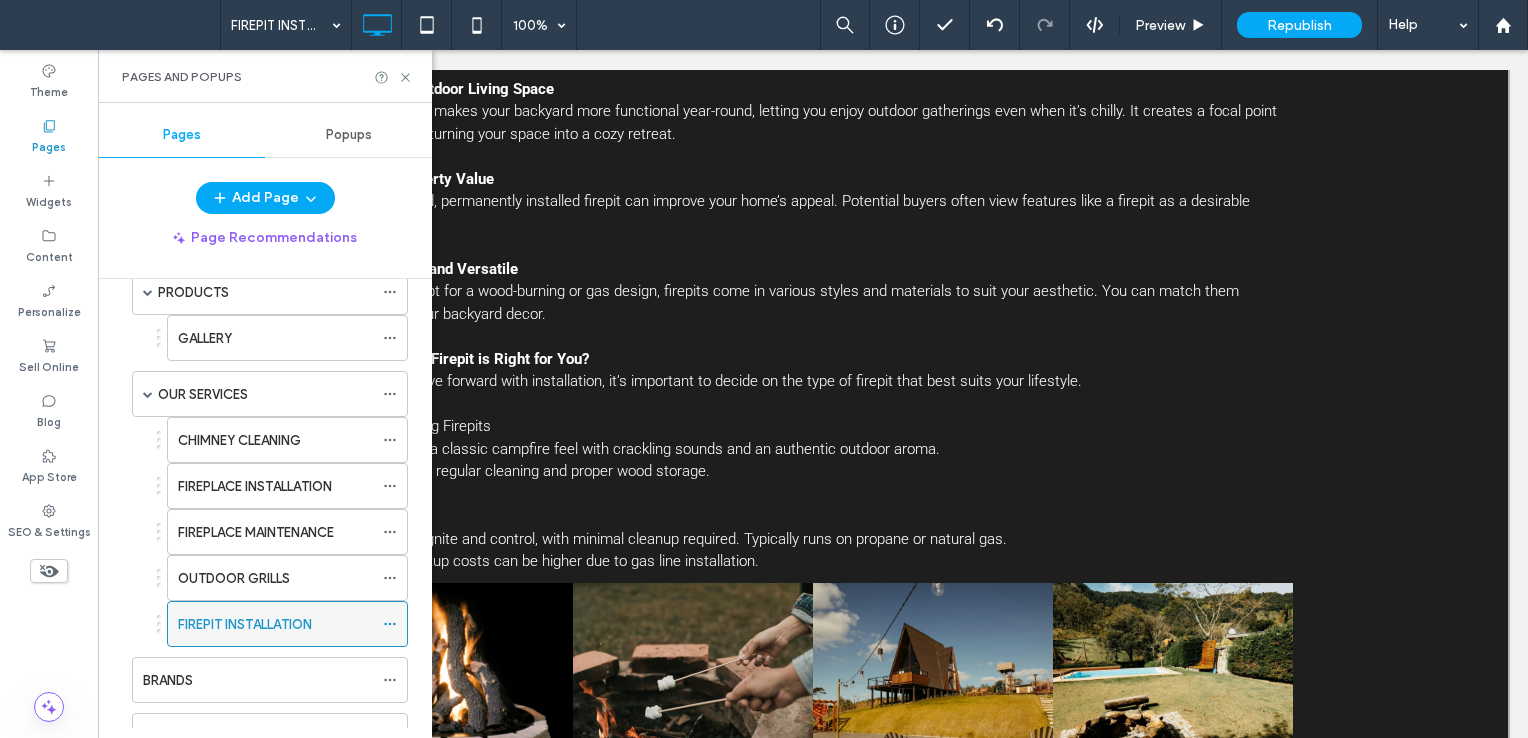 click 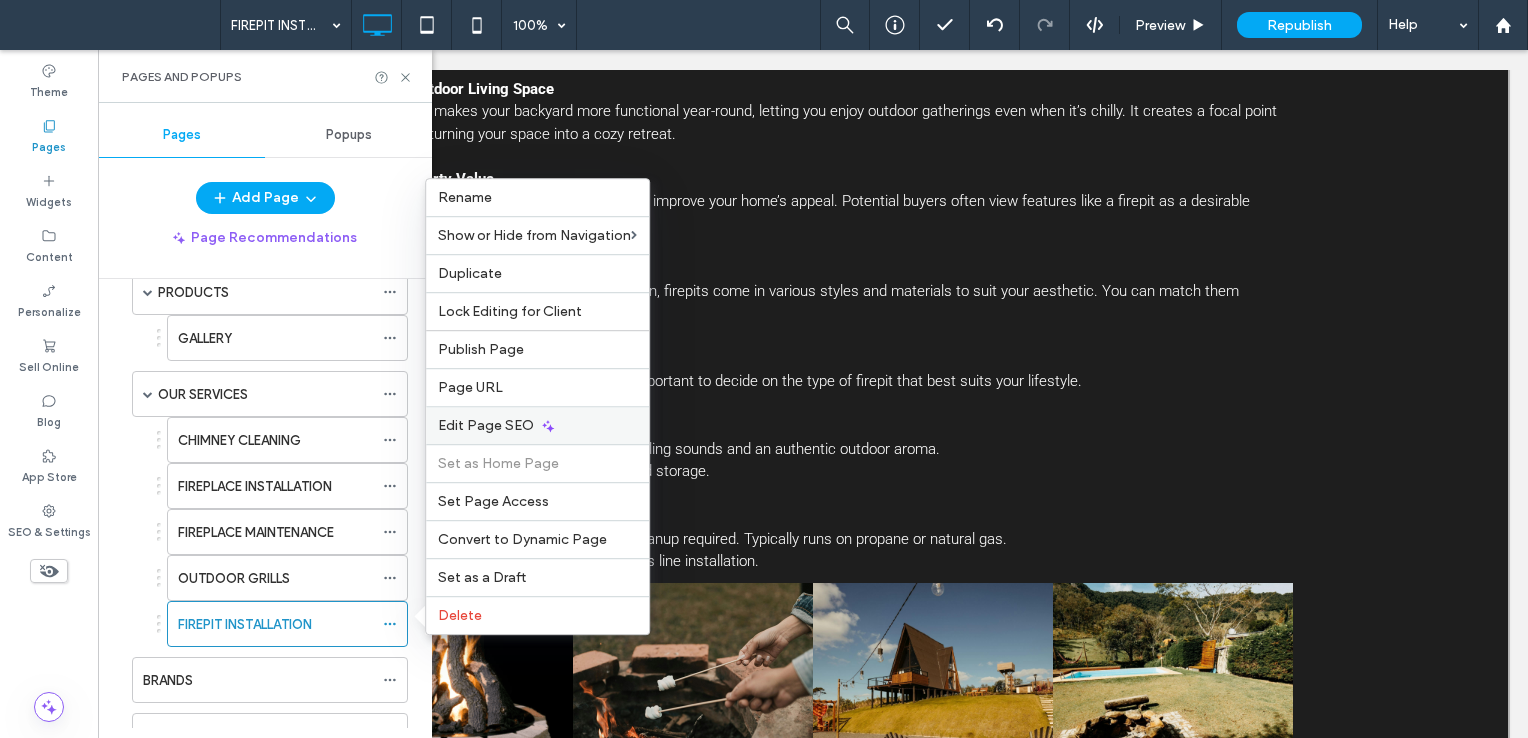 click on "Edit Page SEO" at bounding box center (486, 425) 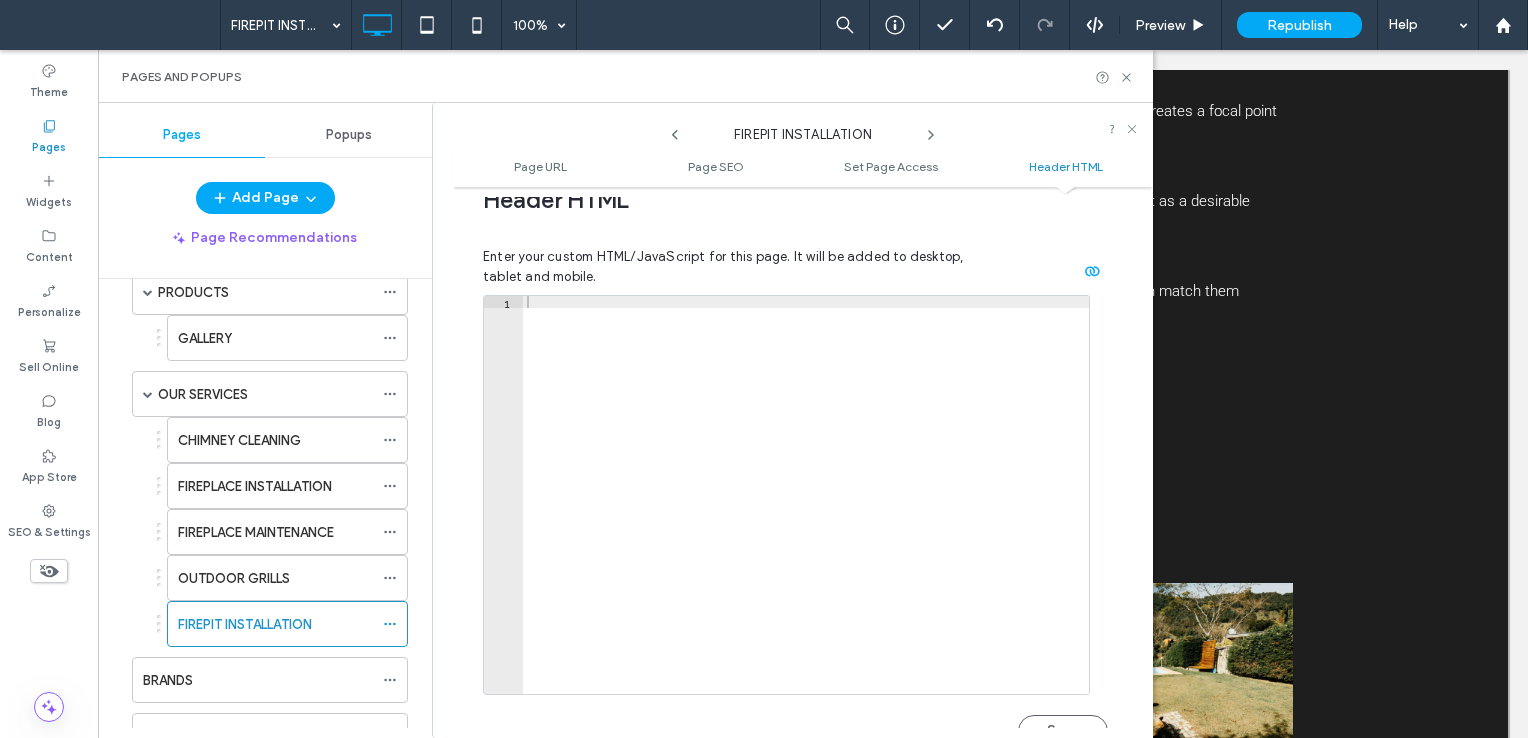 scroll, scrollTop: 1945, scrollLeft: 0, axis: vertical 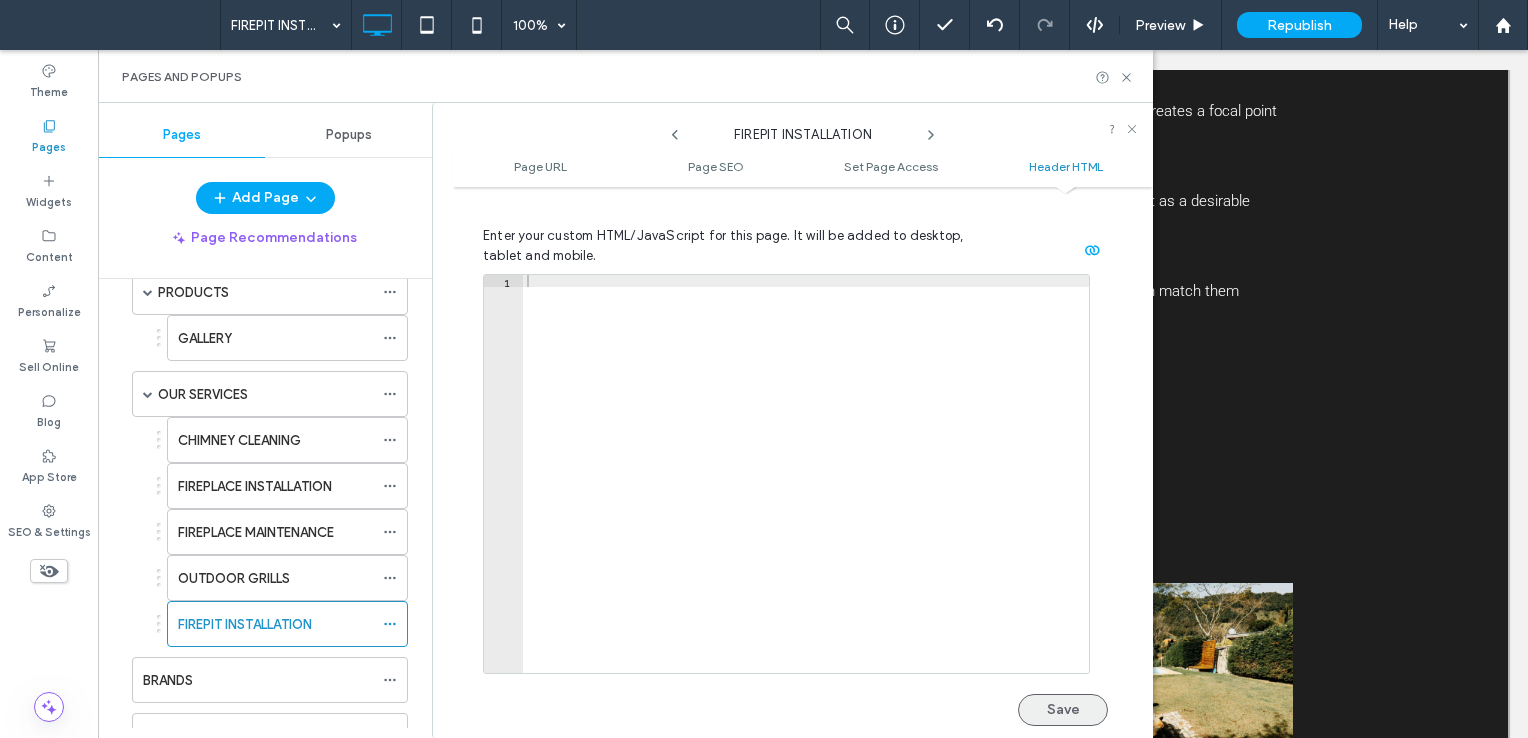 click on "Save" at bounding box center (1063, 710) 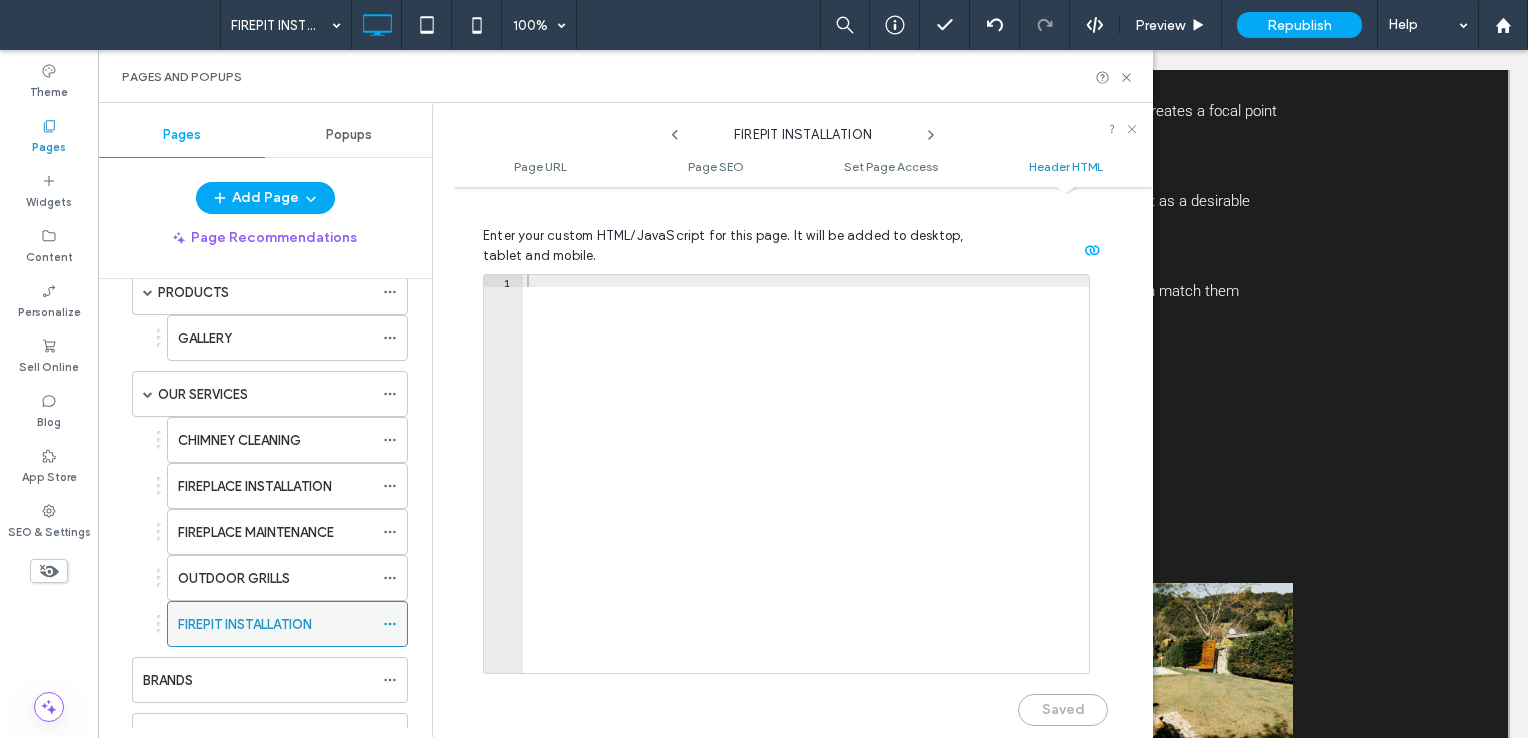 click on "FIREPIT INSTALLATION" at bounding box center (245, 624) 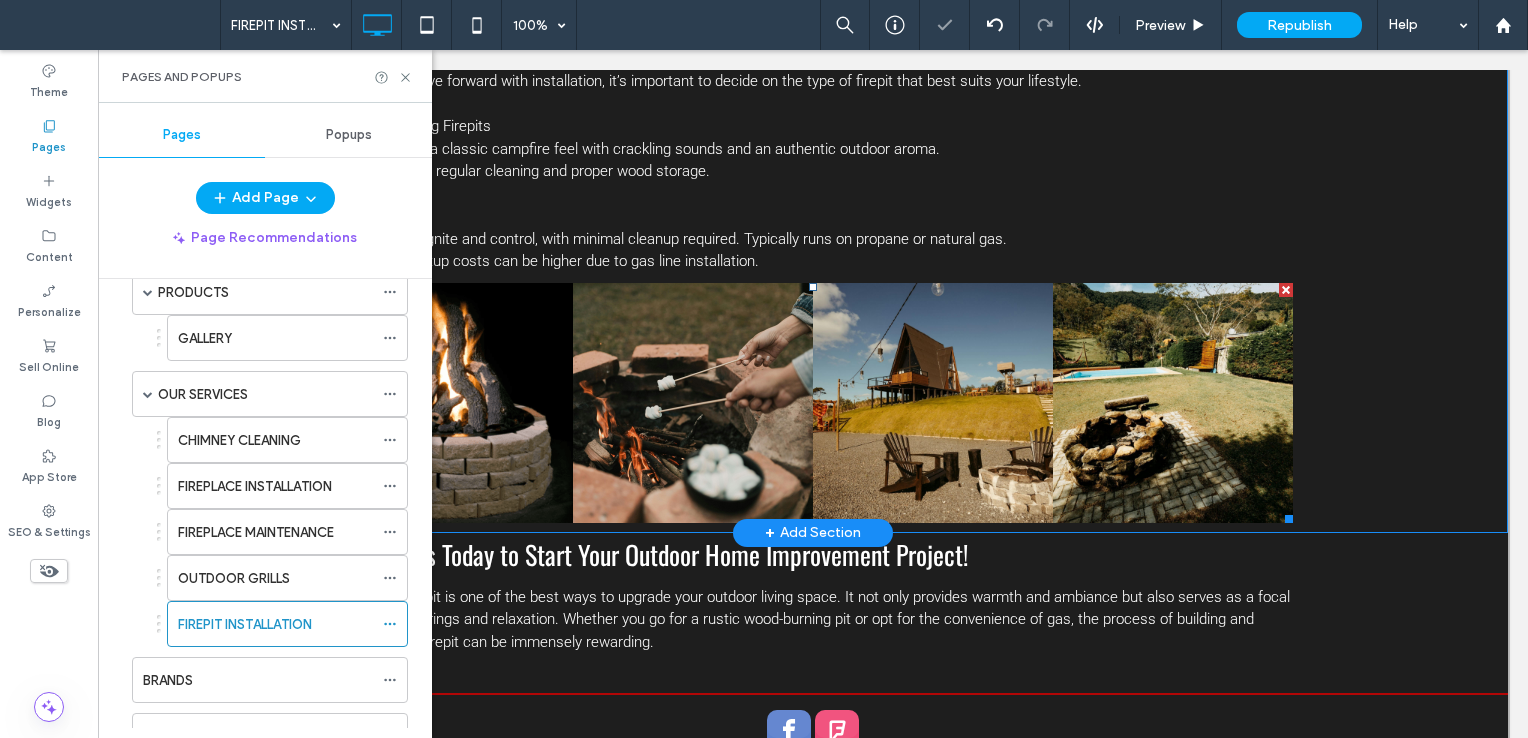 scroll, scrollTop: 933, scrollLeft: 0, axis: vertical 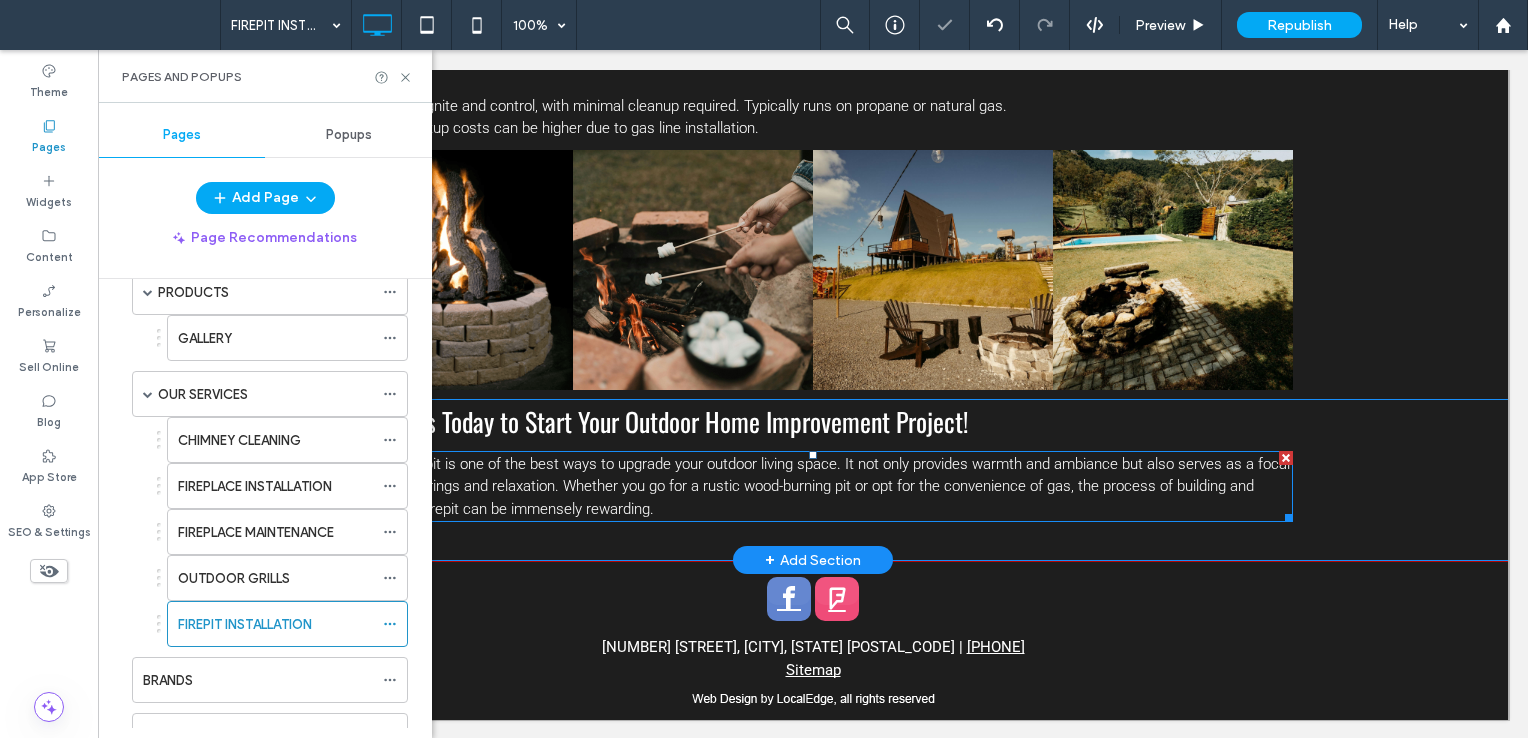 click on "Creating a firepit is one of the best ways to upgrade your outdoor living space. It not only provides warmth and ambiance but also serves as a focal point for gatherings and relaxation. Whether you go for a rustic wood-burning pit or opt for the convenience of gas, the process of building and enjoying your firepit can be immensely rewarding." at bounding box center [813, 487] 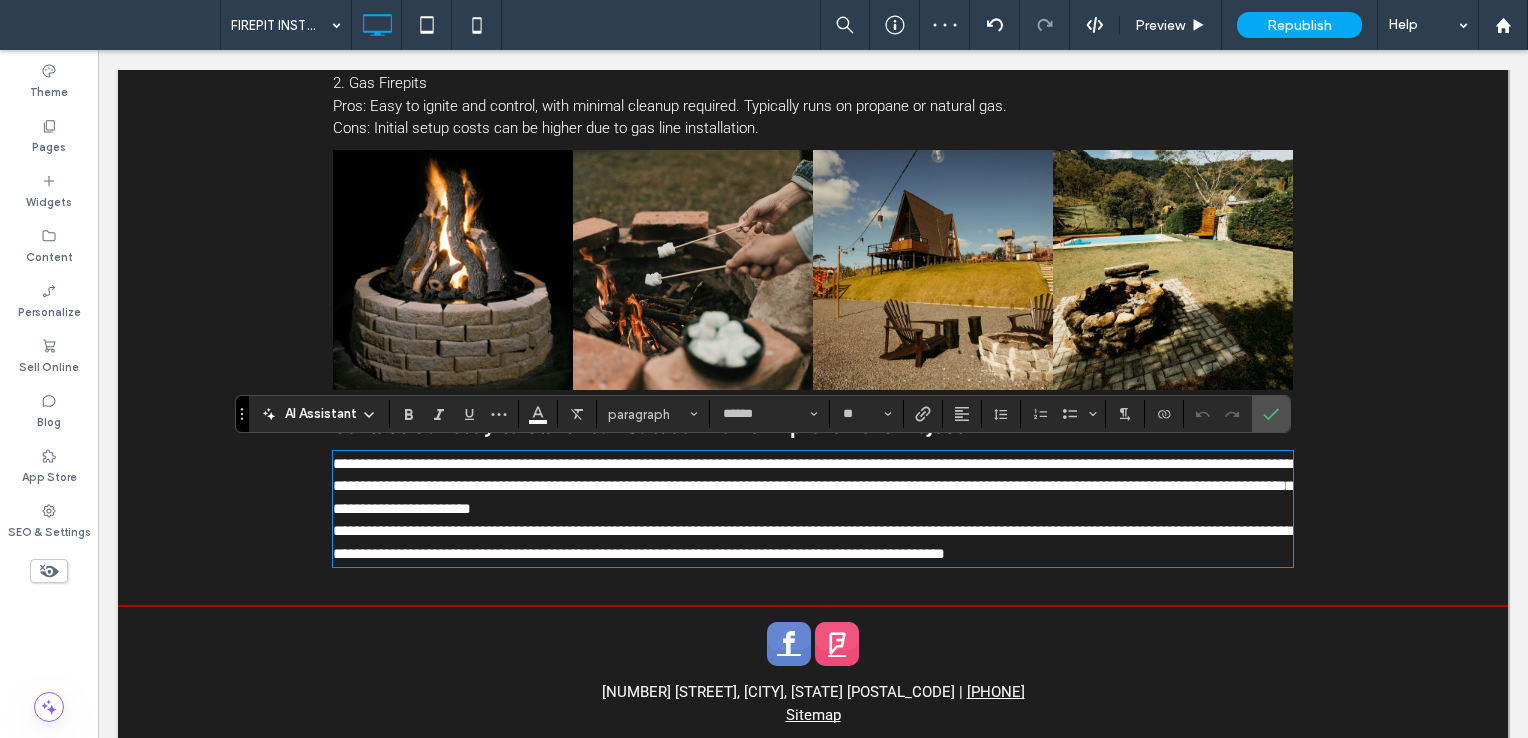 scroll, scrollTop: 0, scrollLeft: 0, axis: both 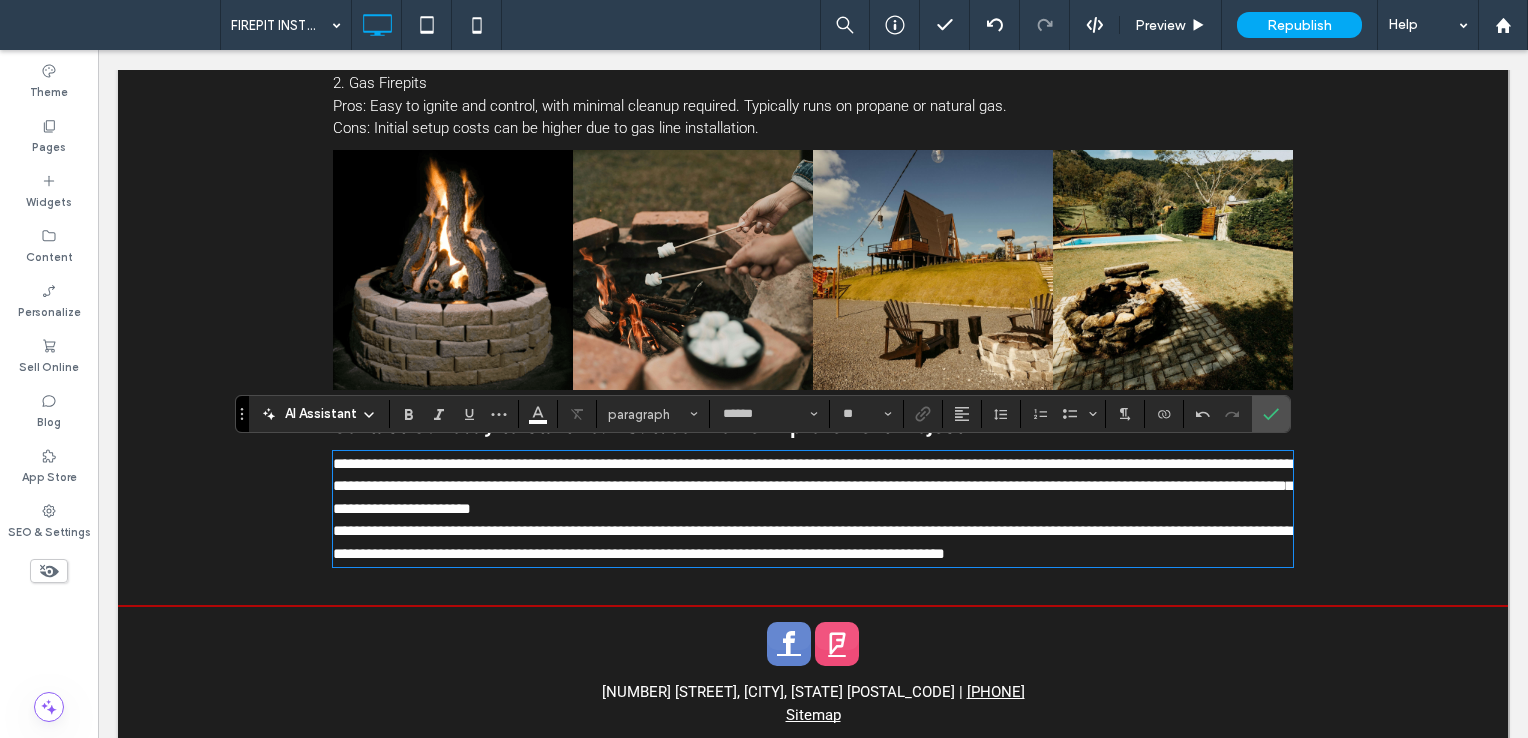 click on "**********" at bounding box center [813, 487] 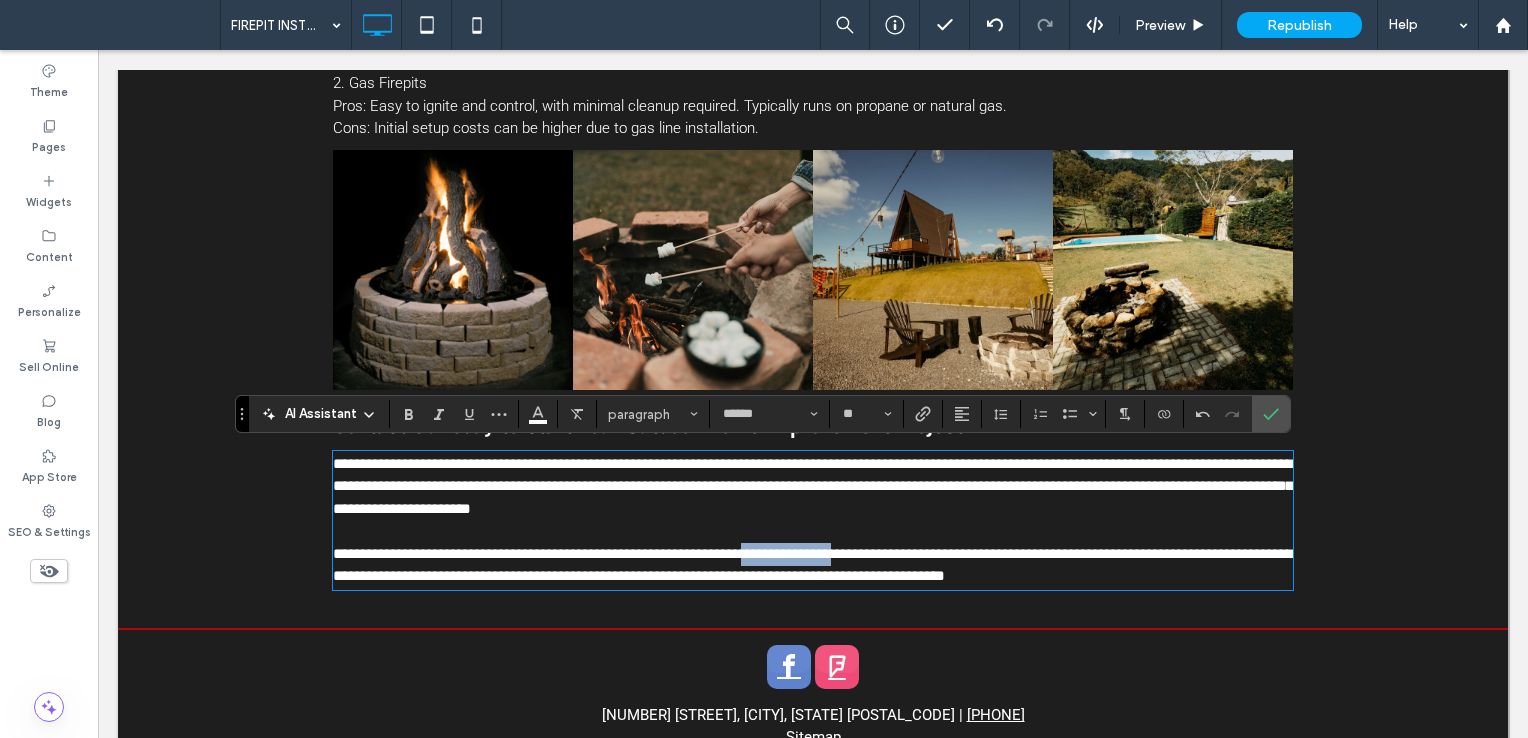 drag, startPoint x: 746, startPoint y: 547, endPoint x: 839, endPoint y: 550, distance: 93.04838 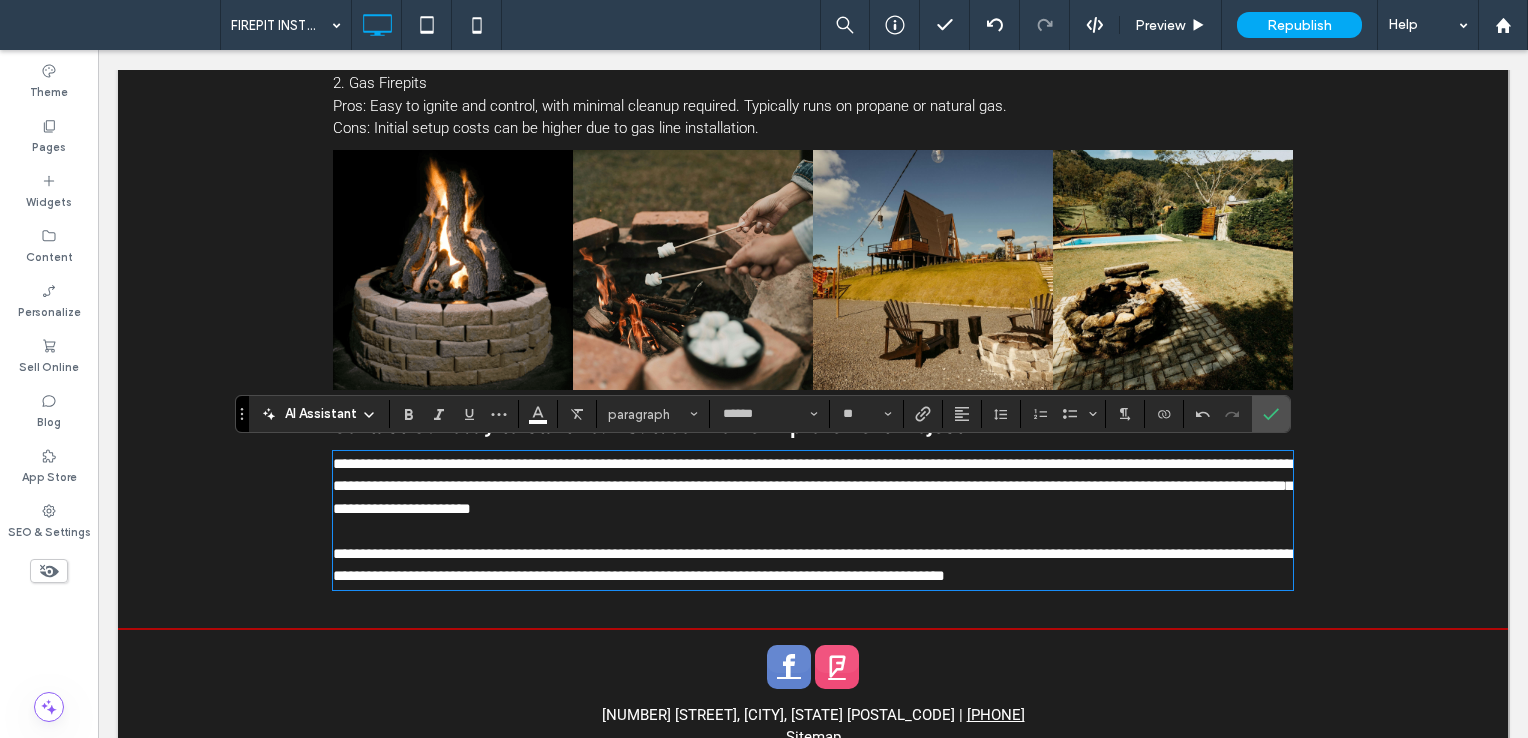 click on "**********" at bounding box center (813, 565) 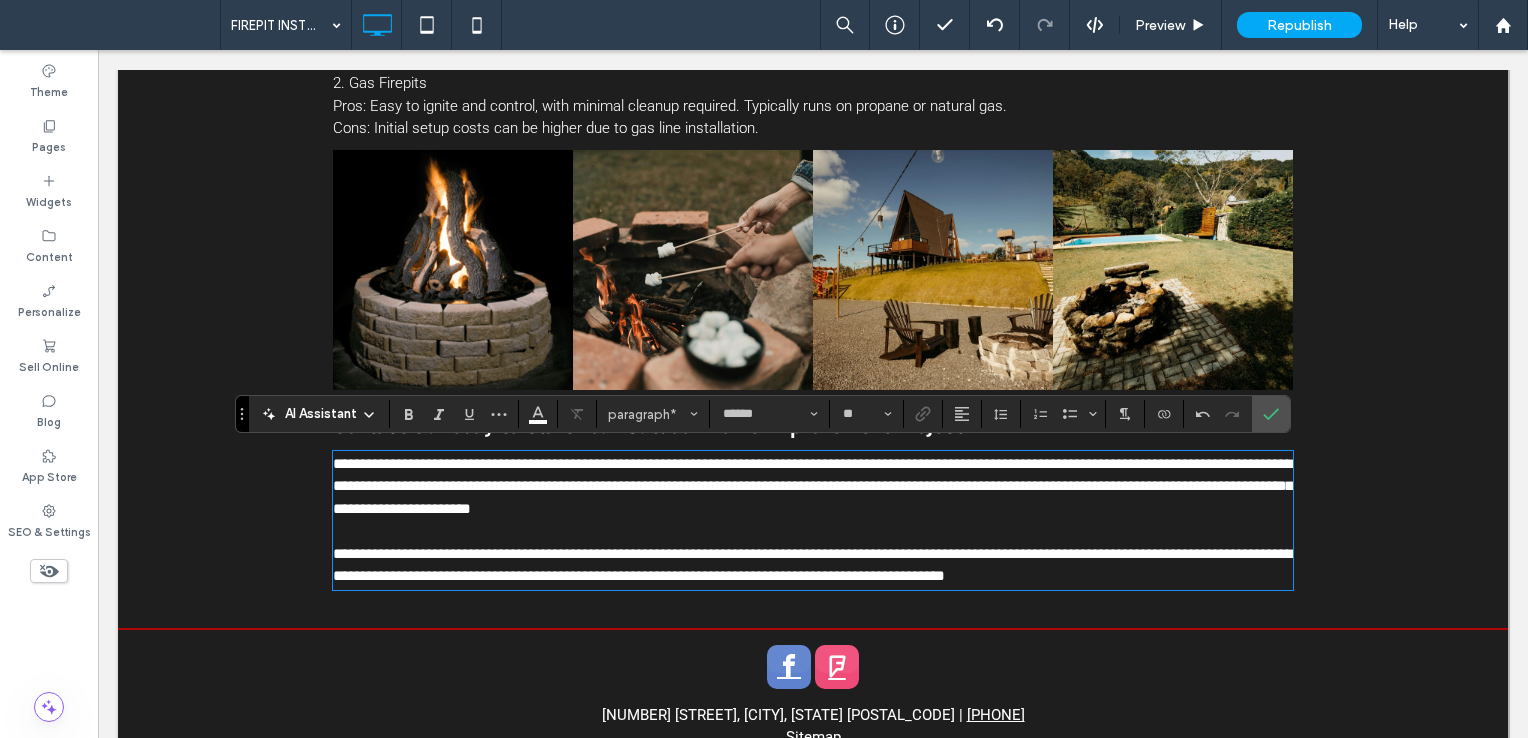 type 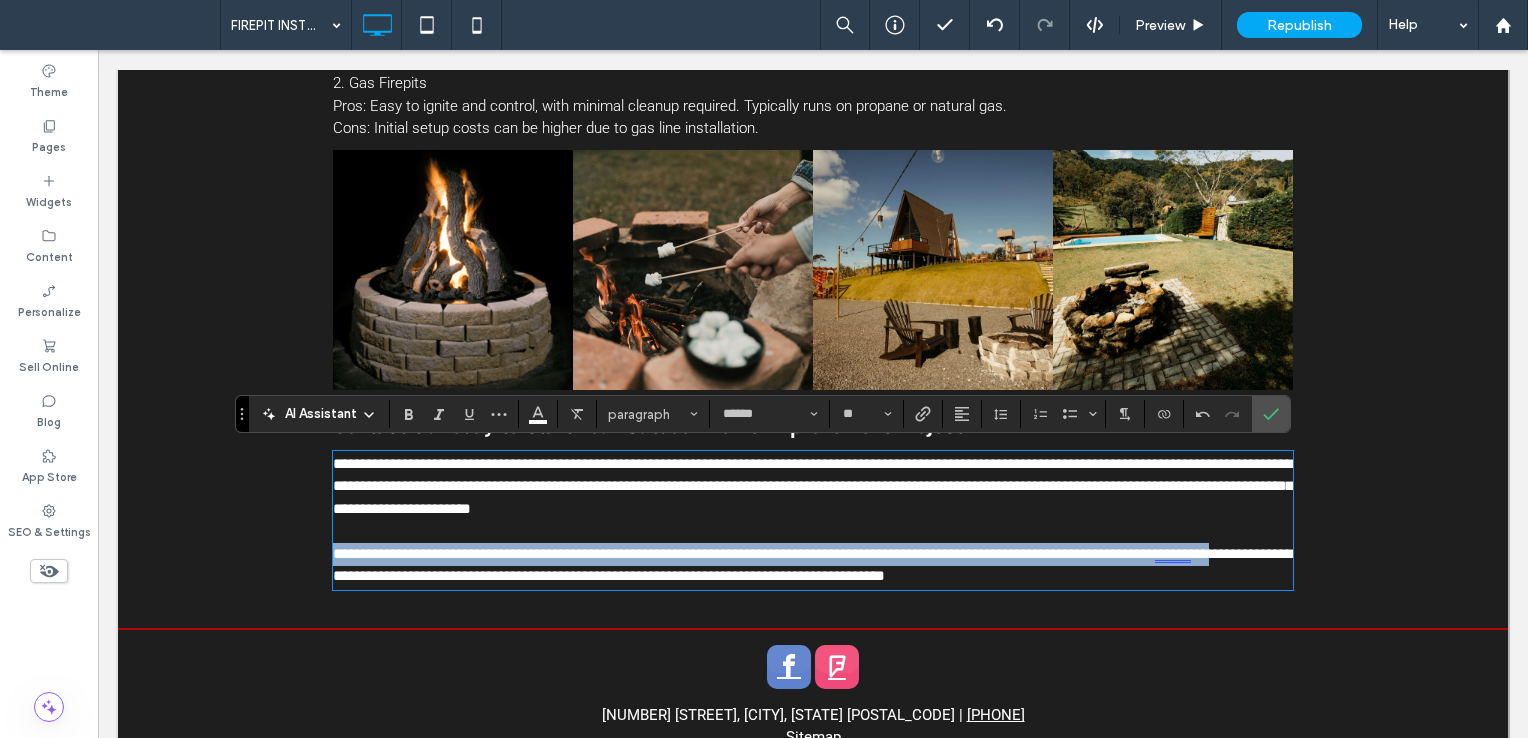 drag, startPoint x: 1147, startPoint y: 557, endPoint x: 1266, endPoint y: 558, distance: 119.0042 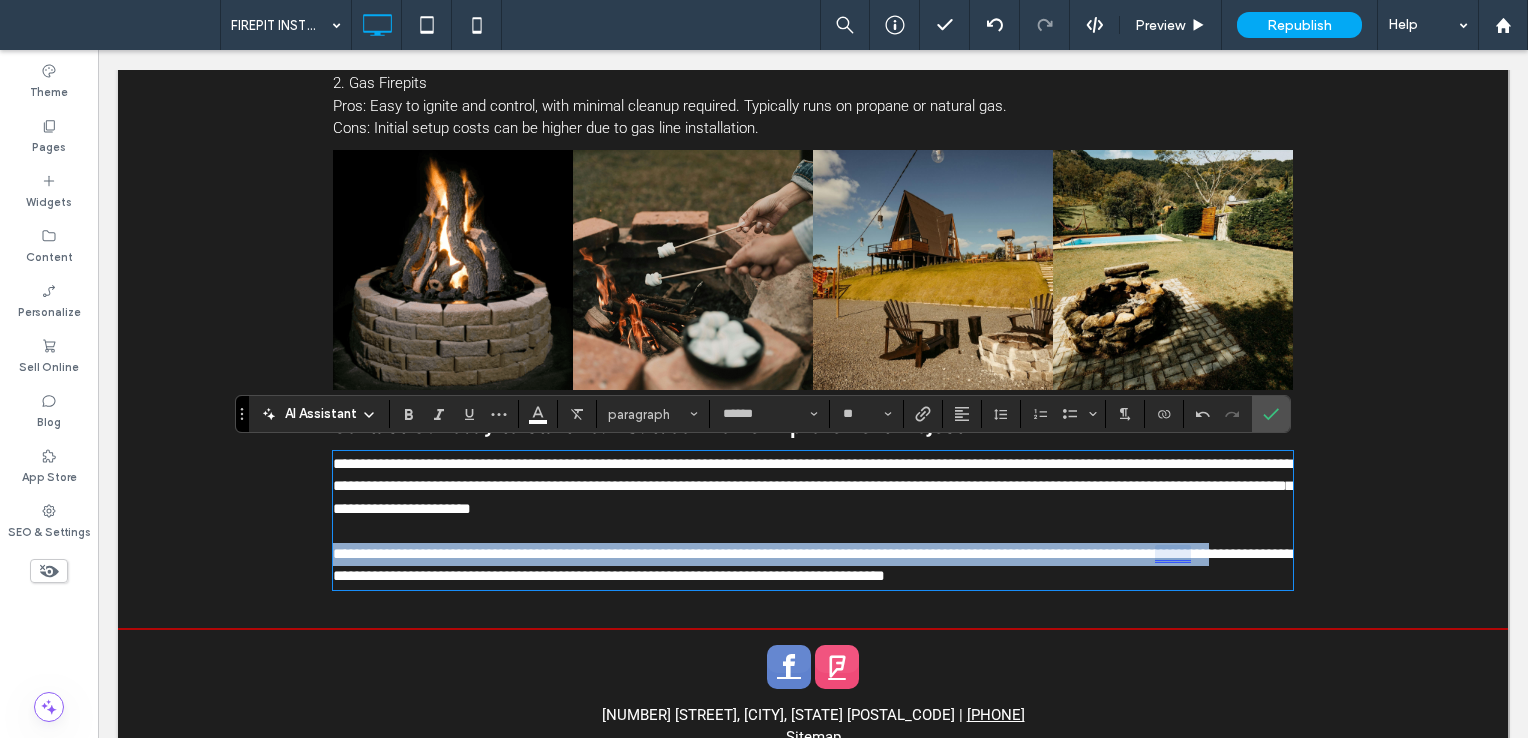 click on "**********" at bounding box center [813, 565] 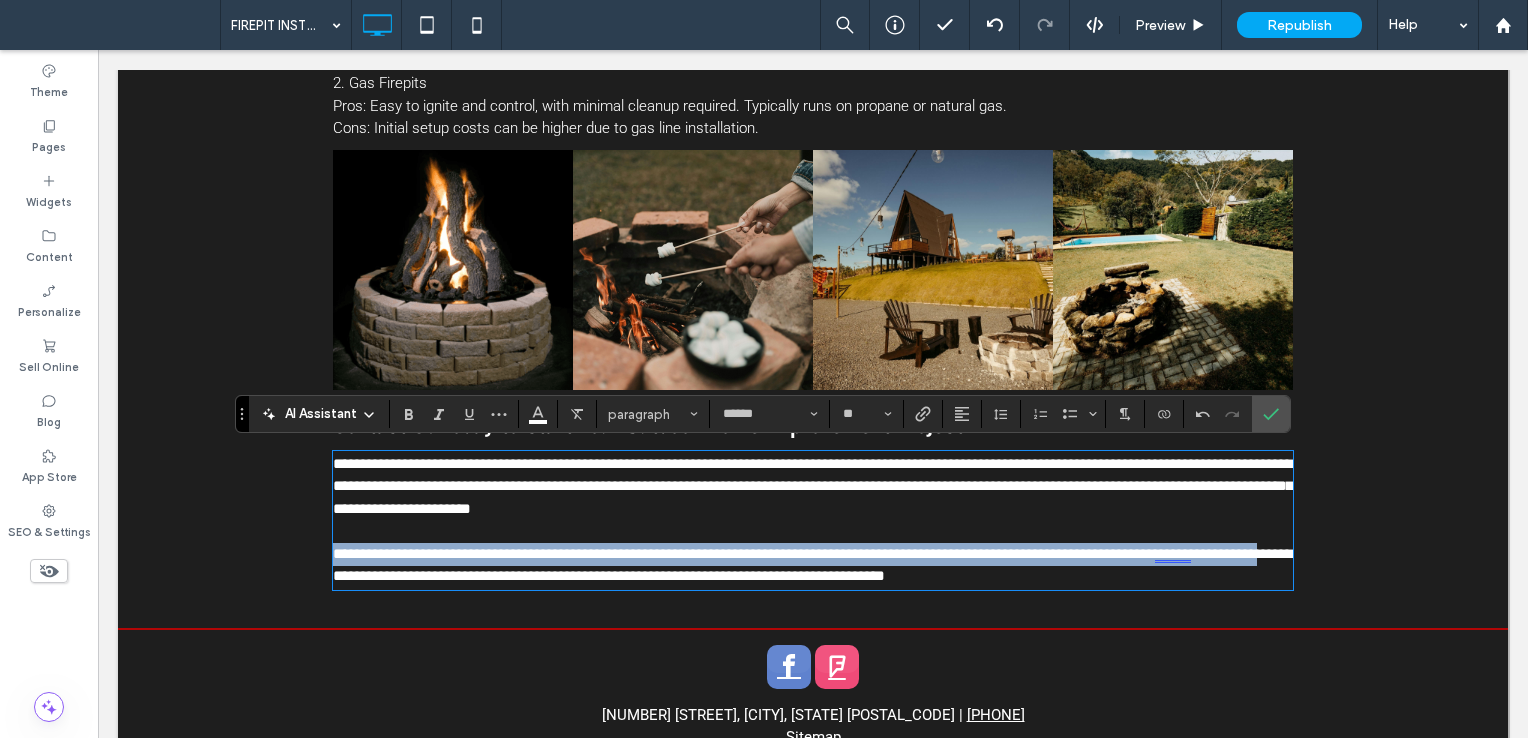 drag, startPoint x: 1146, startPoint y: 553, endPoint x: 382, endPoint y: 582, distance: 764.5502 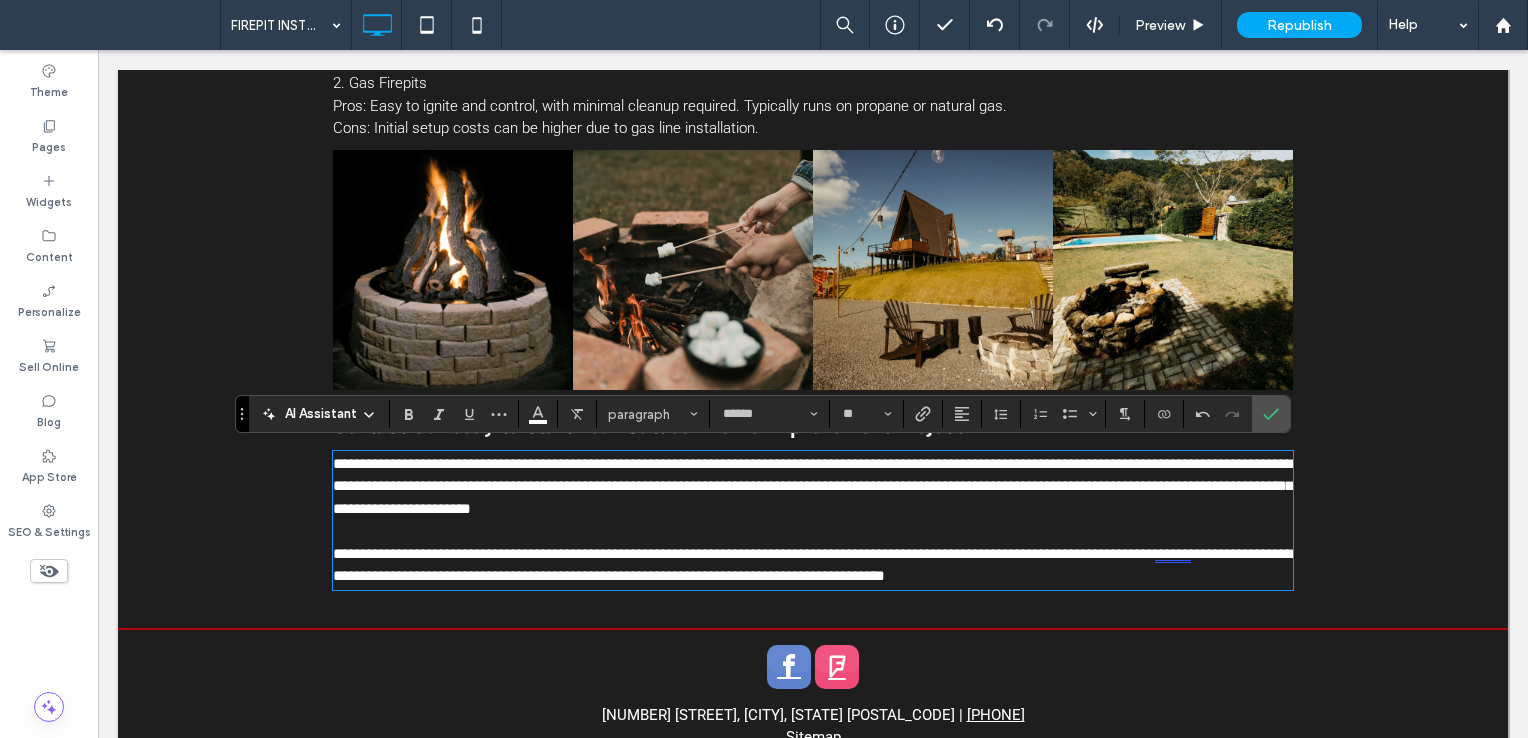 click on "**********" at bounding box center [813, 565] 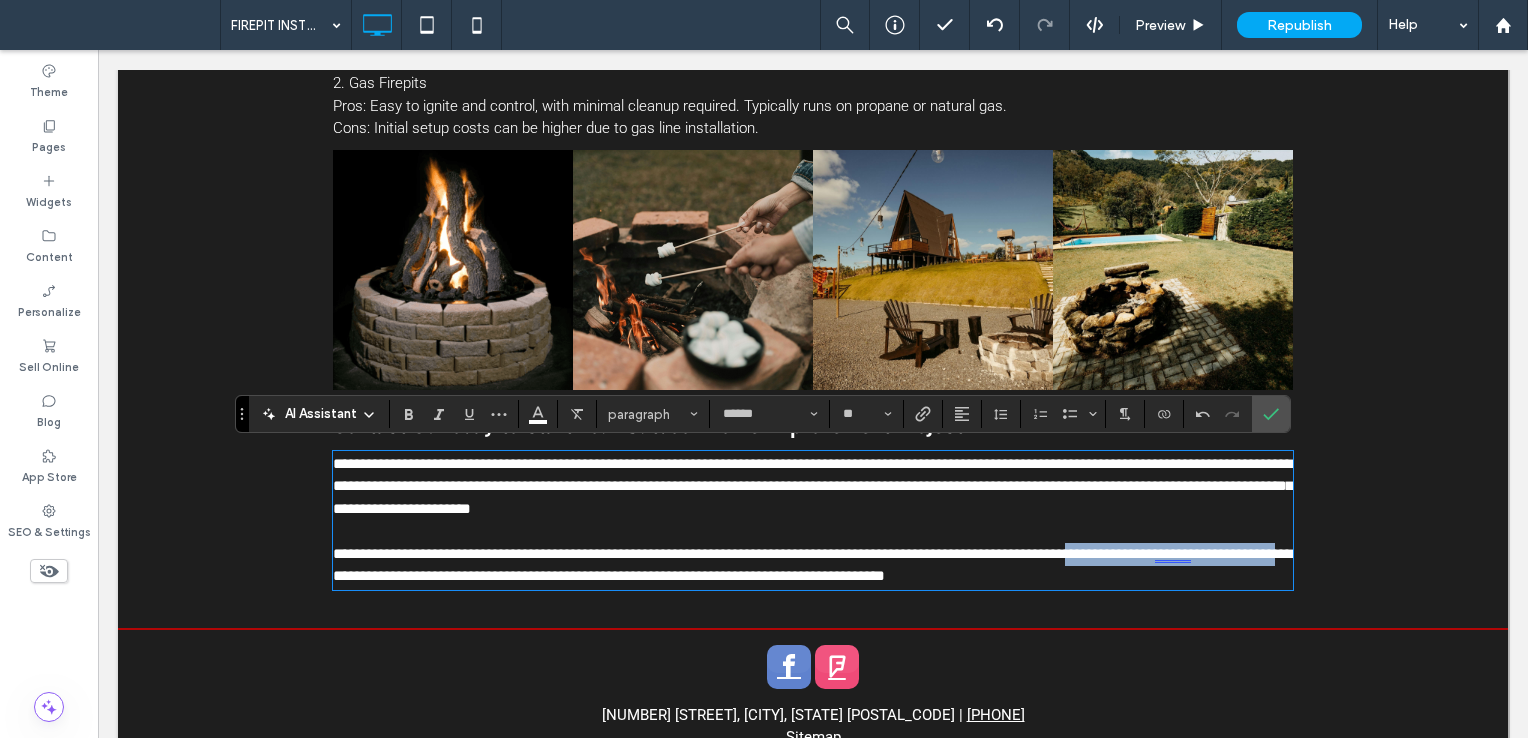 drag, startPoint x: 1096, startPoint y: 554, endPoint x: 397, endPoint y: 577, distance: 699.3783 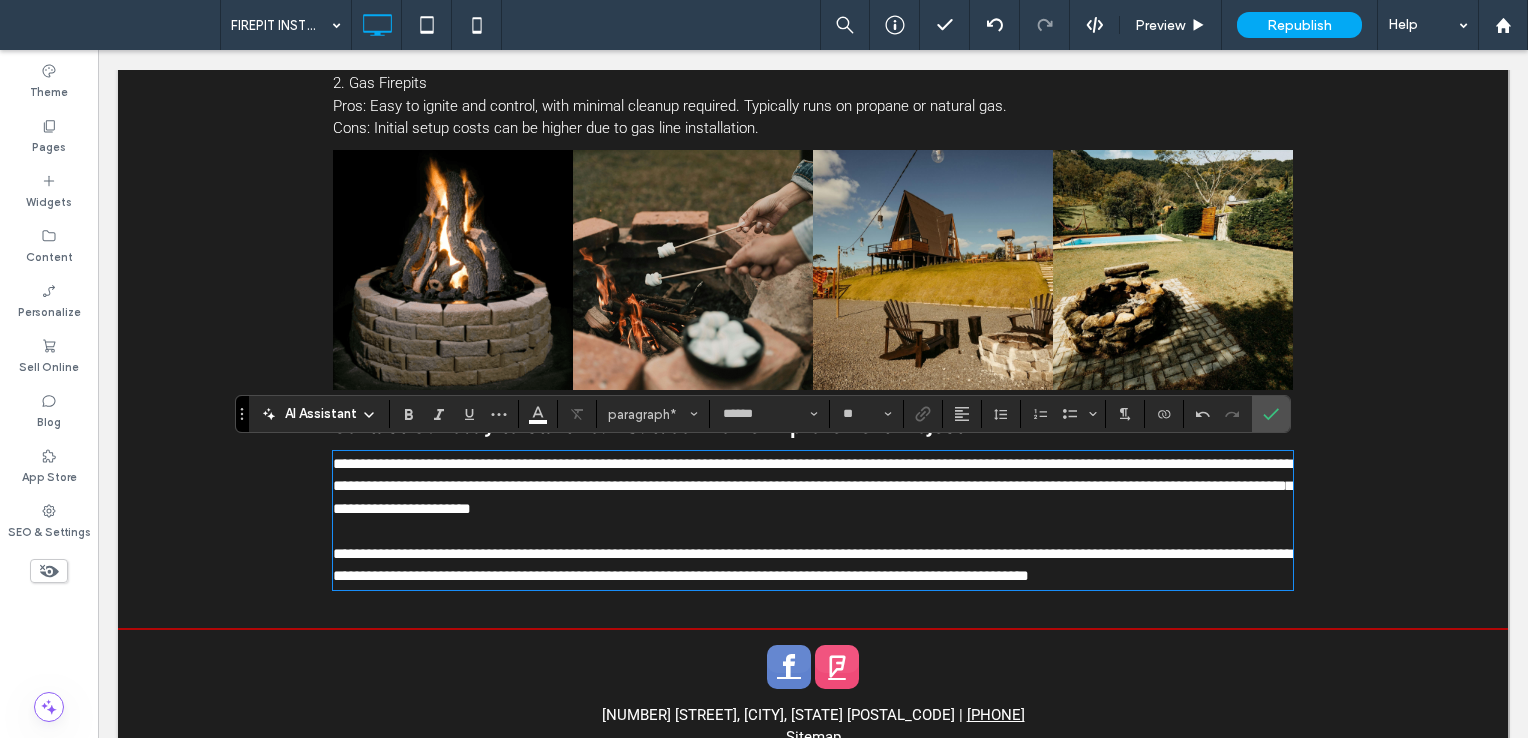 click on "**********" at bounding box center (813, 565) 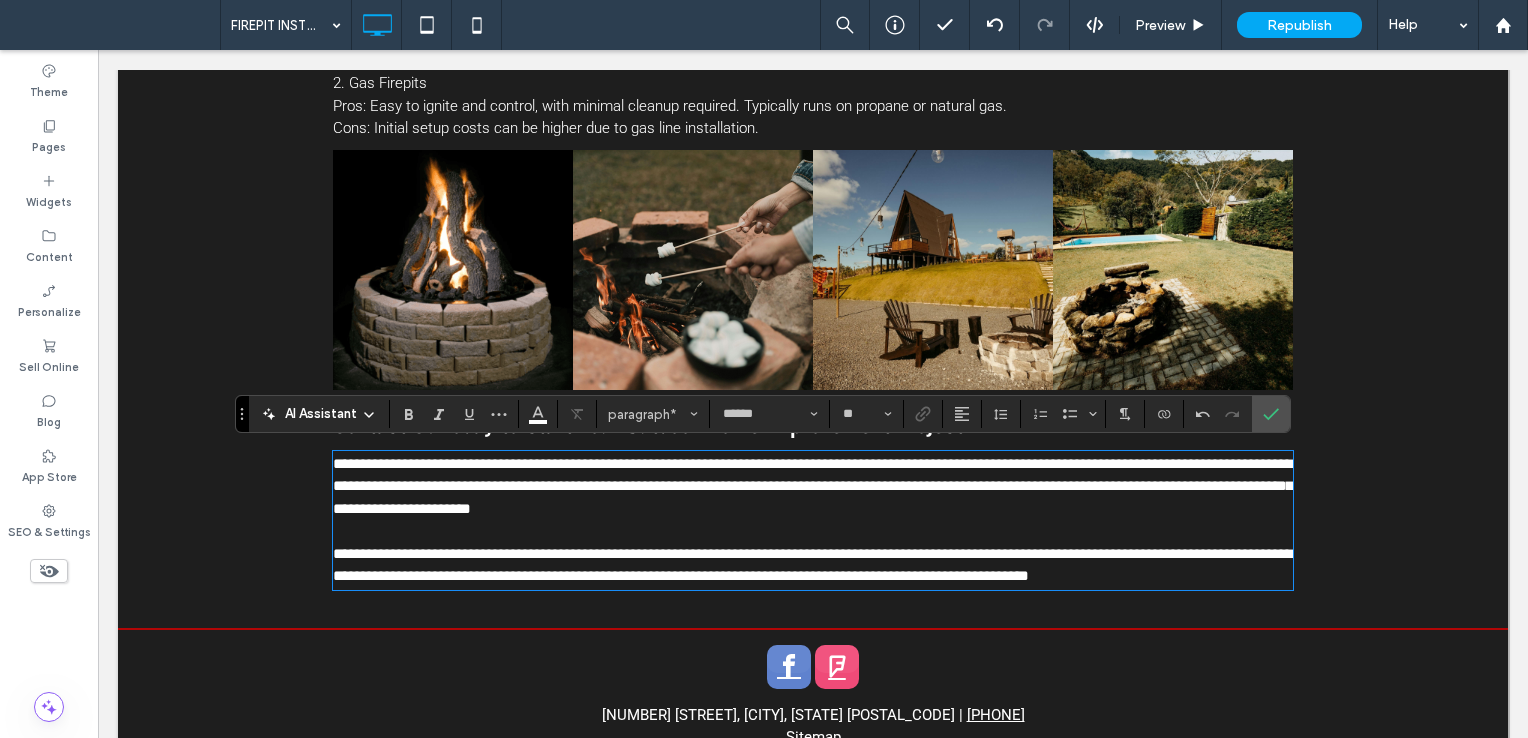 click on "**********" at bounding box center (813, 565) 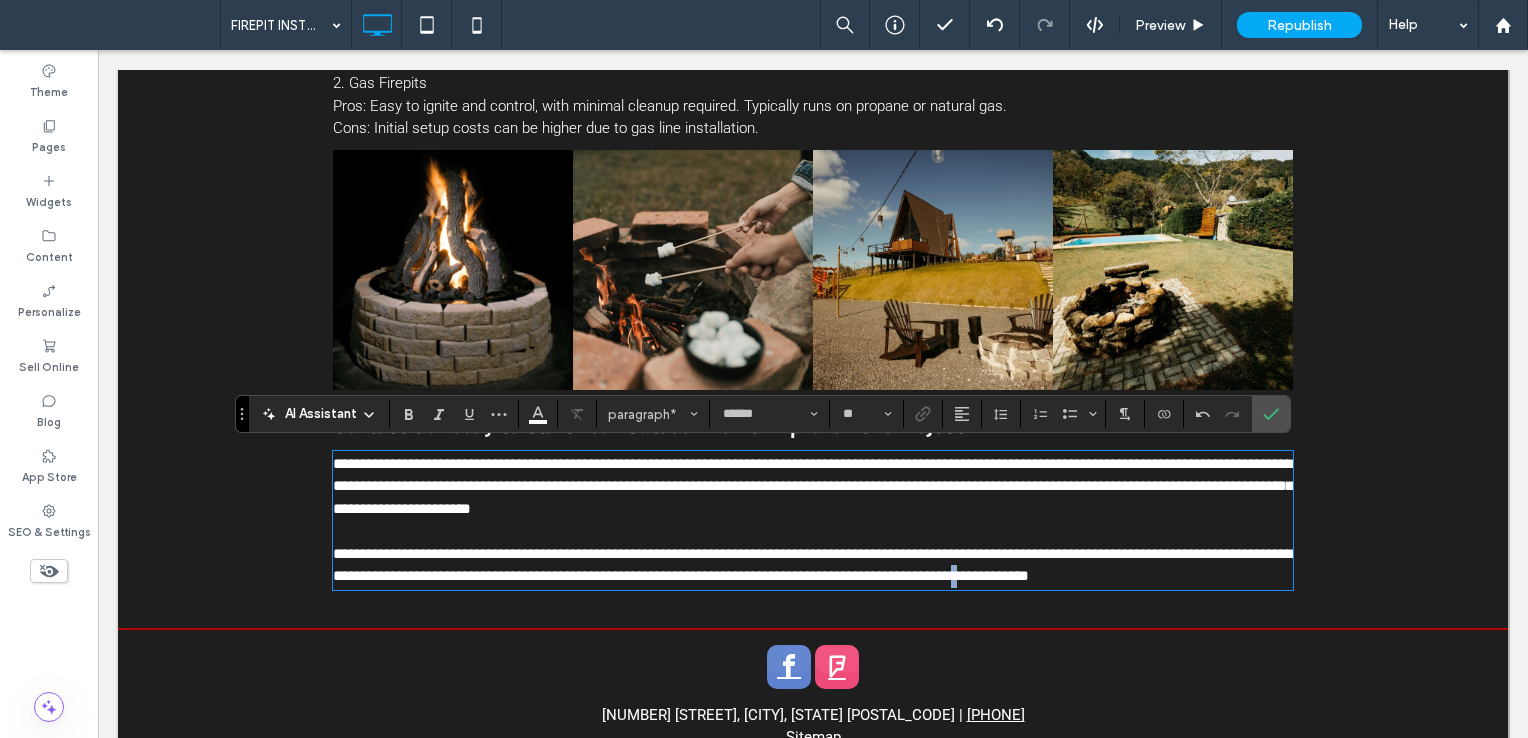 click on "**********" at bounding box center (813, 565) 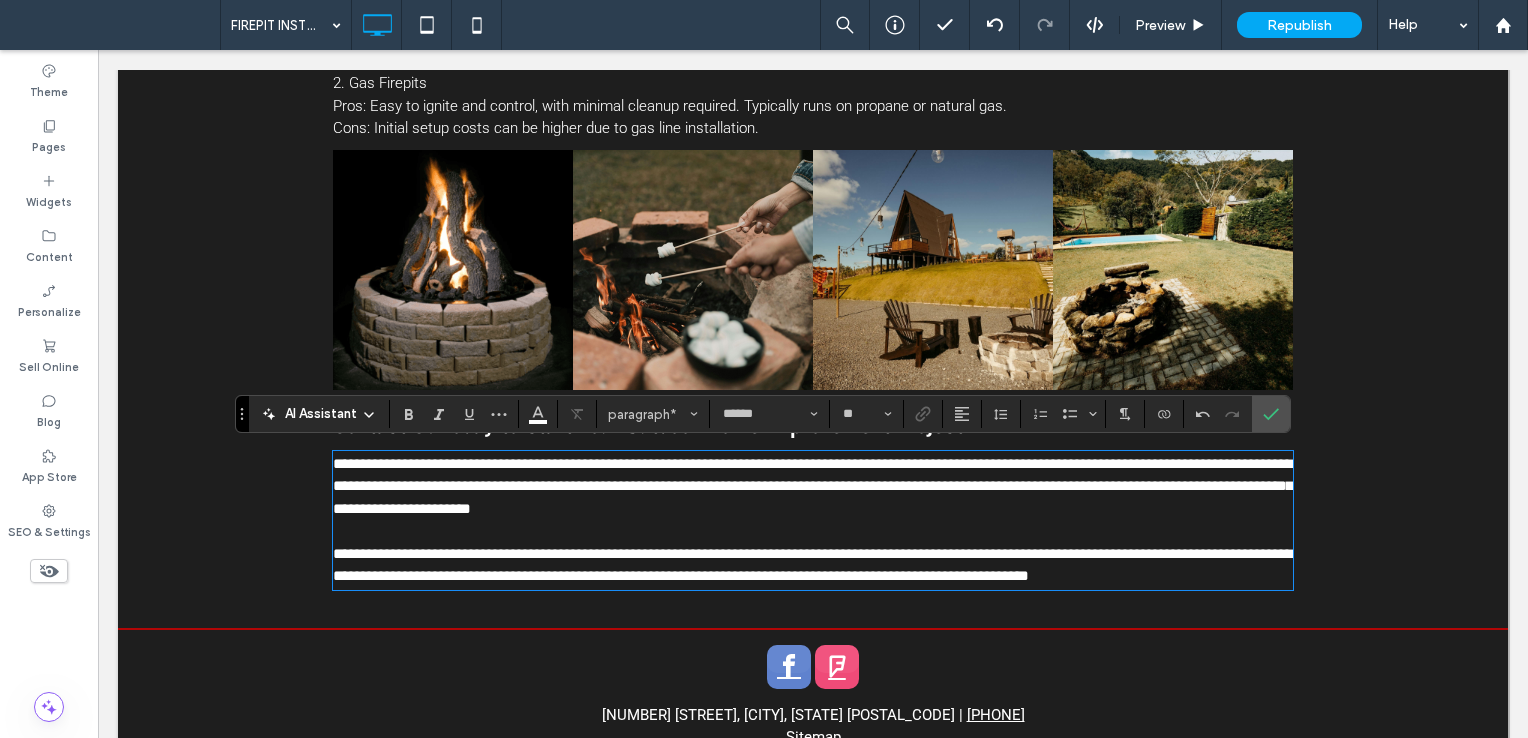 click on "**********" at bounding box center (813, 565) 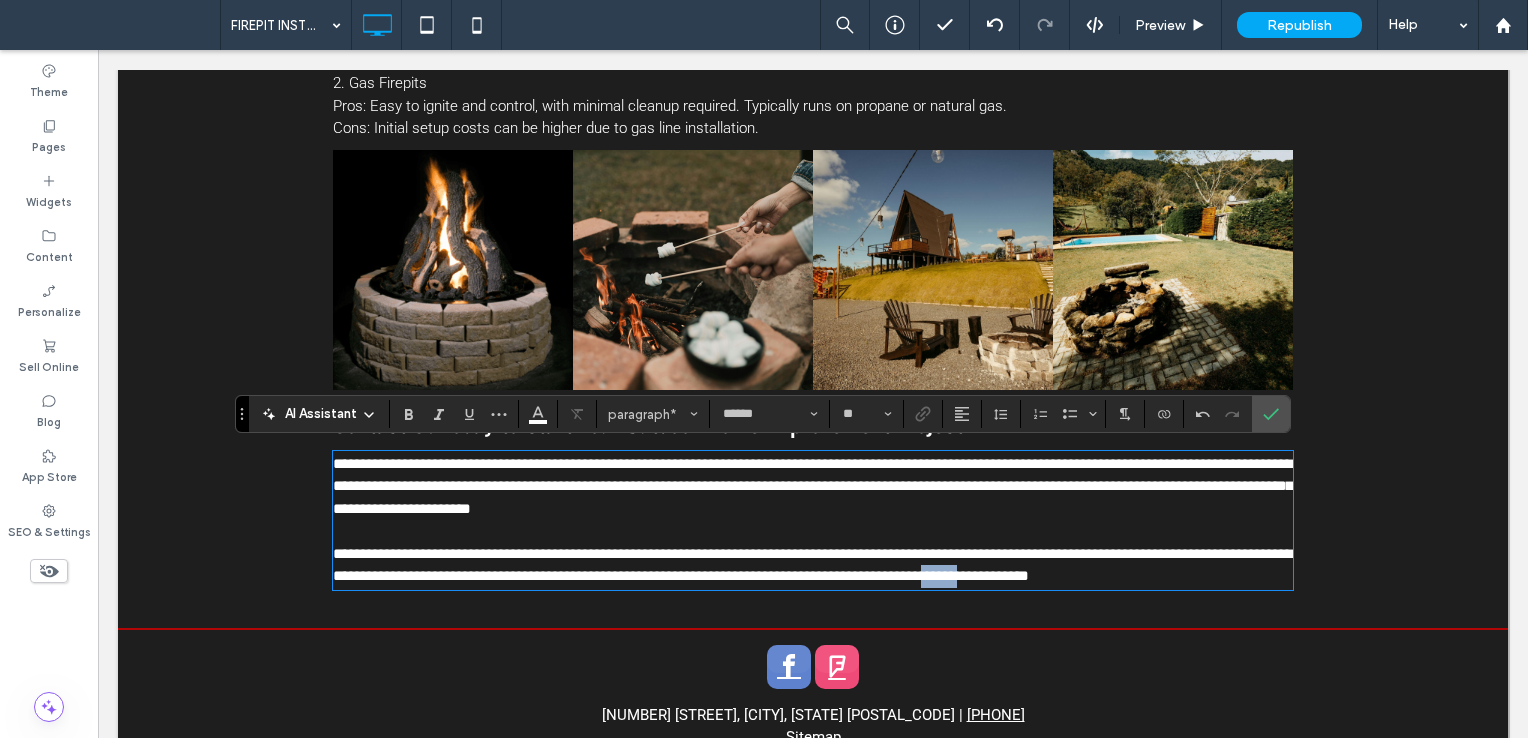 click on "**********" at bounding box center (813, 565) 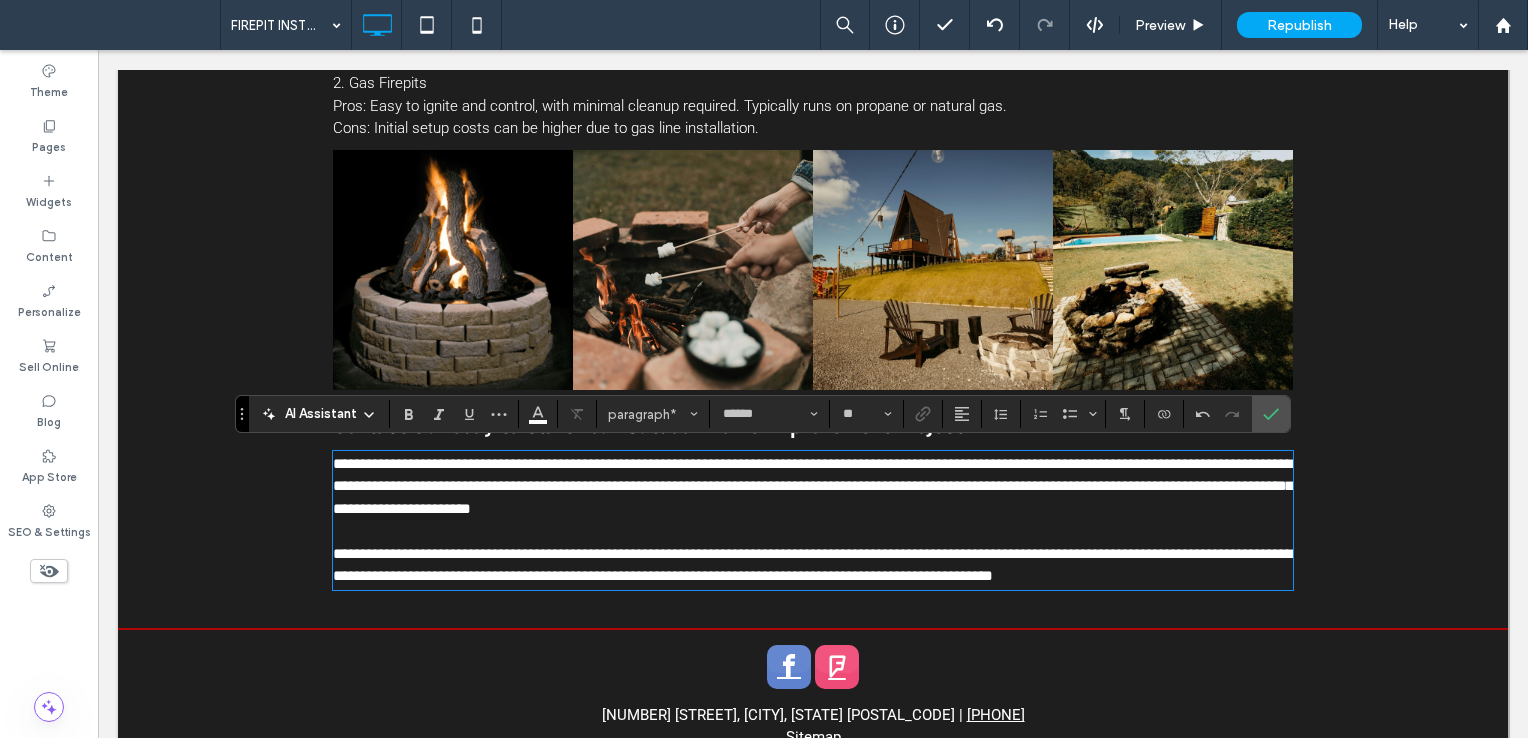 click on "**********" at bounding box center (813, 565) 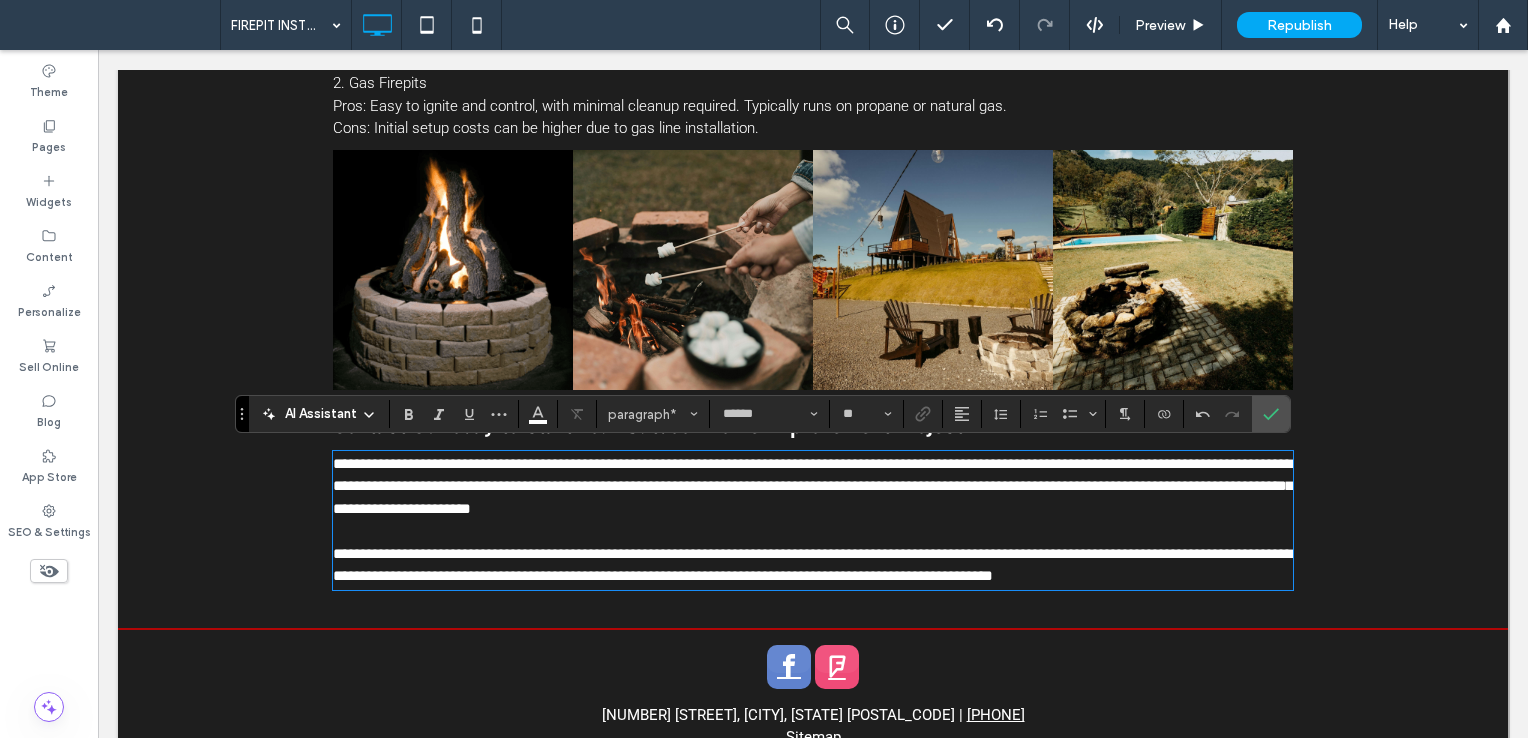click on "**********" at bounding box center (813, 565) 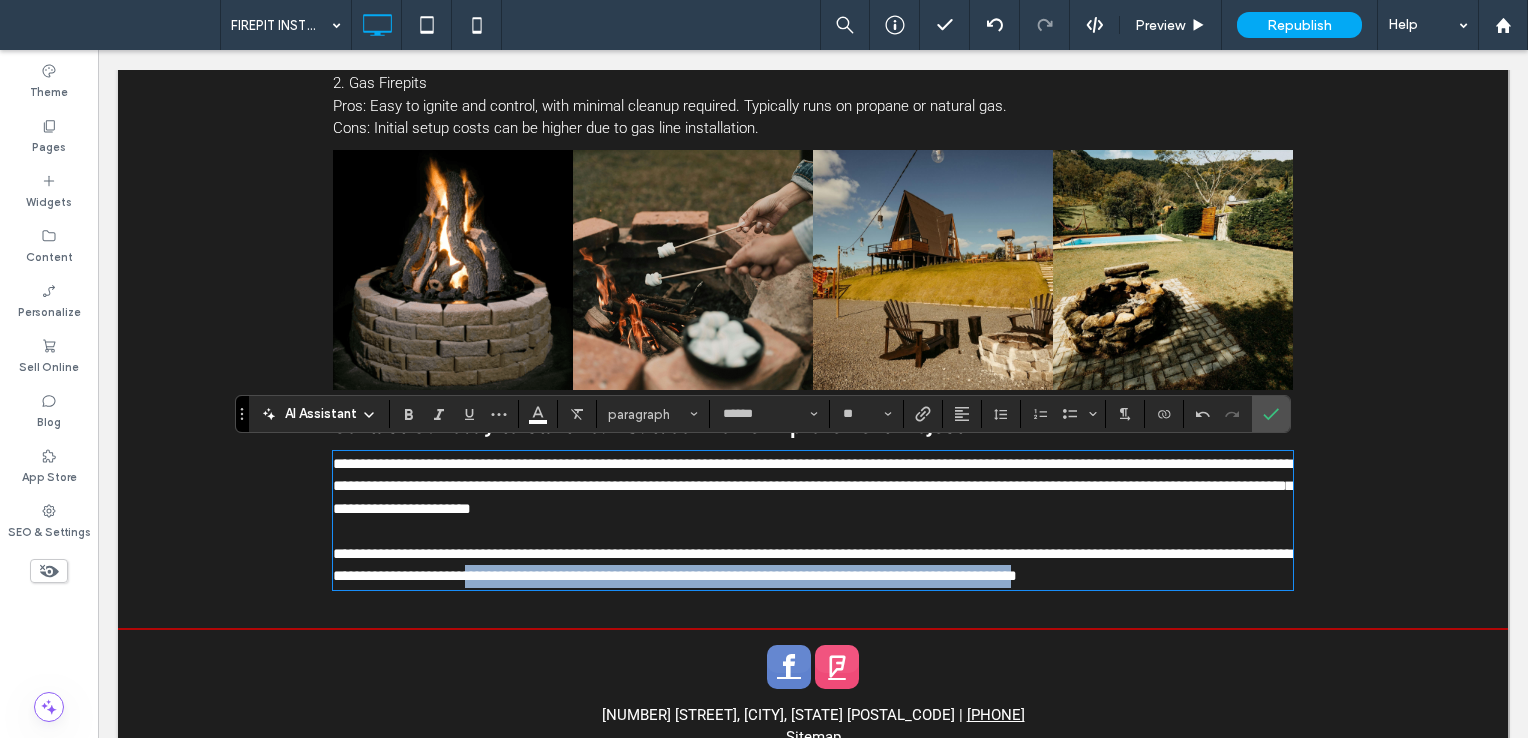 drag, startPoint x: 1127, startPoint y: 575, endPoint x: 512, endPoint y: 577, distance: 615.00323 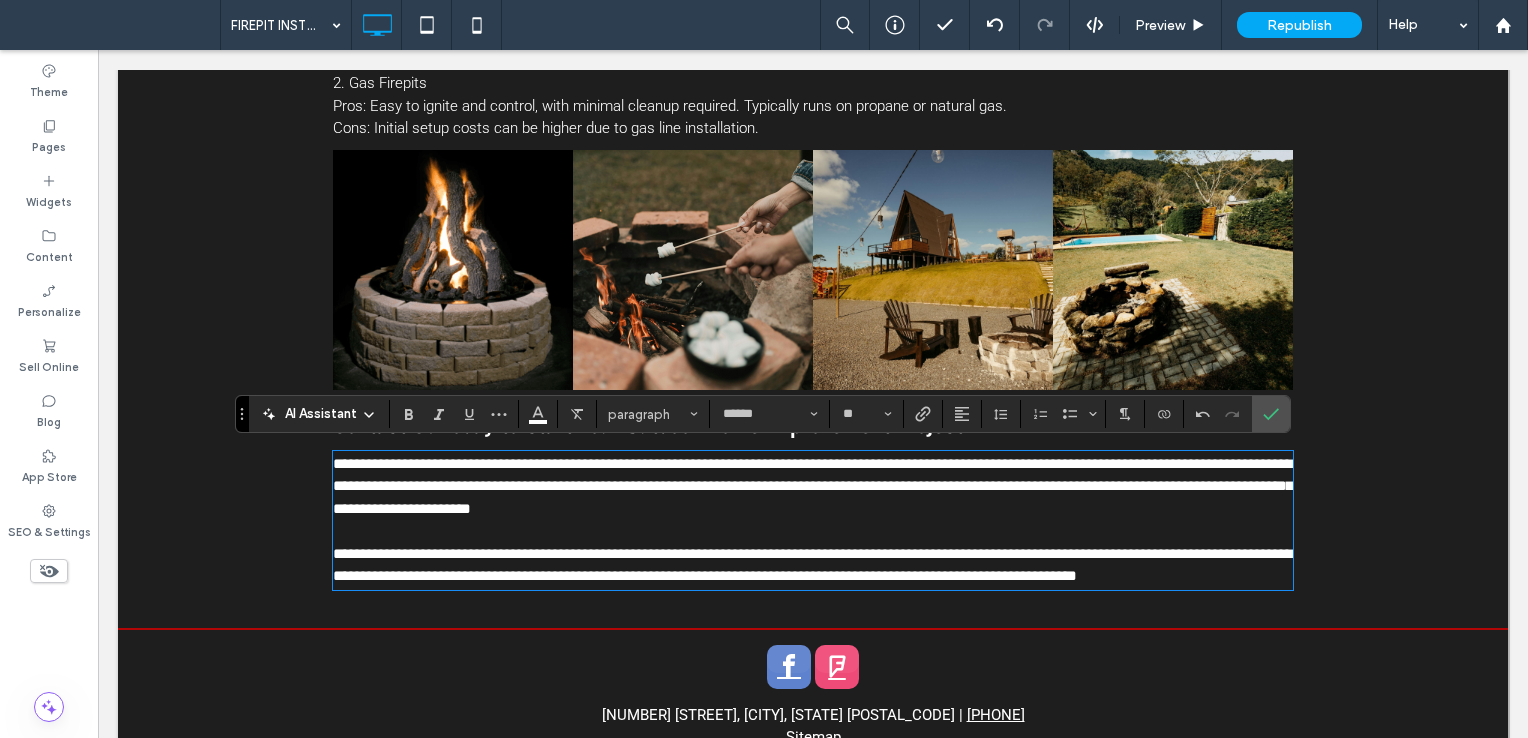 scroll, scrollTop: 0, scrollLeft: 0, axis: both 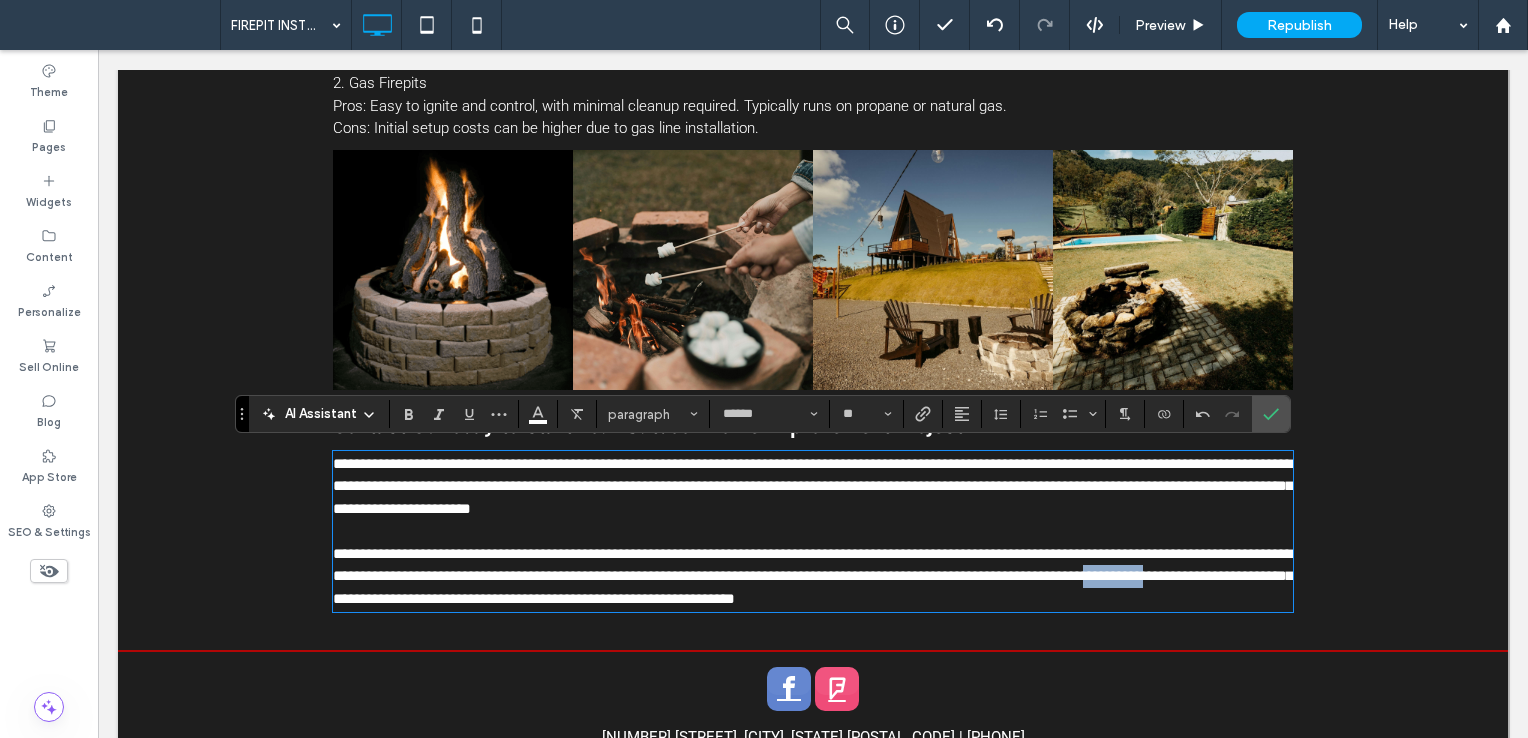 drag, startPoint x: 1182, startPoint y: 576, endPoint x: 1250, endPoint y: 576, distance: 68 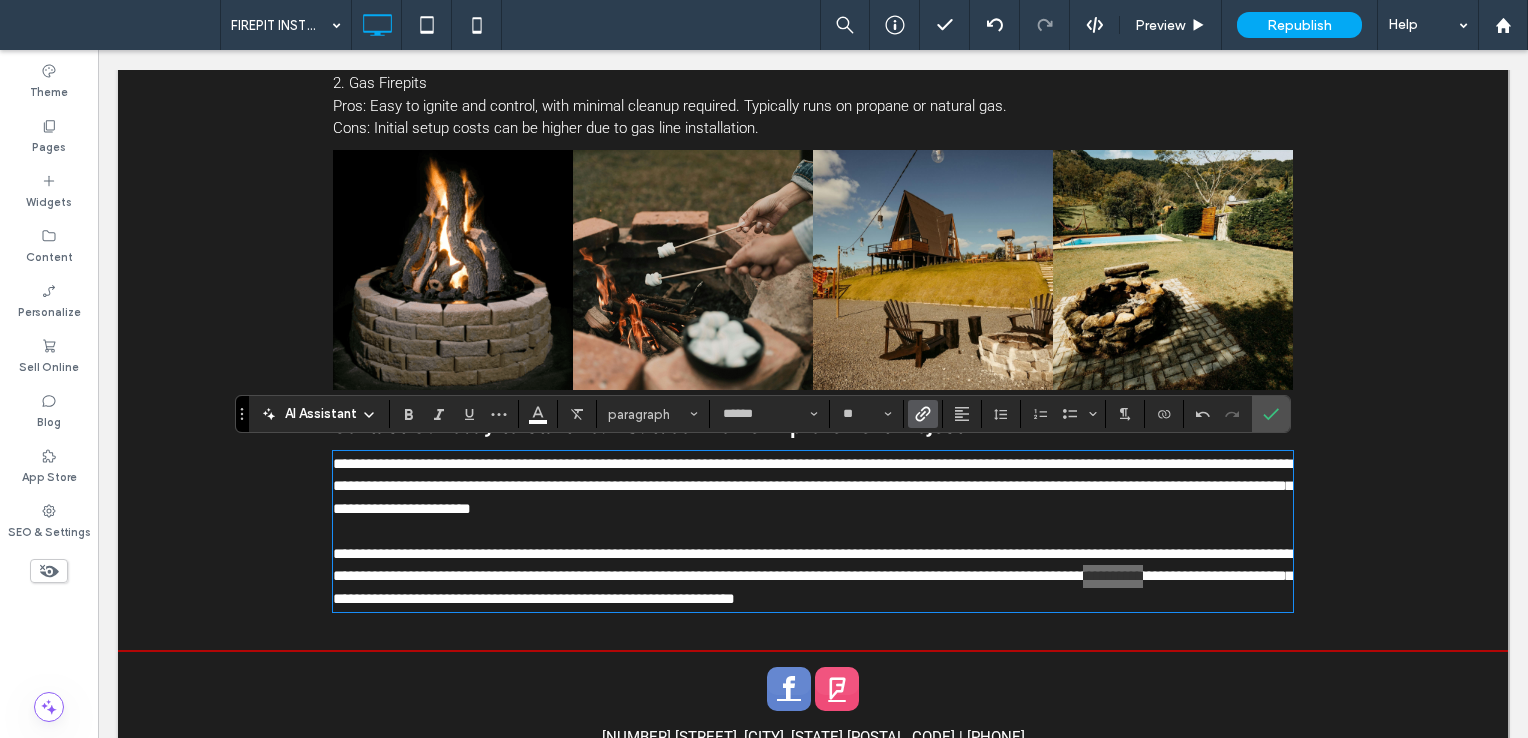click at bounding box center [923, 414] 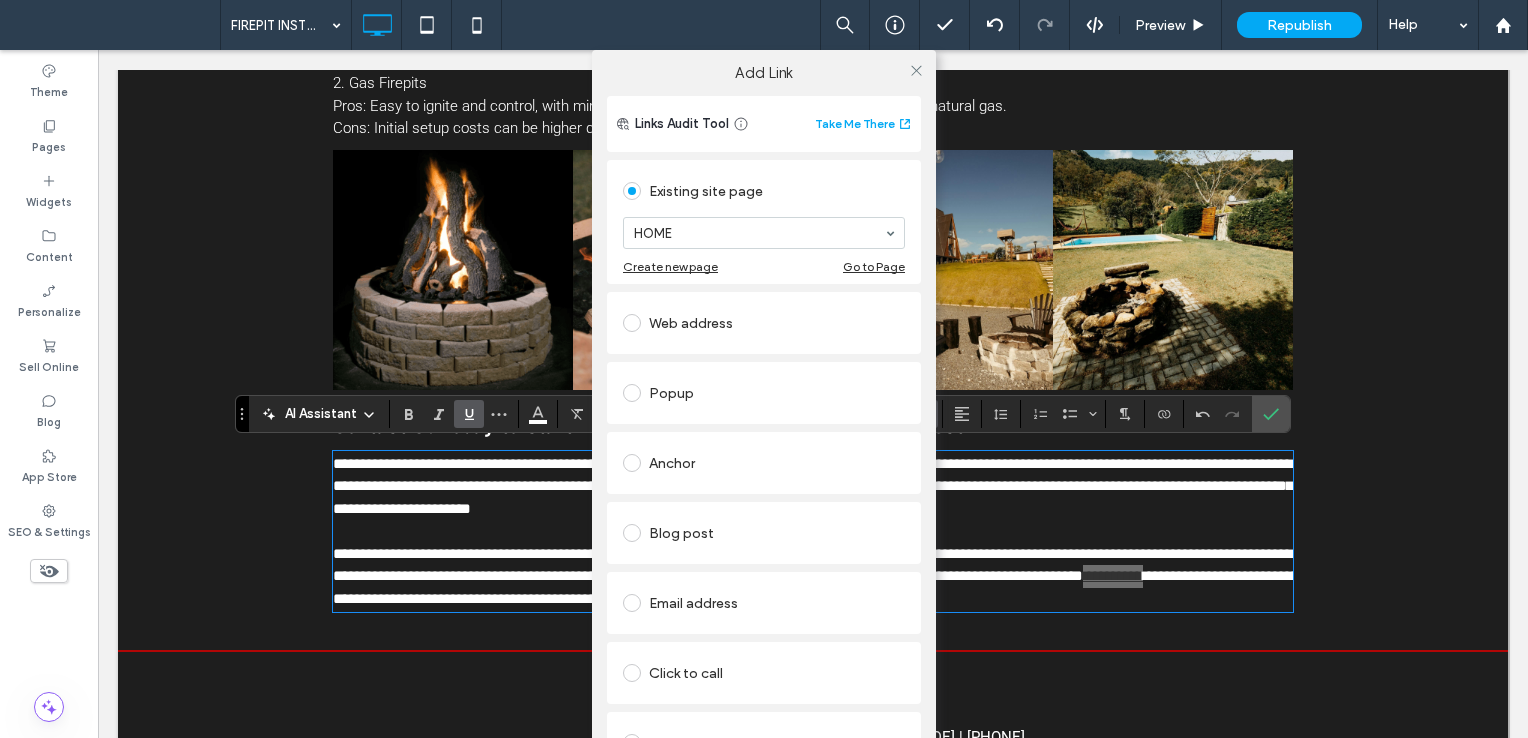 click on "HOME" at bounding box center (764, 233) 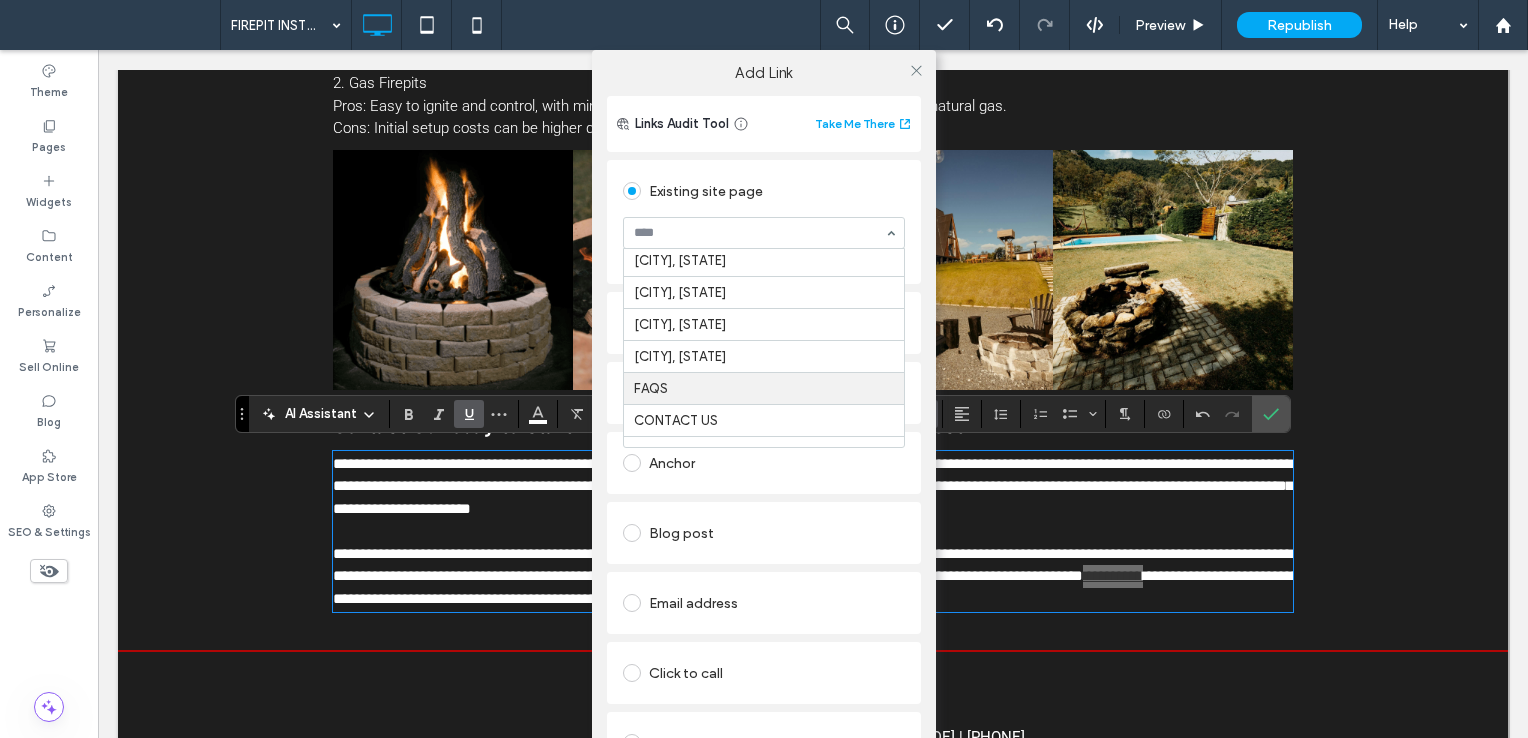 scroll, scrollTop: 578, scrollLeft: 0, axis: vertical 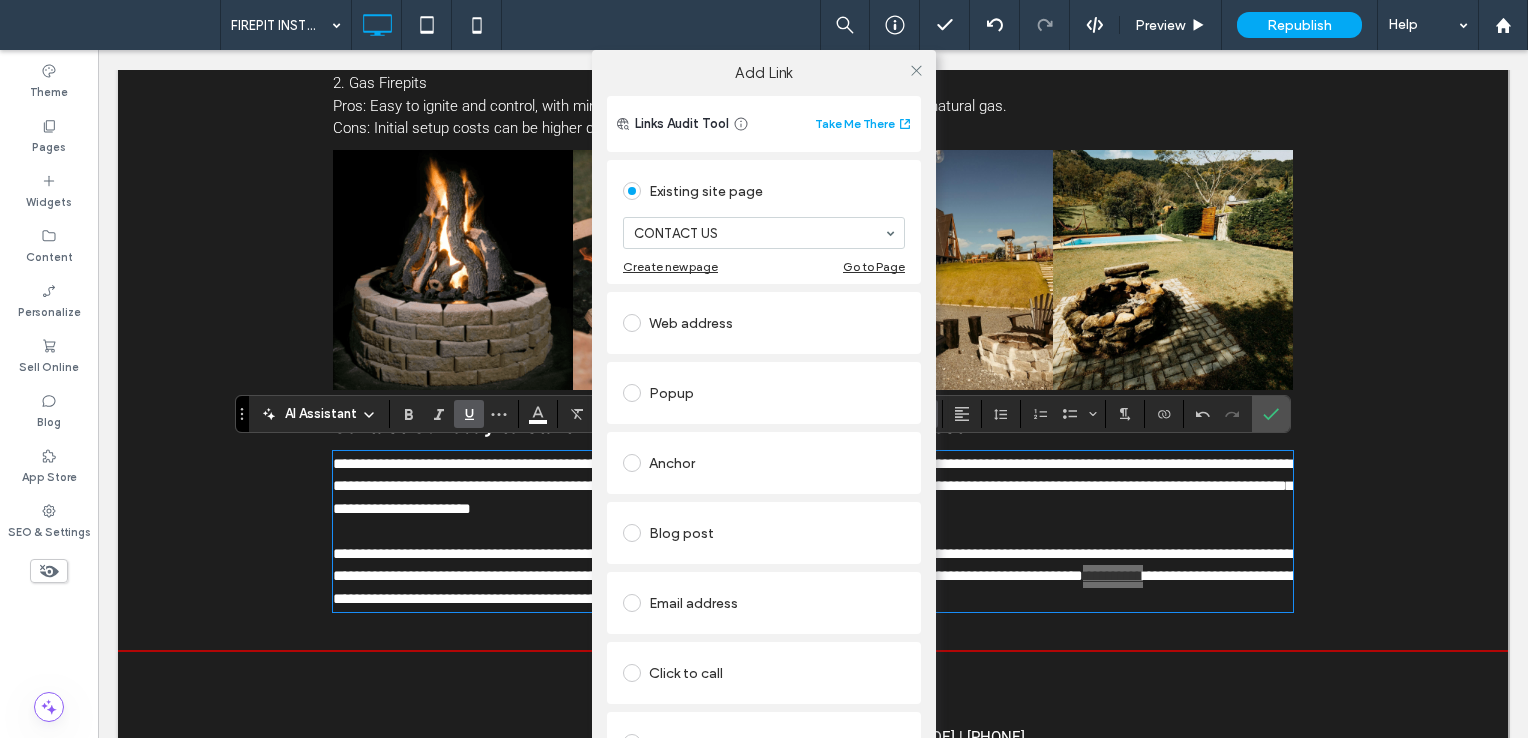 click at bounding box center [916, 70] 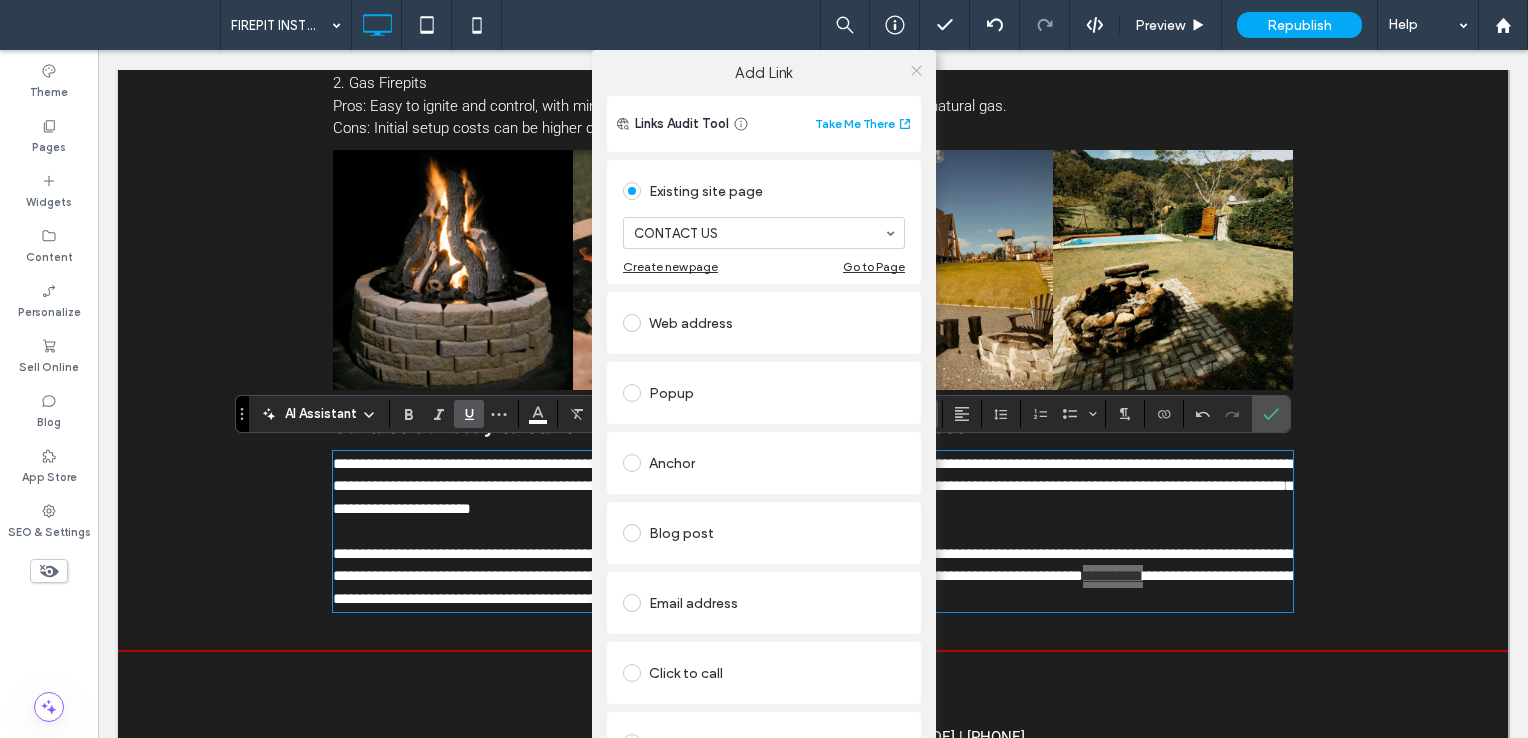 click 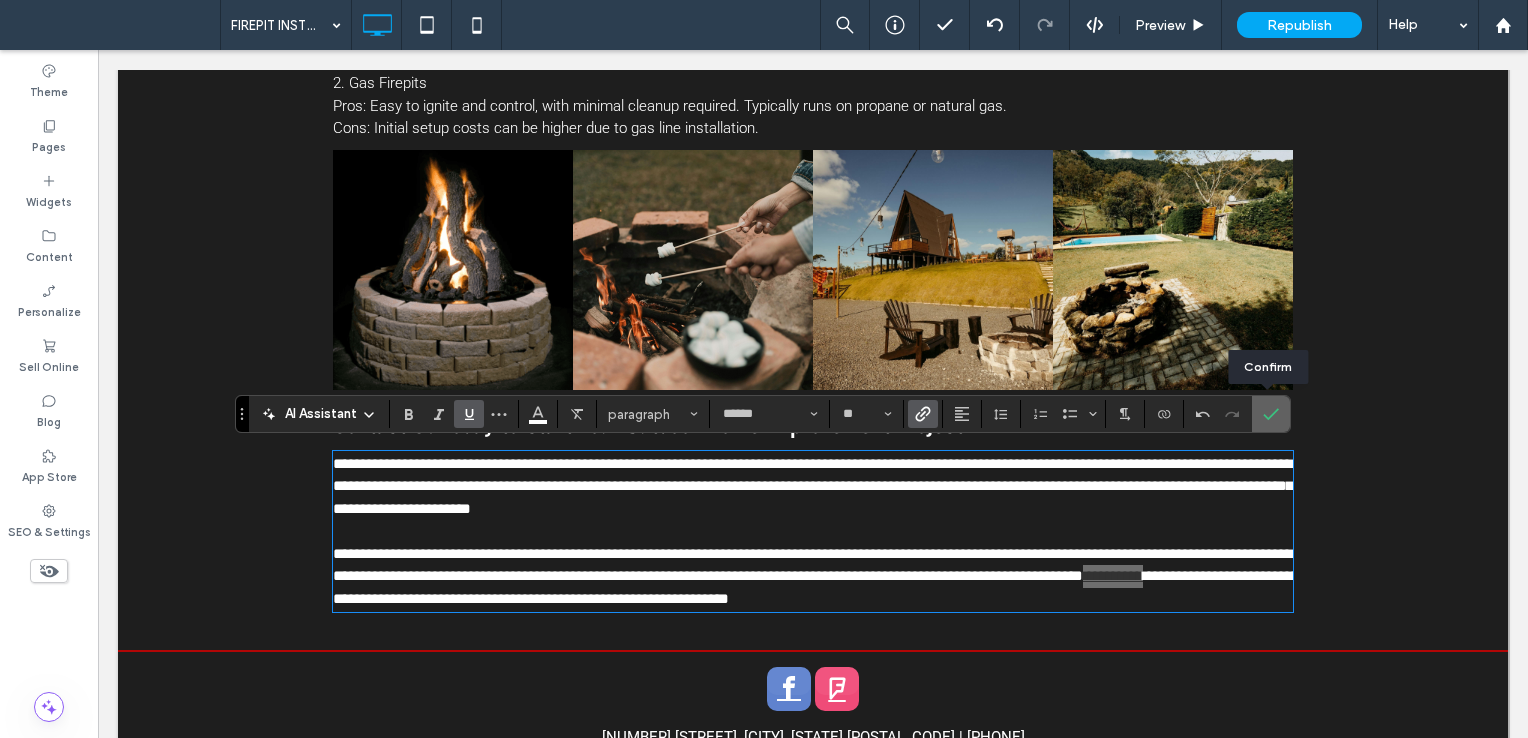 click 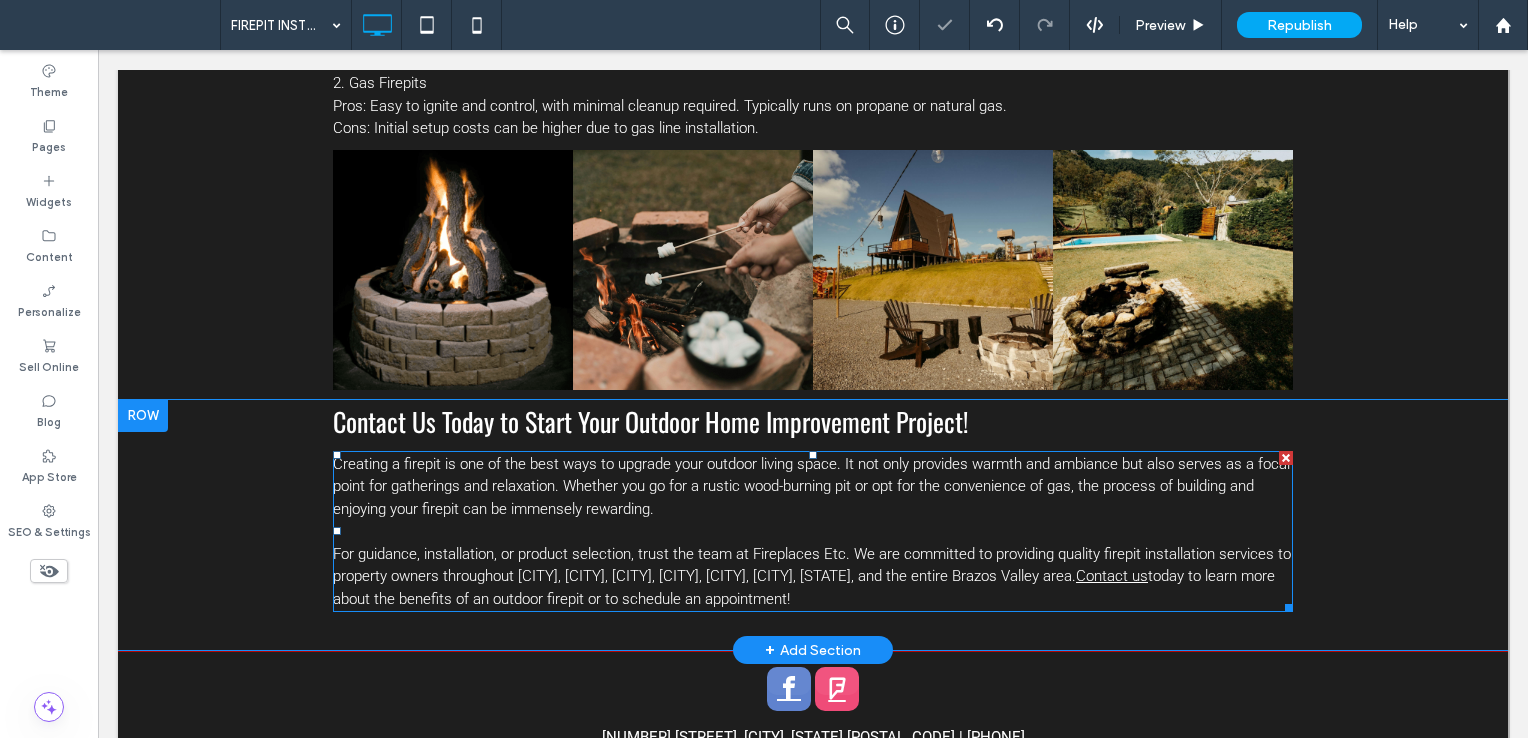 click on "For guidance, installation, or product selection, trust the team at Fireplaces Etc. We are committed to providing quality firepit installation services to property owners throughout [CITY], [CITY], [CITY], [CITY], [CITY], [CITY], [STATE], and the entire Brazos Valley area." at bounding box center (812, 565) 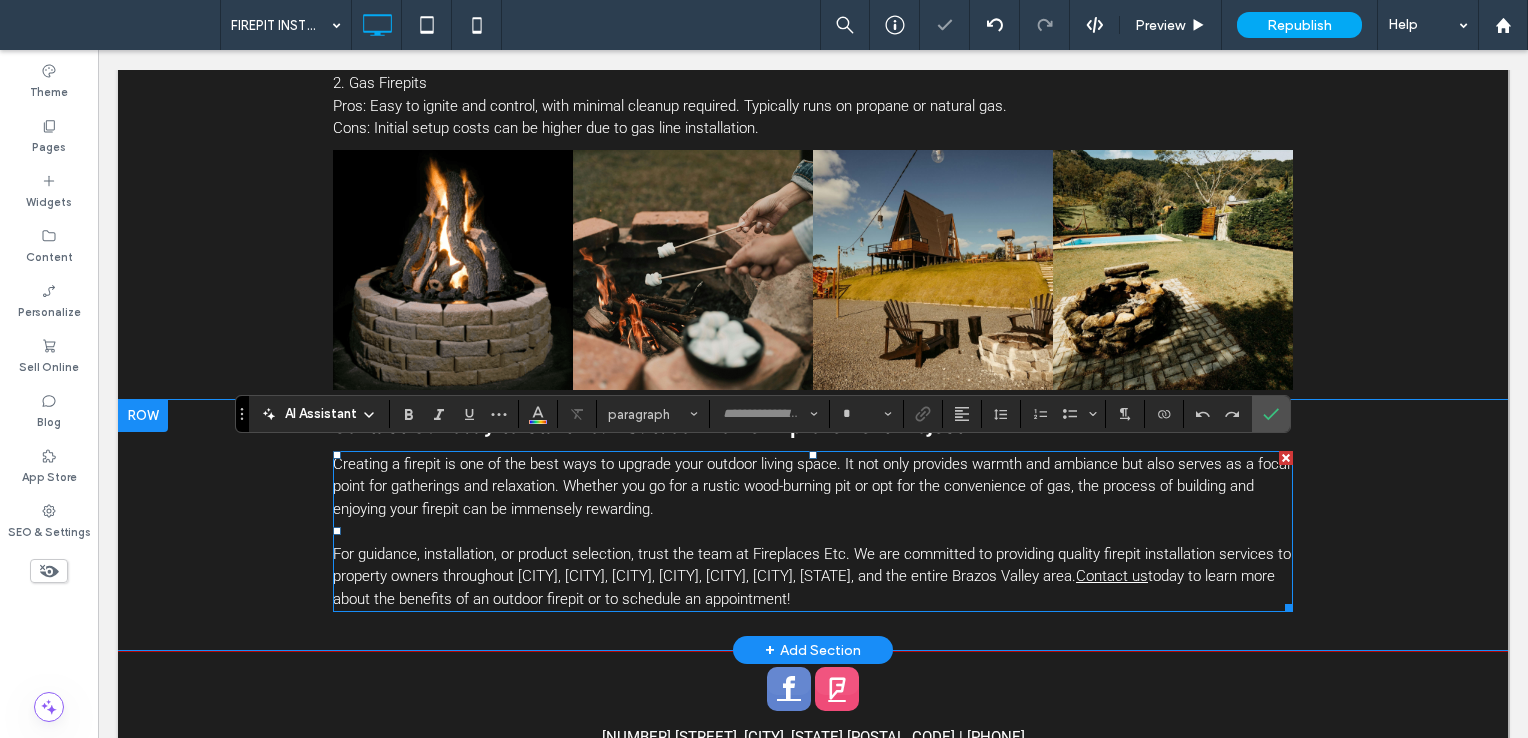 type on "******" 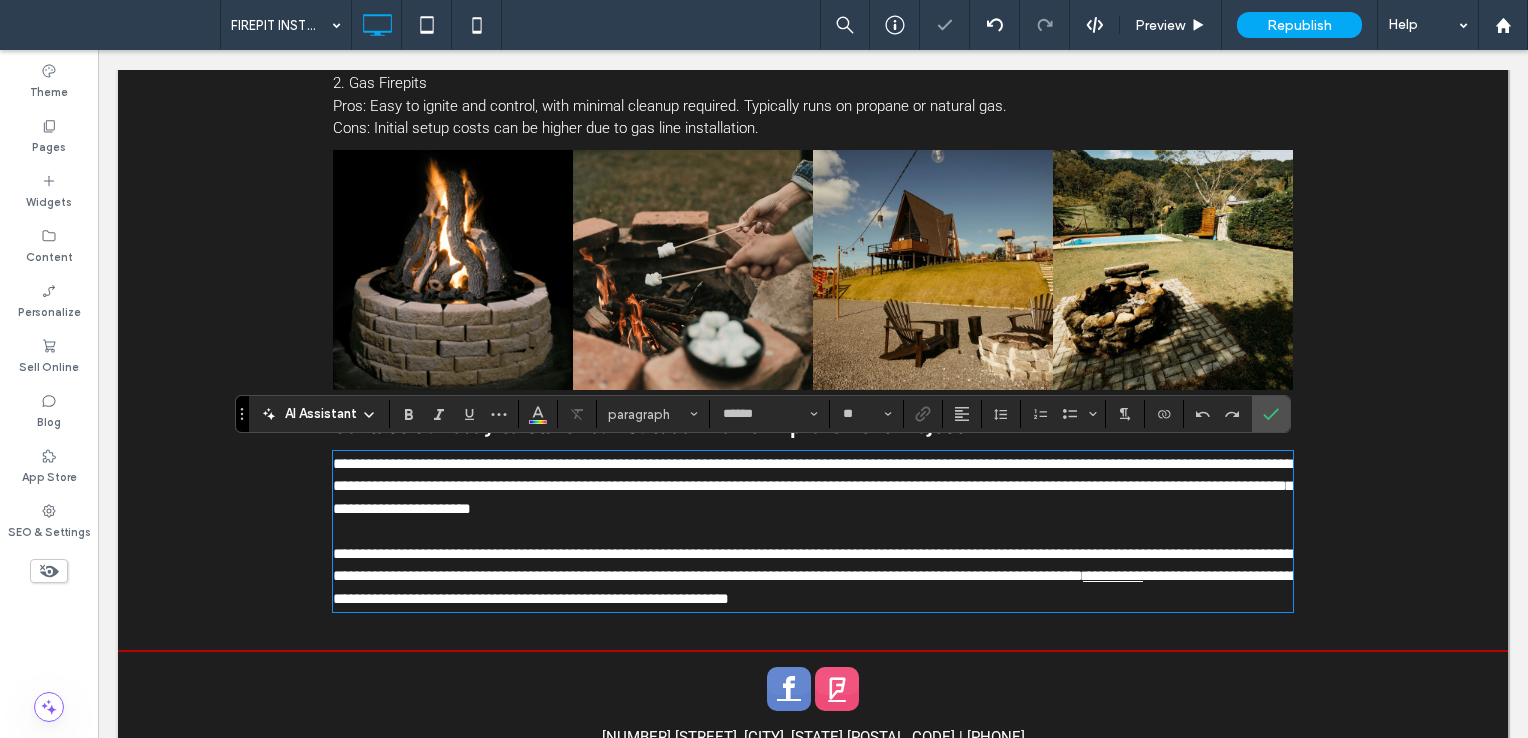 click on "**********" at bounding box center [813, 565] 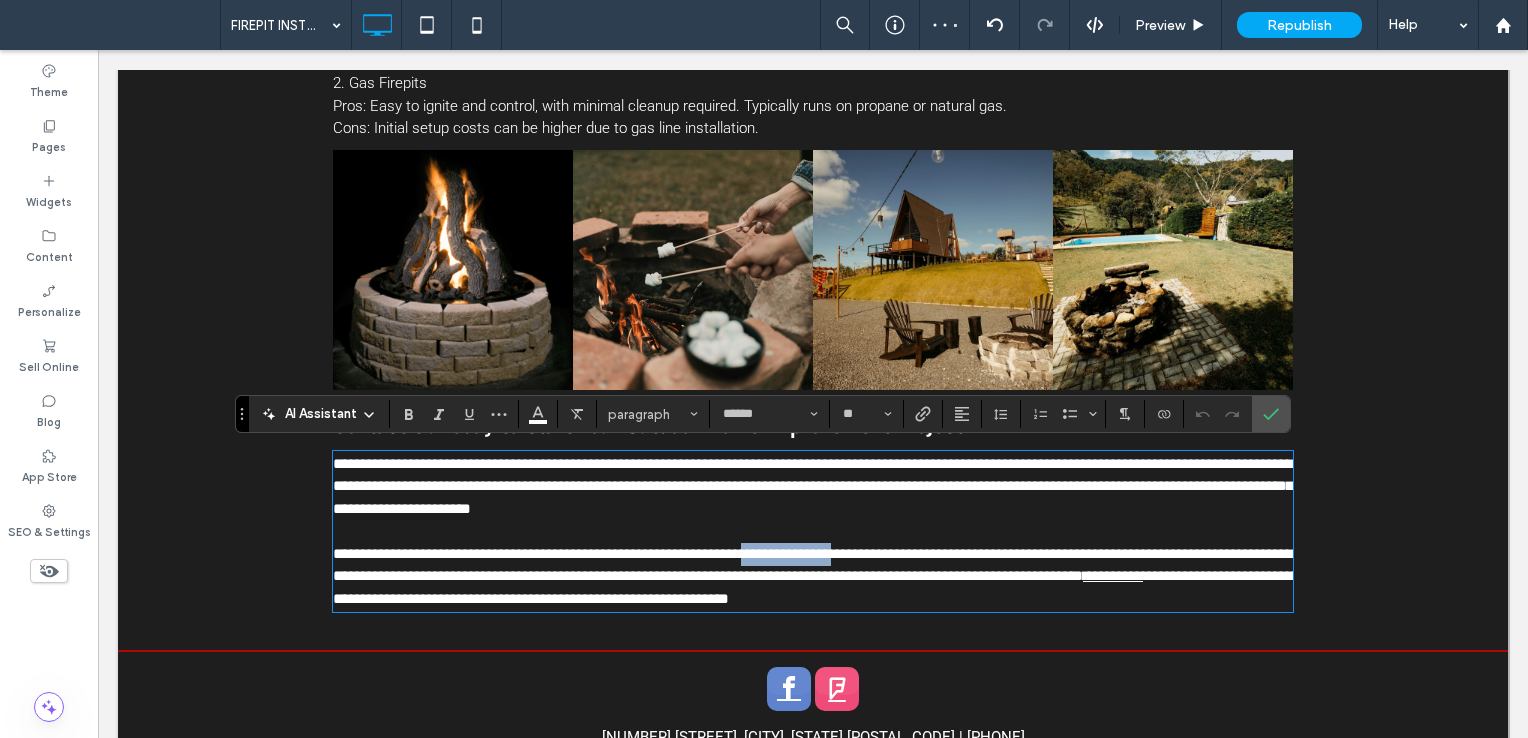 drag, startPoint x: 748, startPoint y: 551, endPoint x: 841, endPoint y: 552, distance: 93.00538 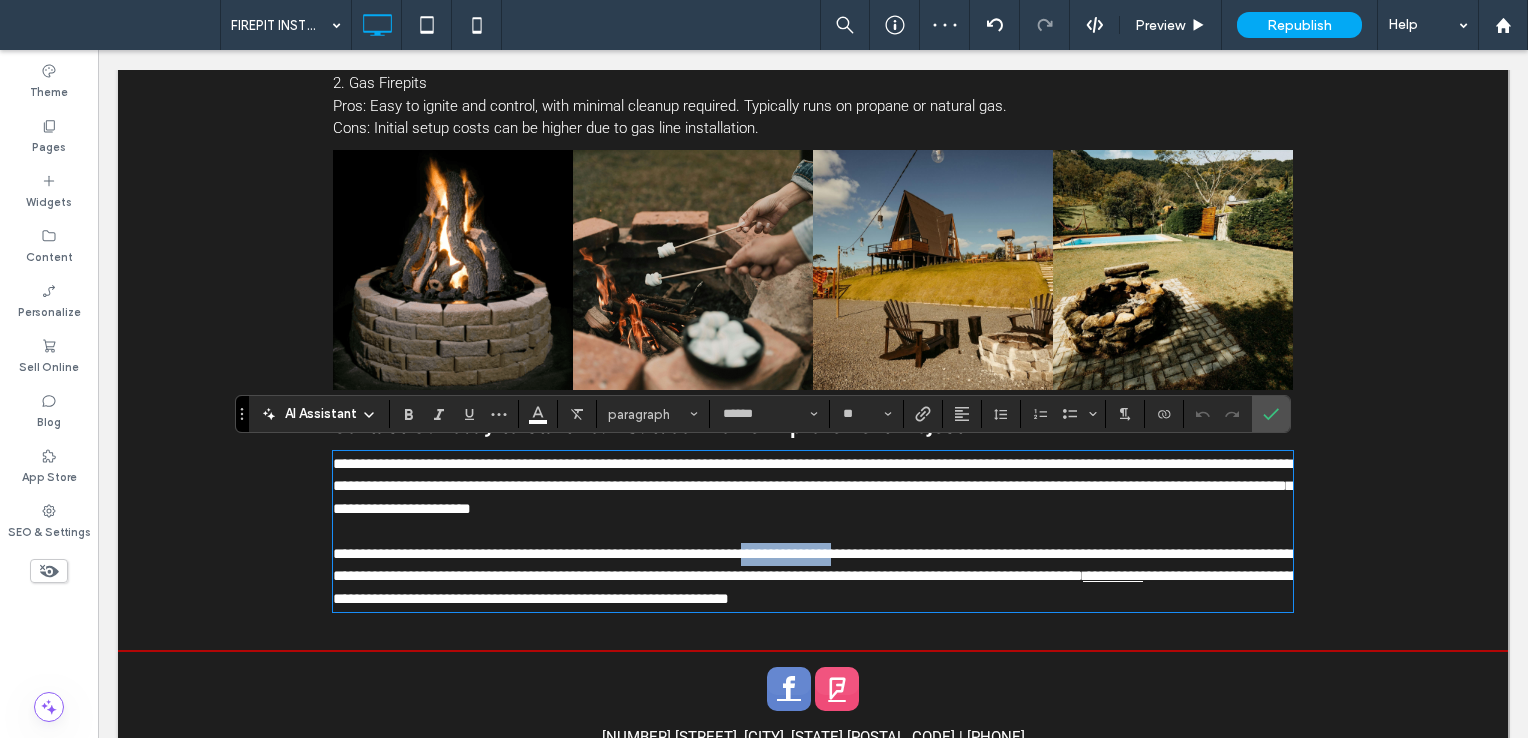 click on "**********" at bounding box center [813, 565] 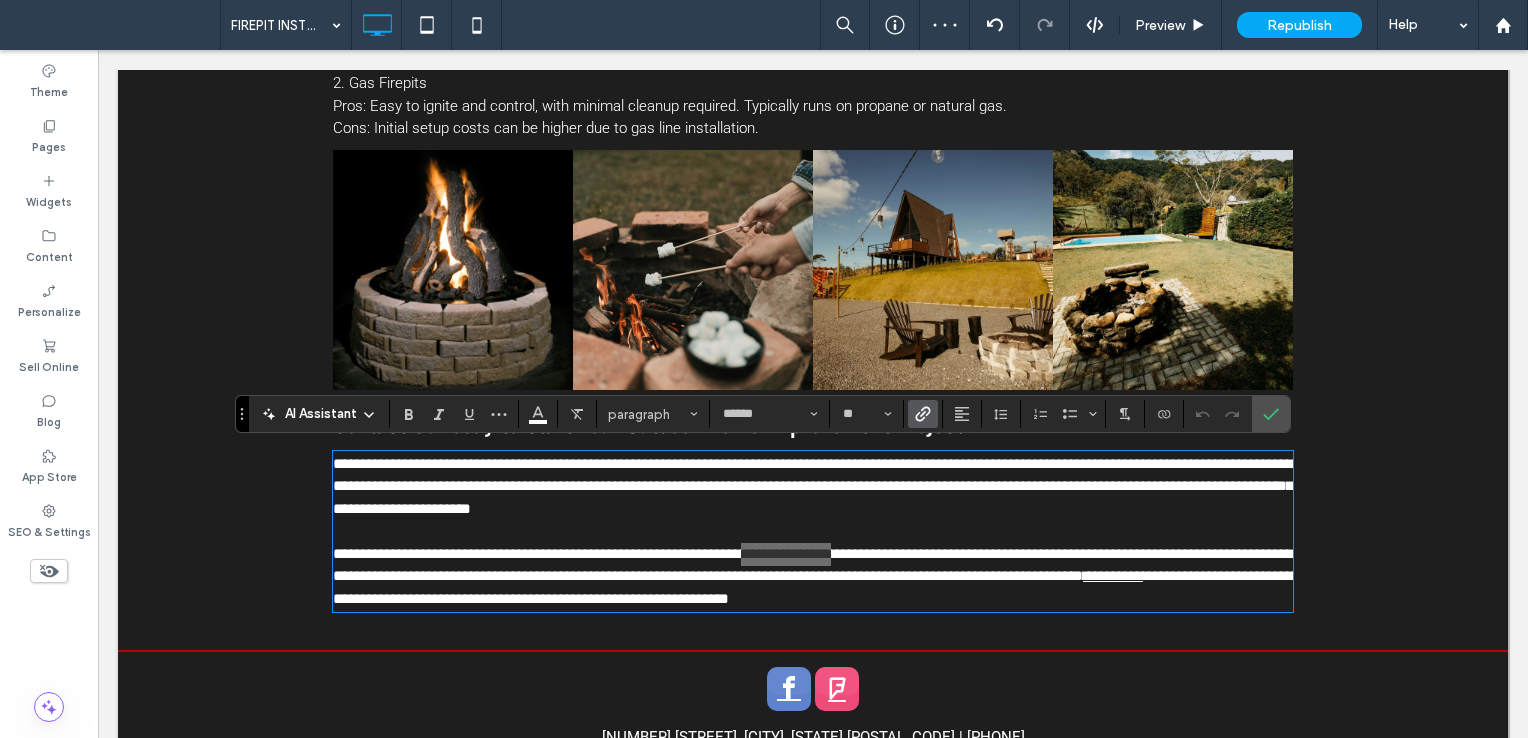 click 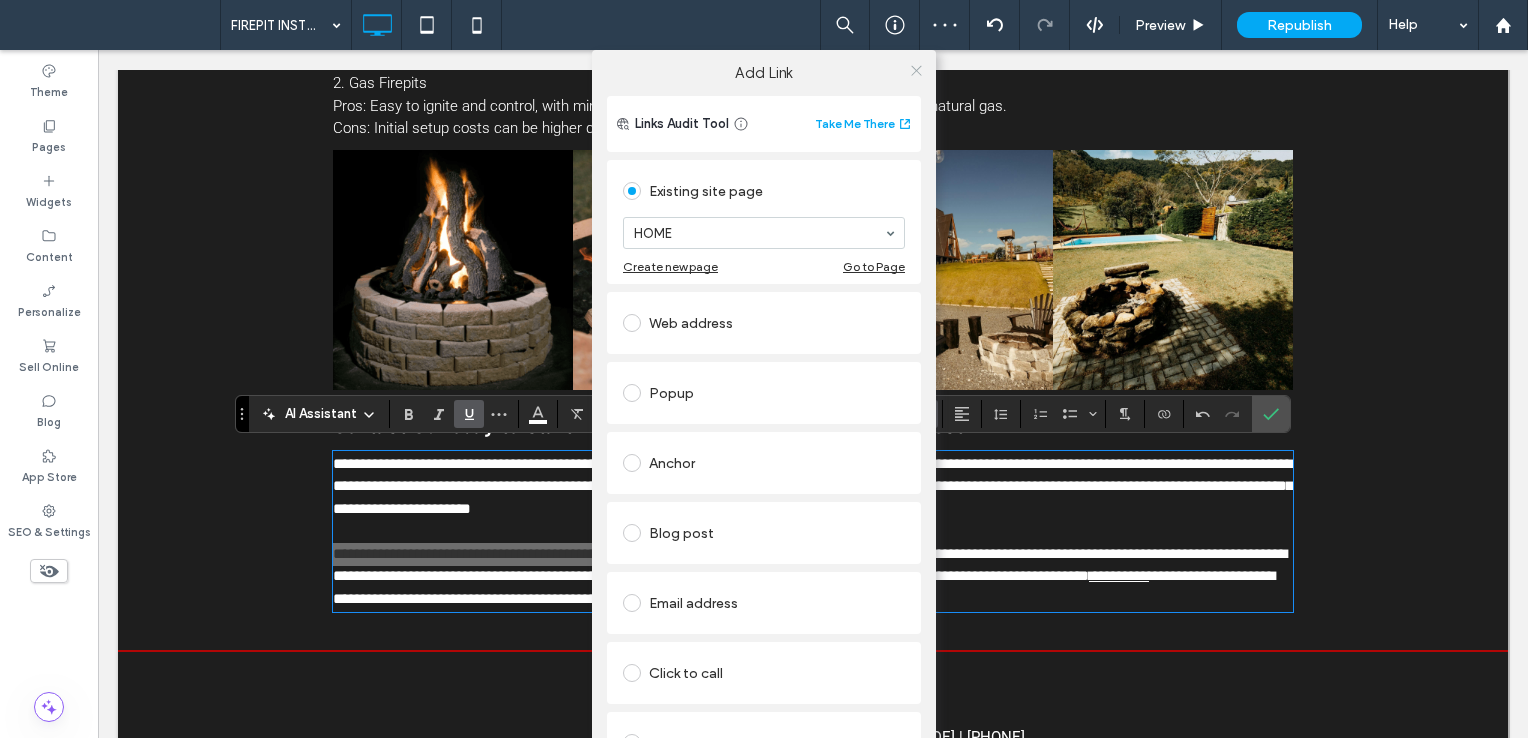 click 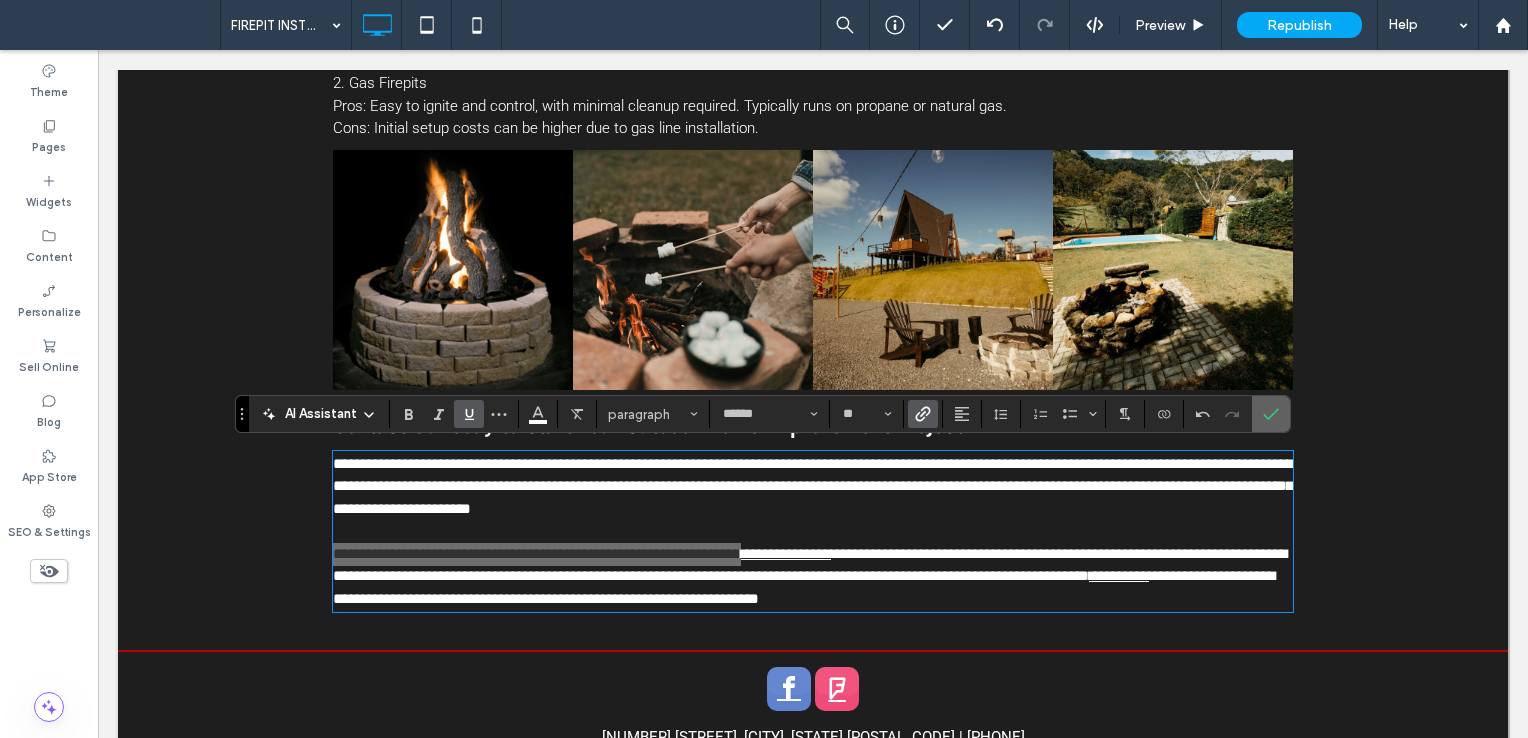 drag, startPoint x: 1267, startPoint y: 417, endPoint x: 1149, endPoint y: 378, distance: 124.277916 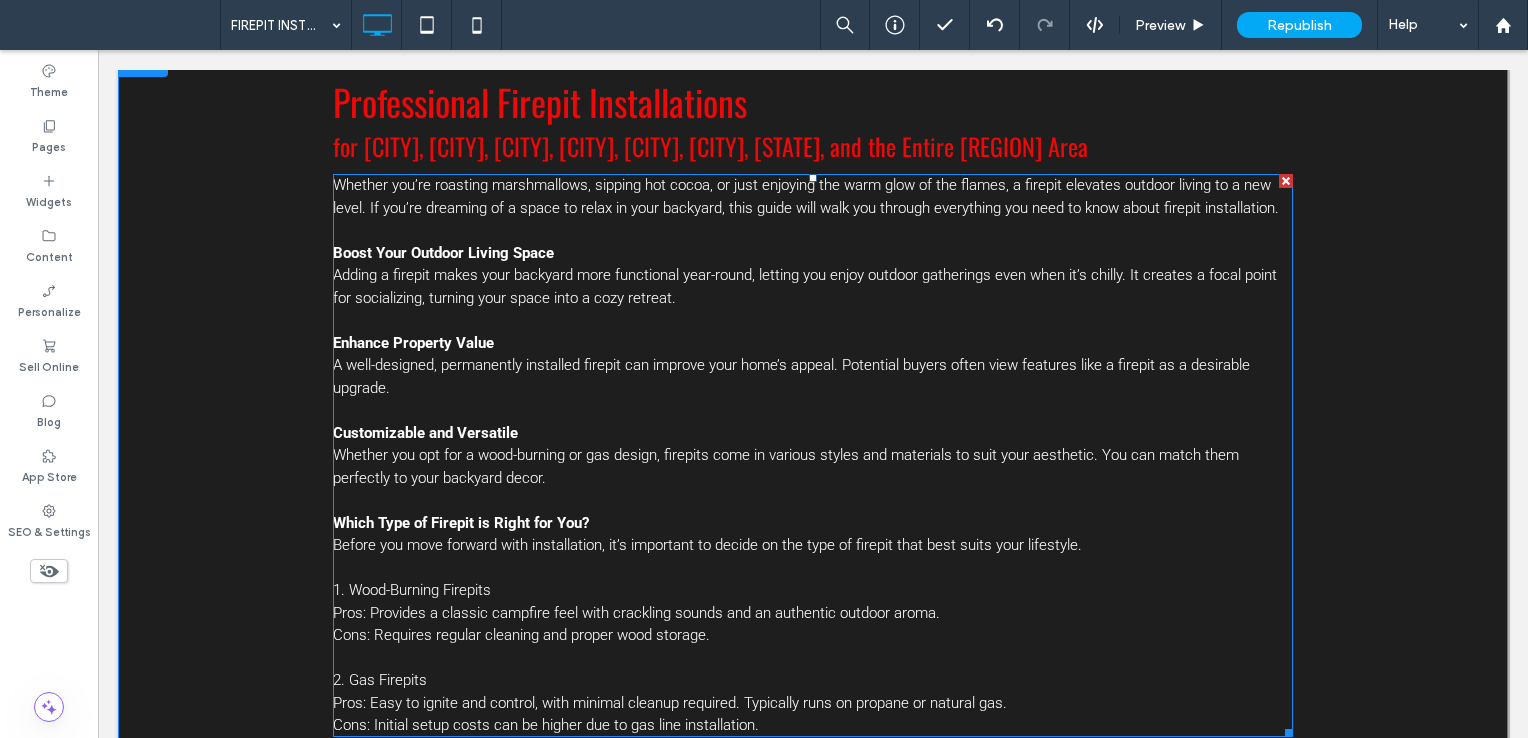 scroll, scrollTop: 233, scrollLeft: 0, axis: vertical 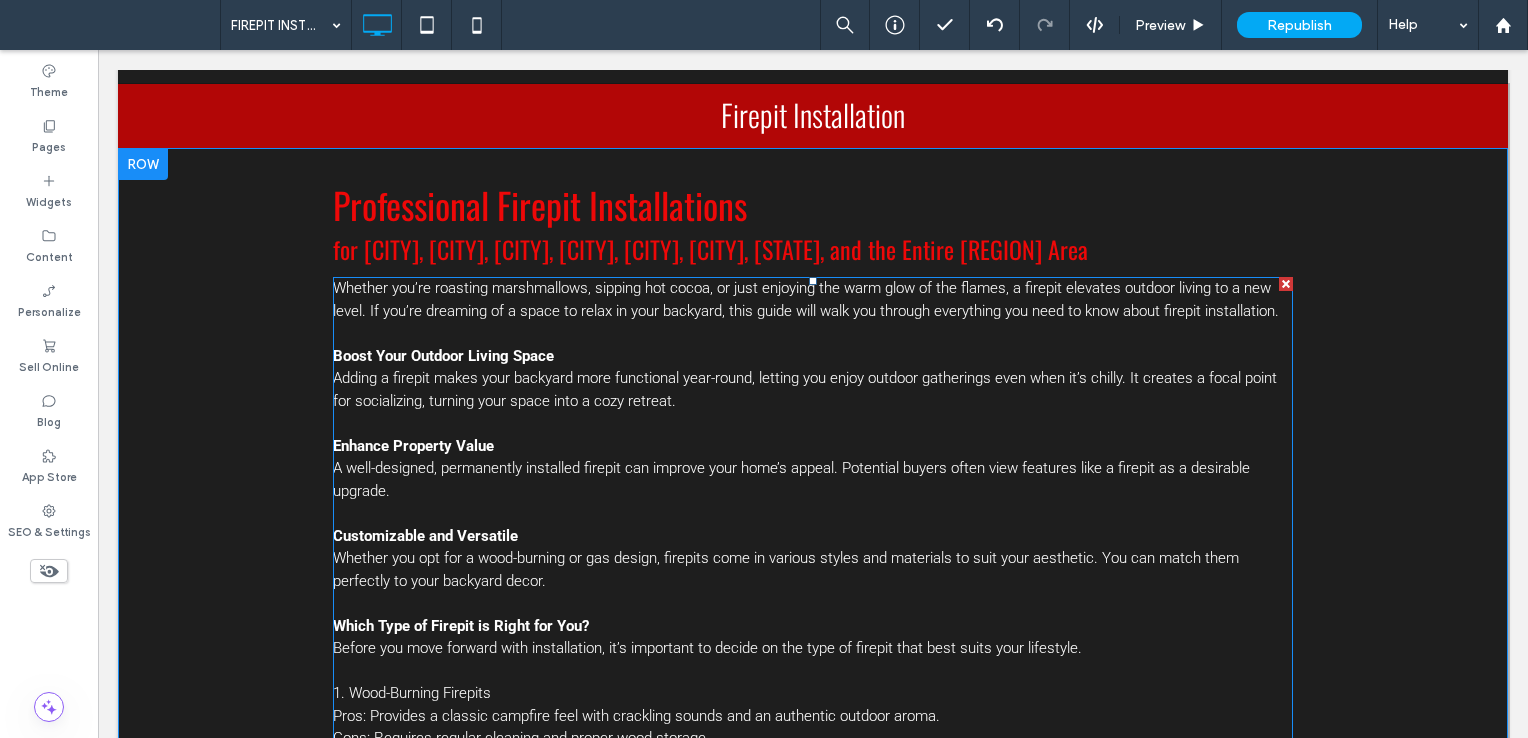 click on "Whether you’re roasting marshmallows, sipping hot cocoa, or just enjoying the warm glow of the flames, a firepit elevates outdoor living to a new level. If you’re dreaming of a space to relax in your backyard, this guide will walk you through everything you need to know about firepit installation." at bounding box center [806, 299] 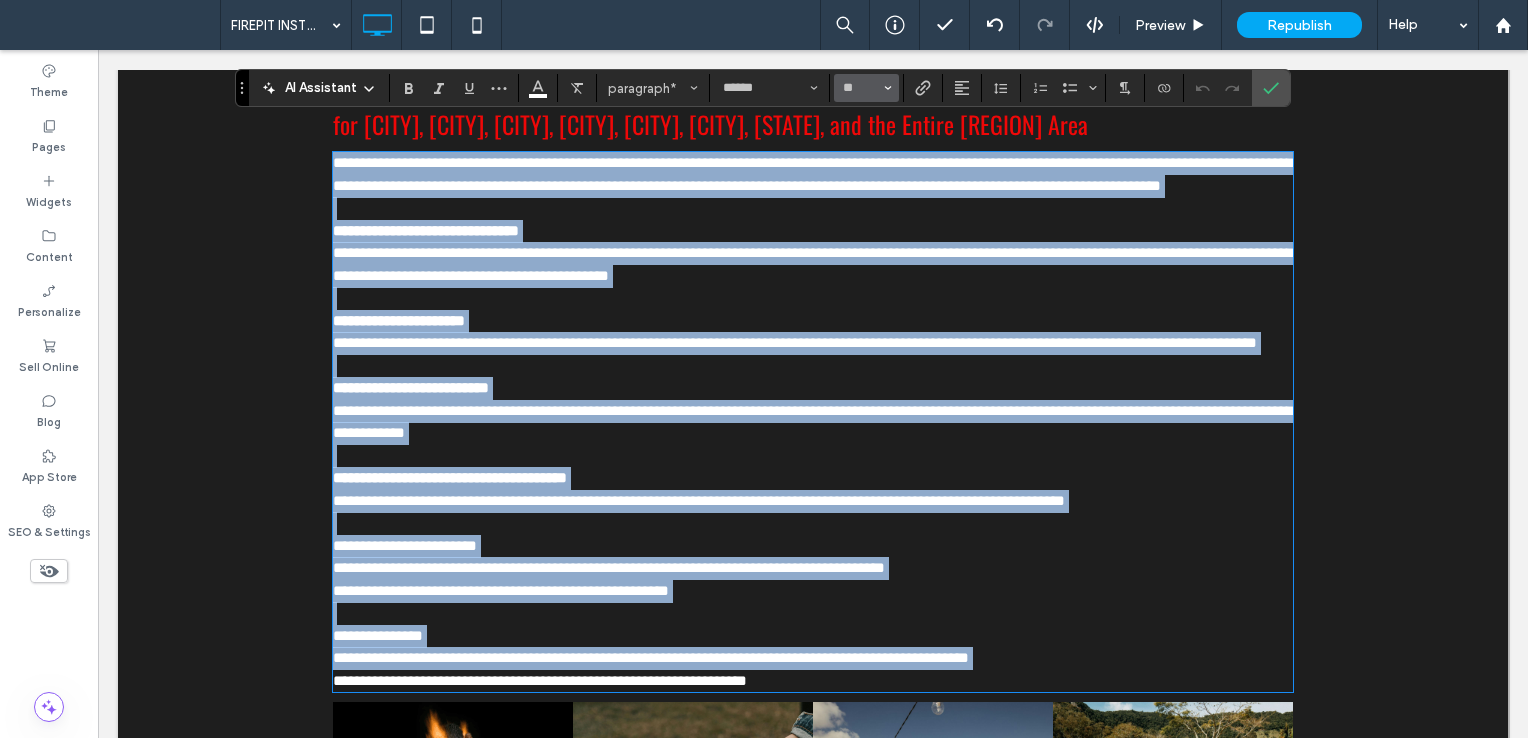 scroll, scrollTop: 196, scrollLeft: 0, axis: vertical 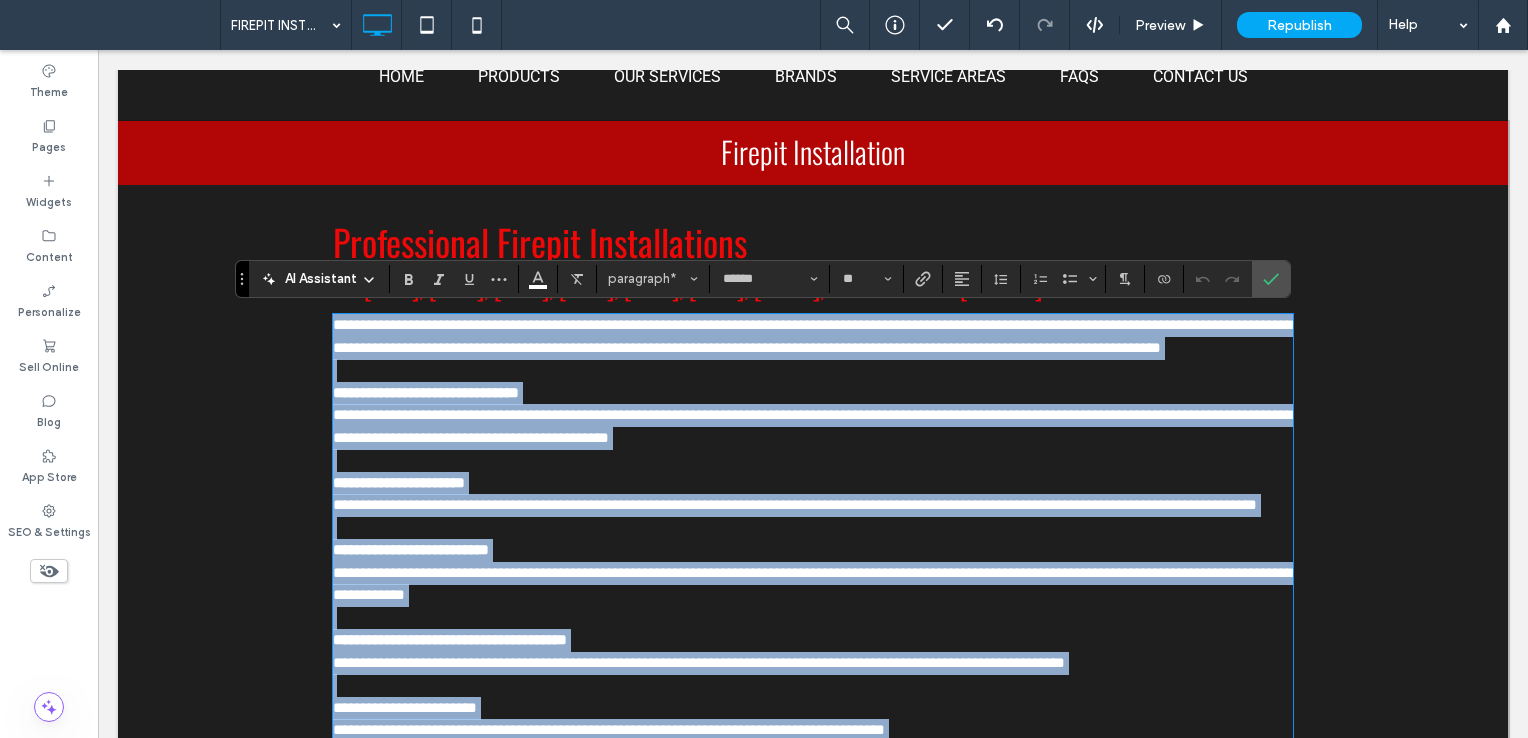 click on "**********" at bounding box center [813, 336] 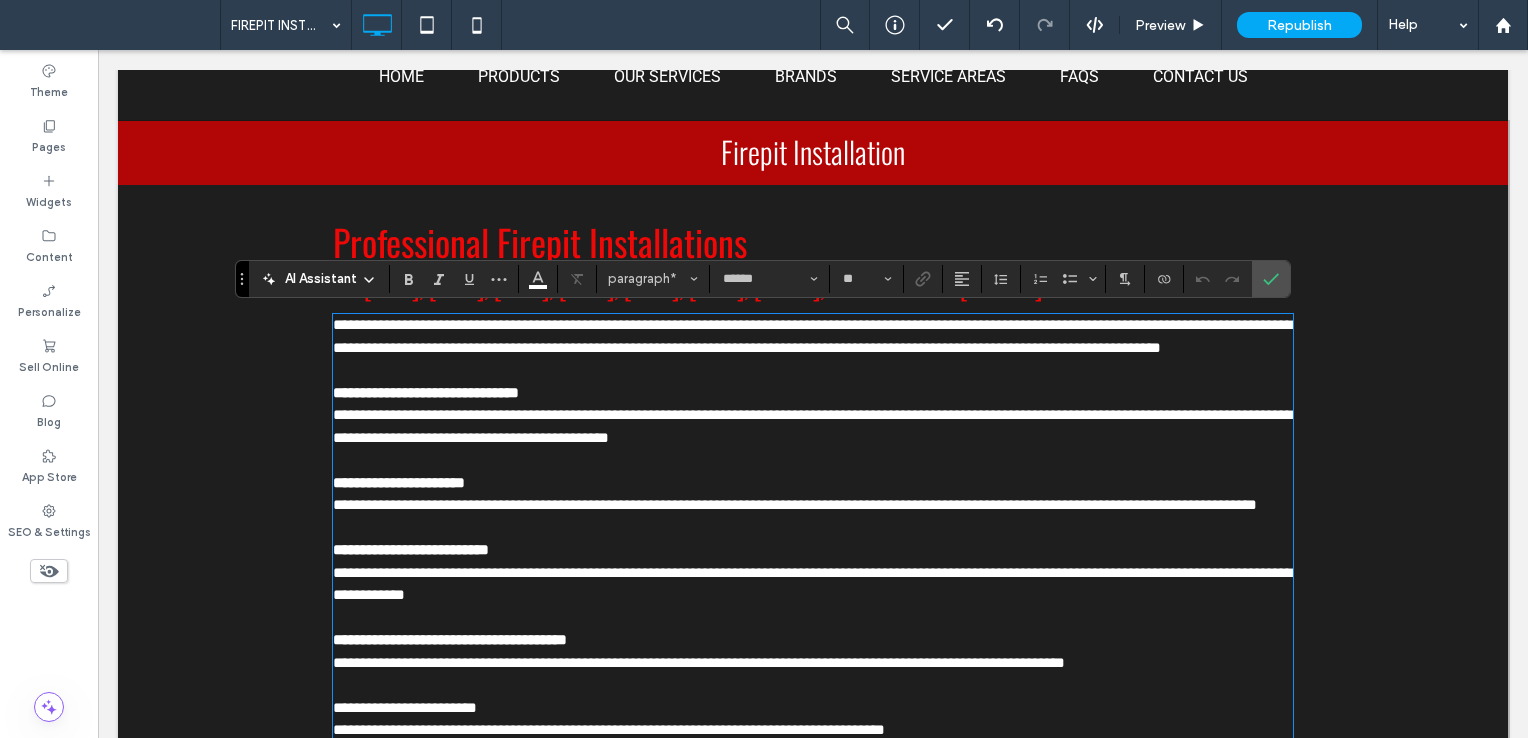 click on "**********" at bounding box center (813, 336) 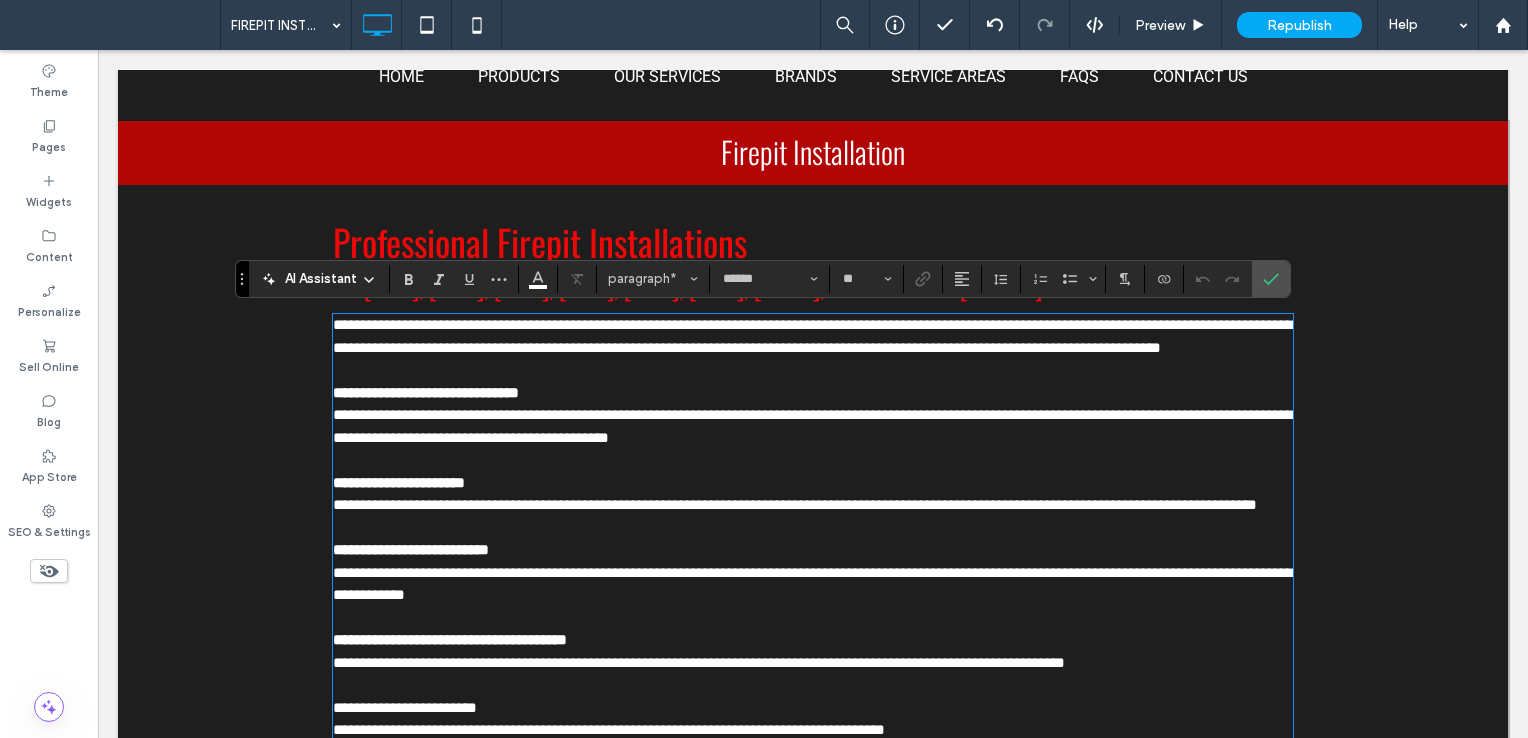 type 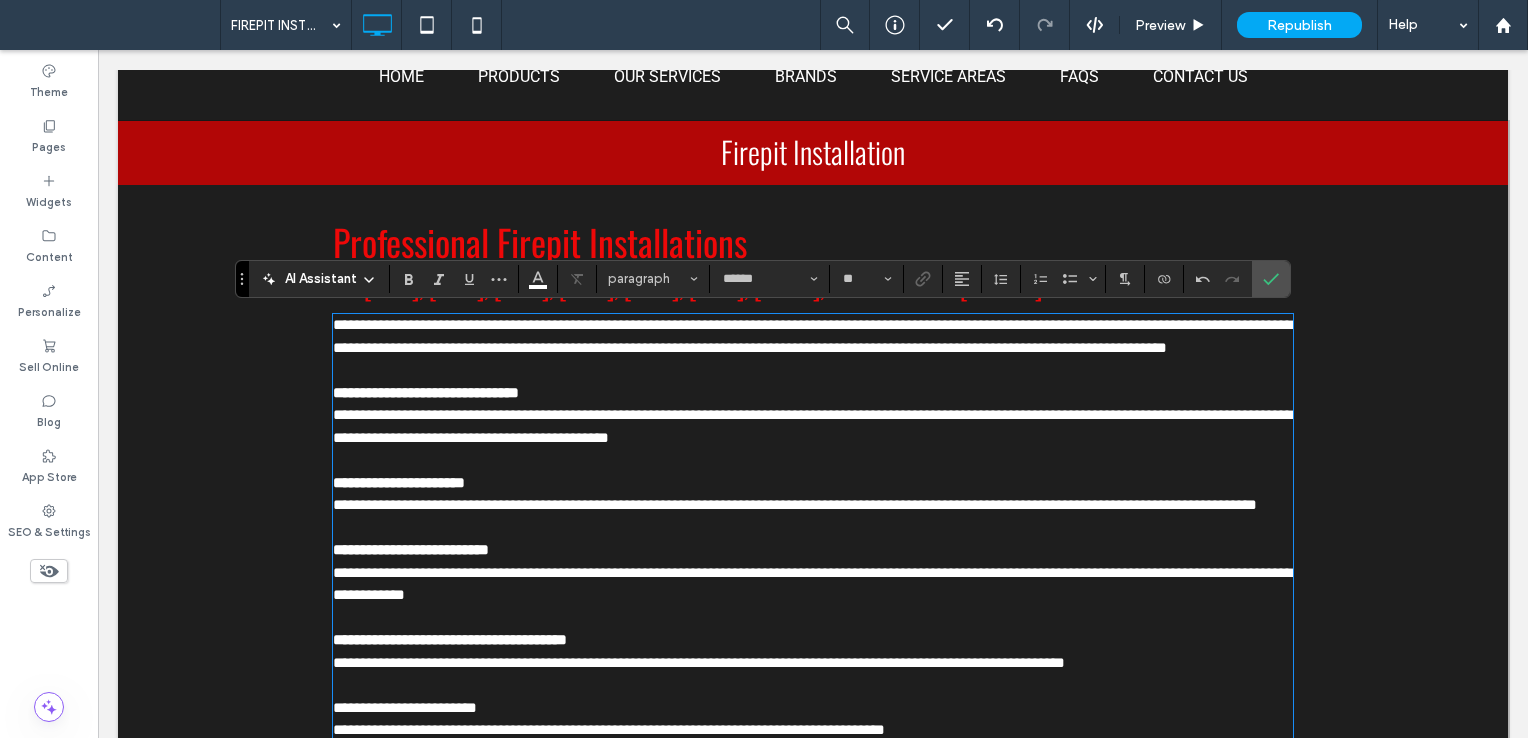 scroll, scrollTop: 0, scrollLeft: 0, axis: both 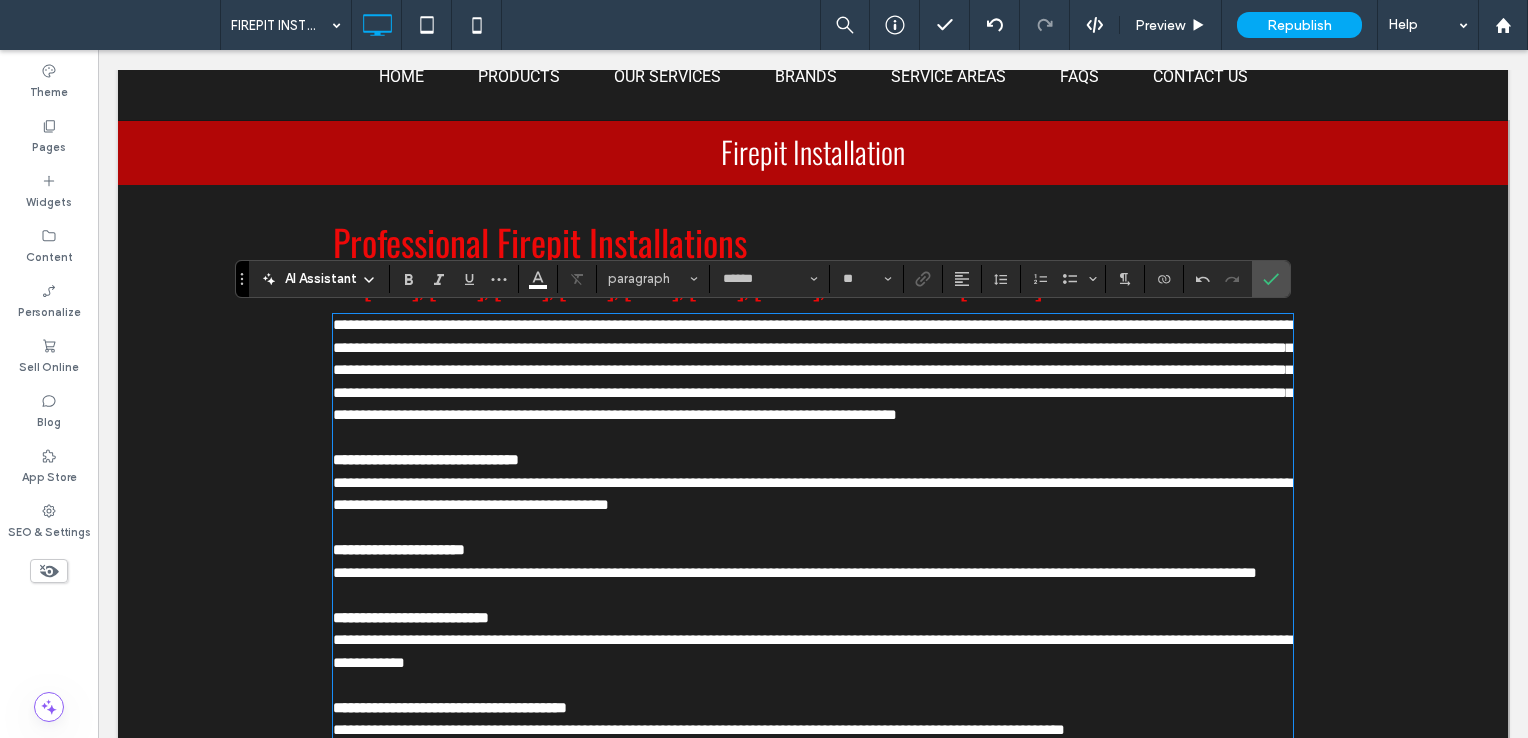 drag, startPoint x: 324, startPoint y: 370, endPoint x: 638, endPoint y: 372, distance: 314.00638 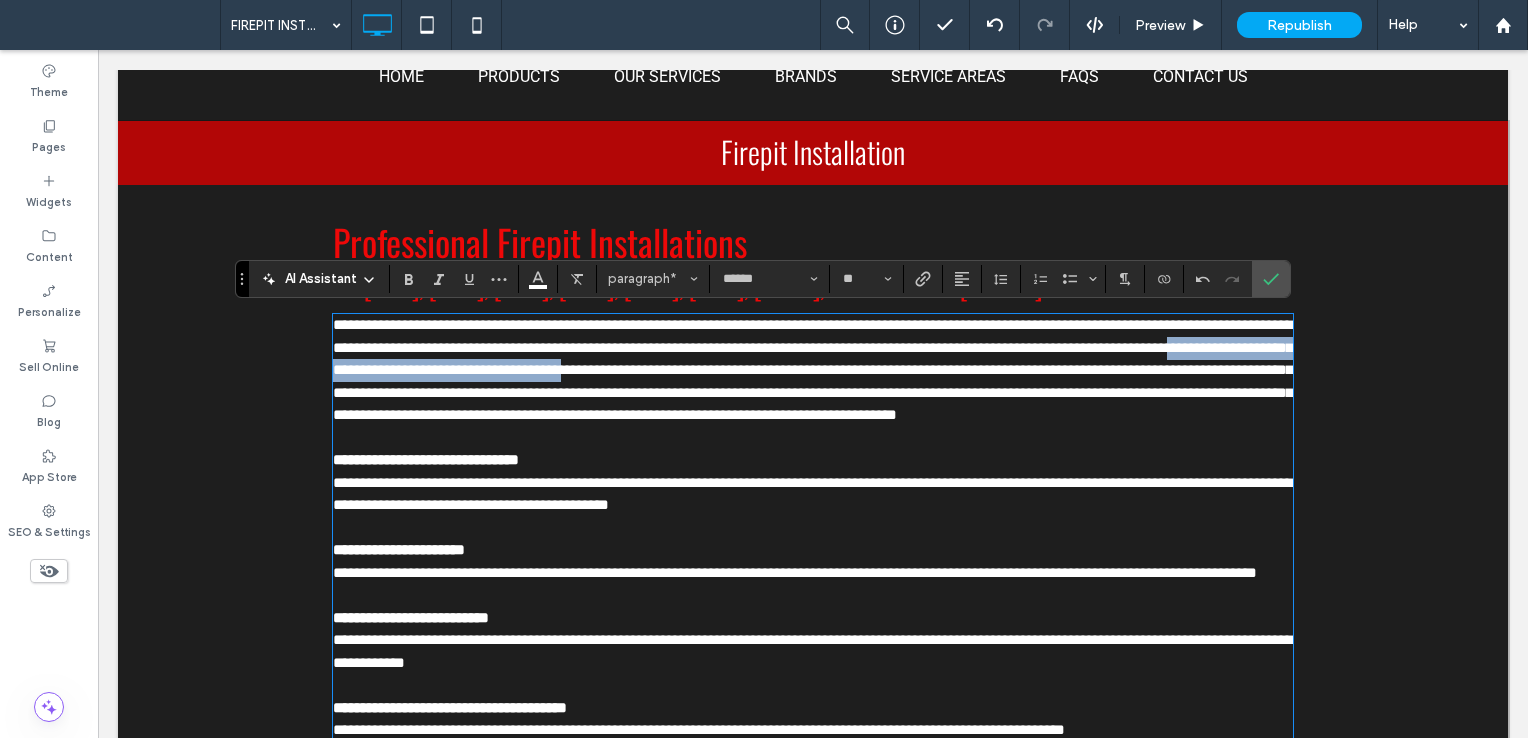 drag, startPoint x: 693, startPoint y: 369, endPoint x: 178, endPoint y: 376, distance: 515.04755 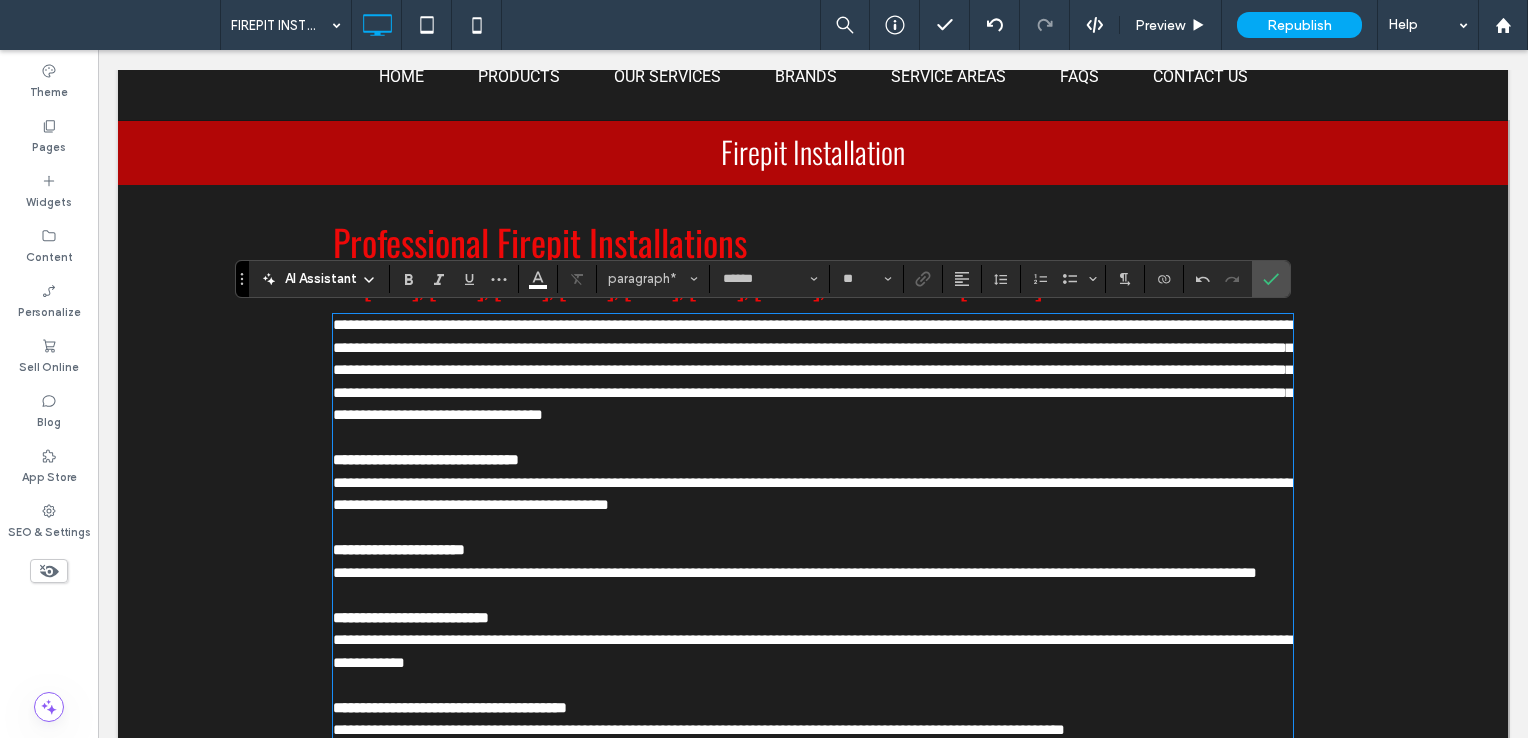 click on "**********" at bounding box center [813, 369] 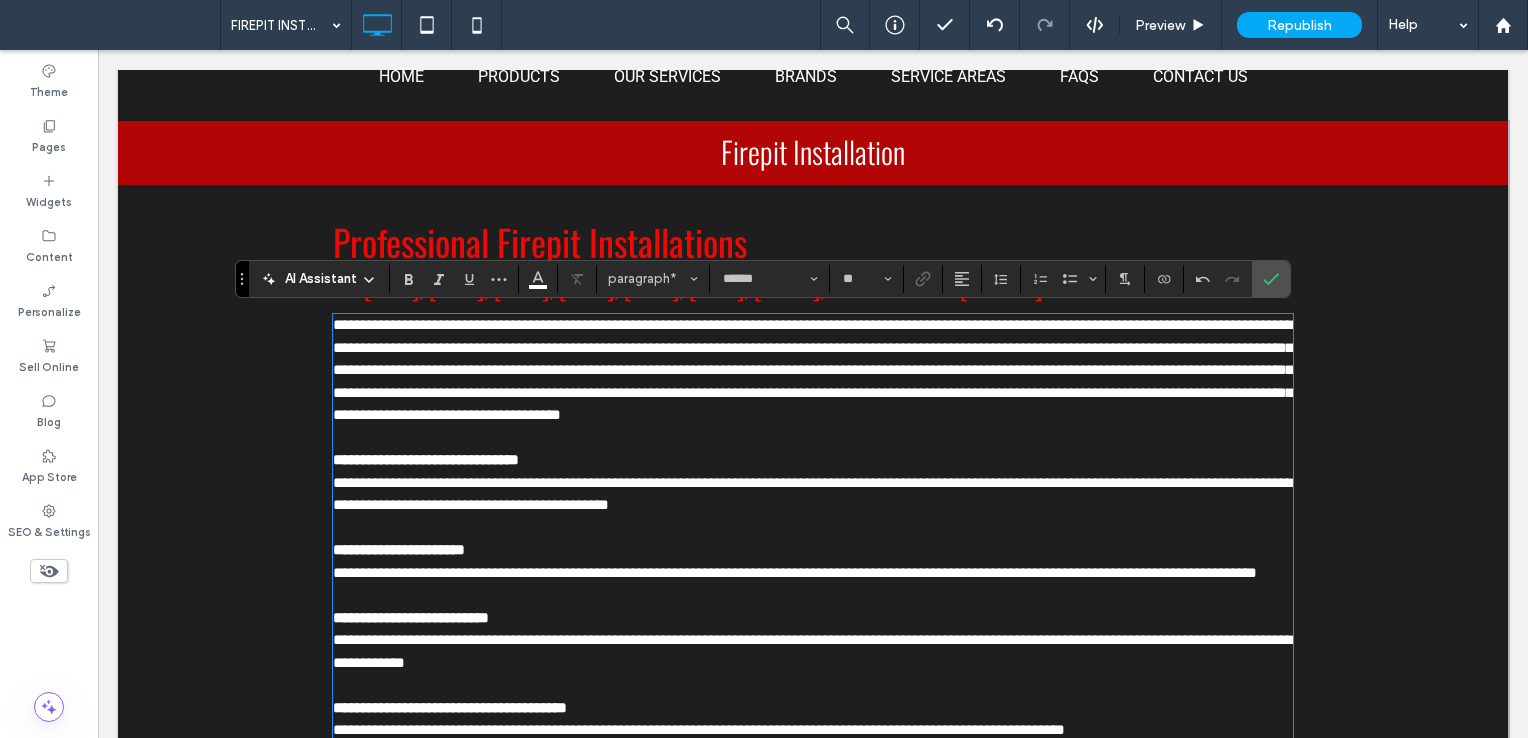 click on "**********" at bounding box center [813, 369] 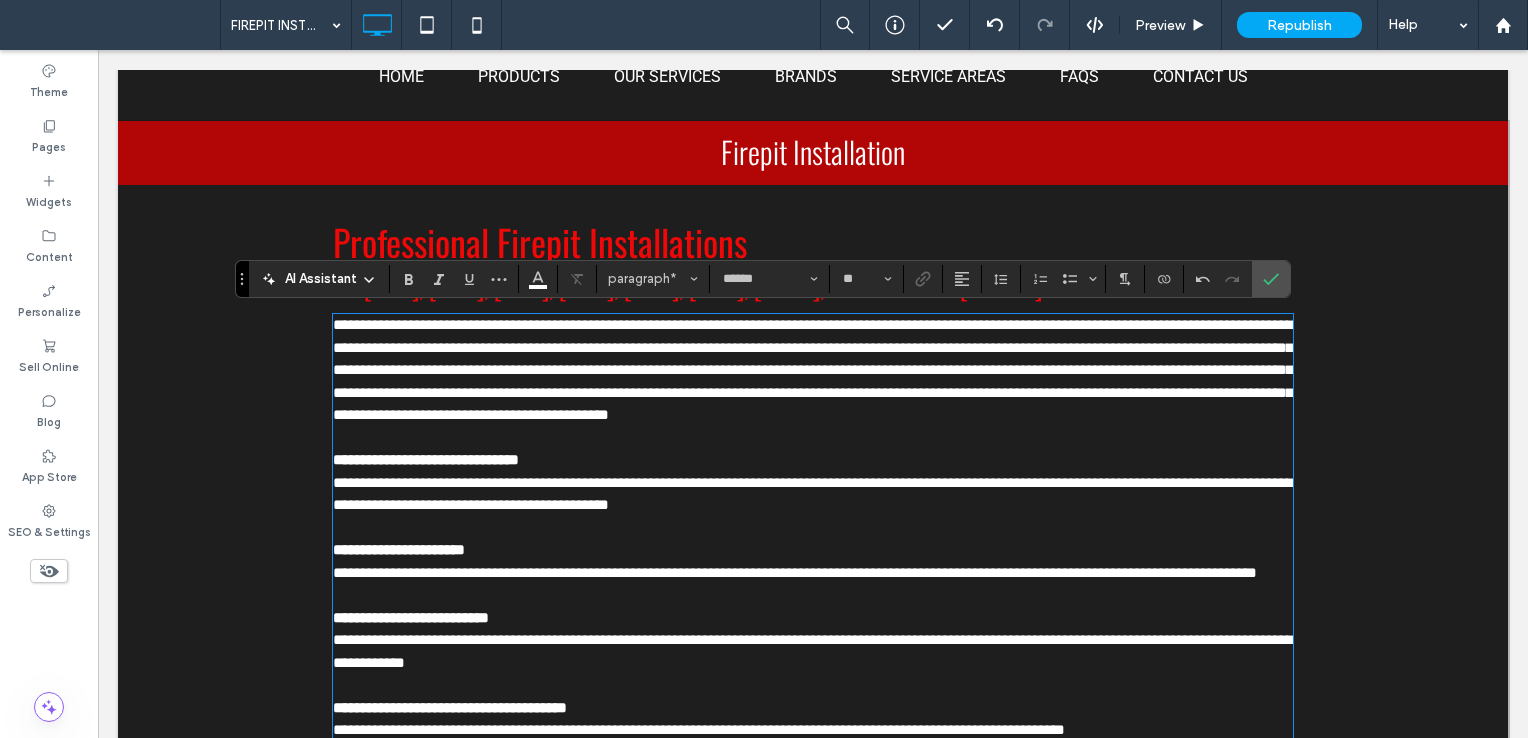 click on "**********" at bounding box center (813, 369) 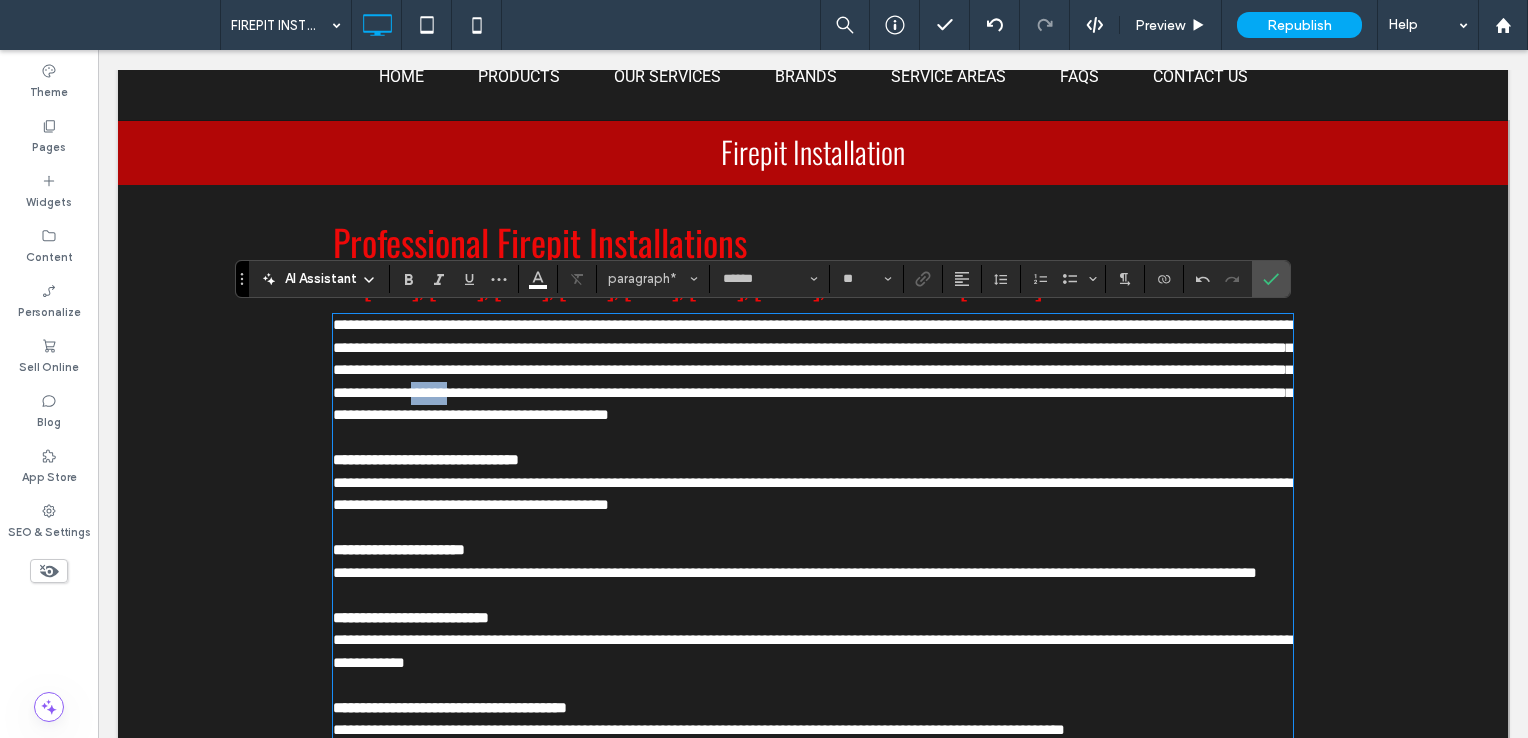 click on "**********" at bounding box center [813, 369] 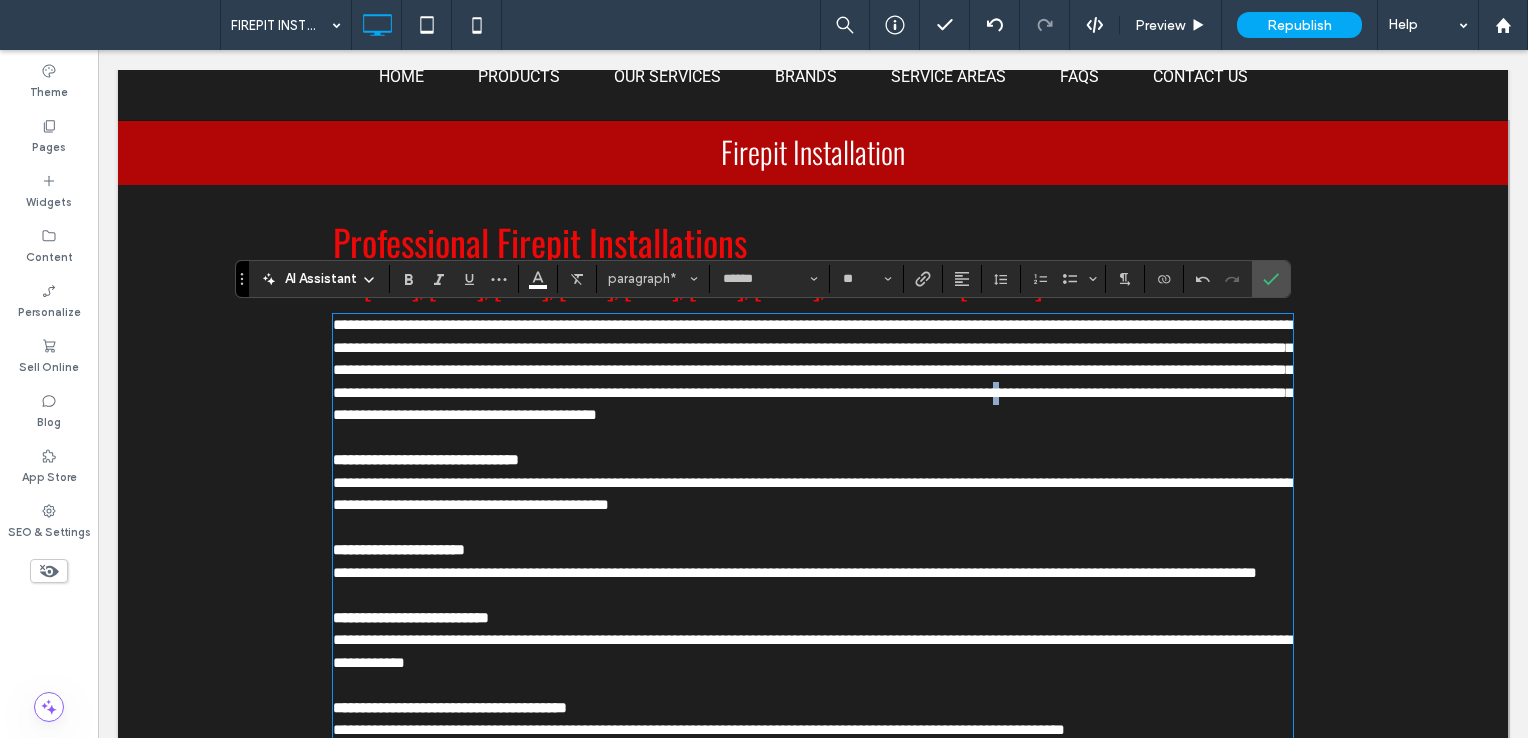 drag, startPoint x: 336, startPoint y: 417, endPoint x: 296, endPoint y: 416, distance: 40.012497 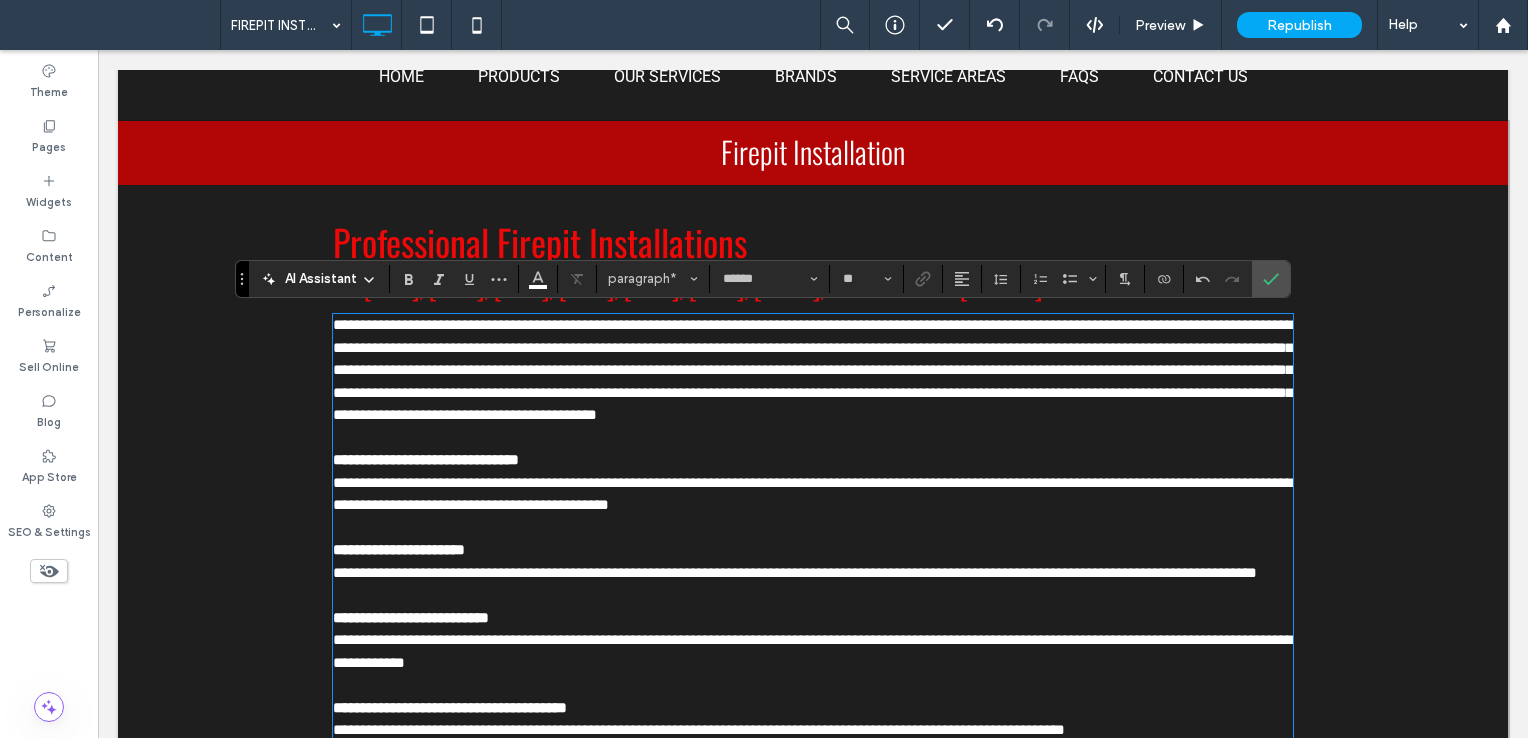 click on "**********" at bounding box center (813, 370) 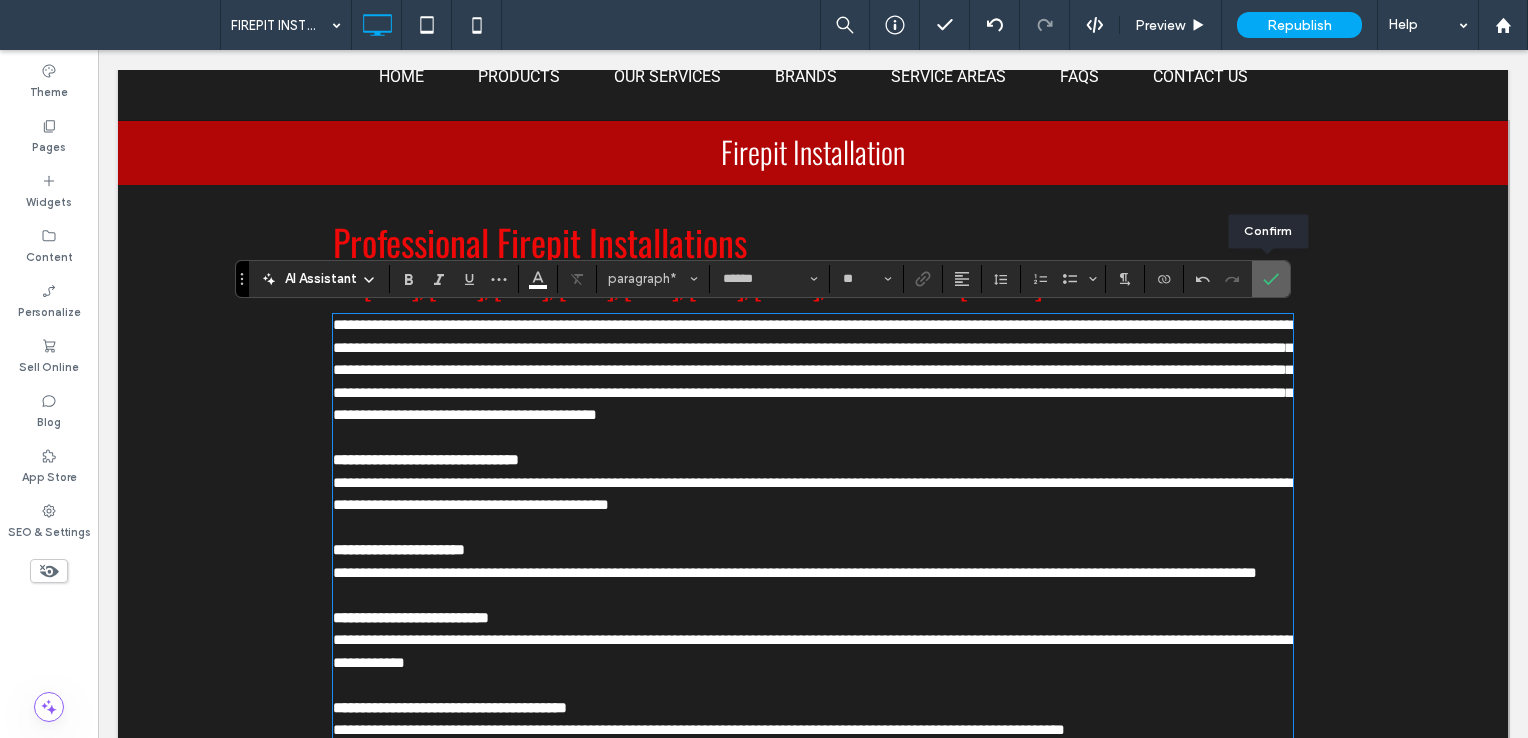 click 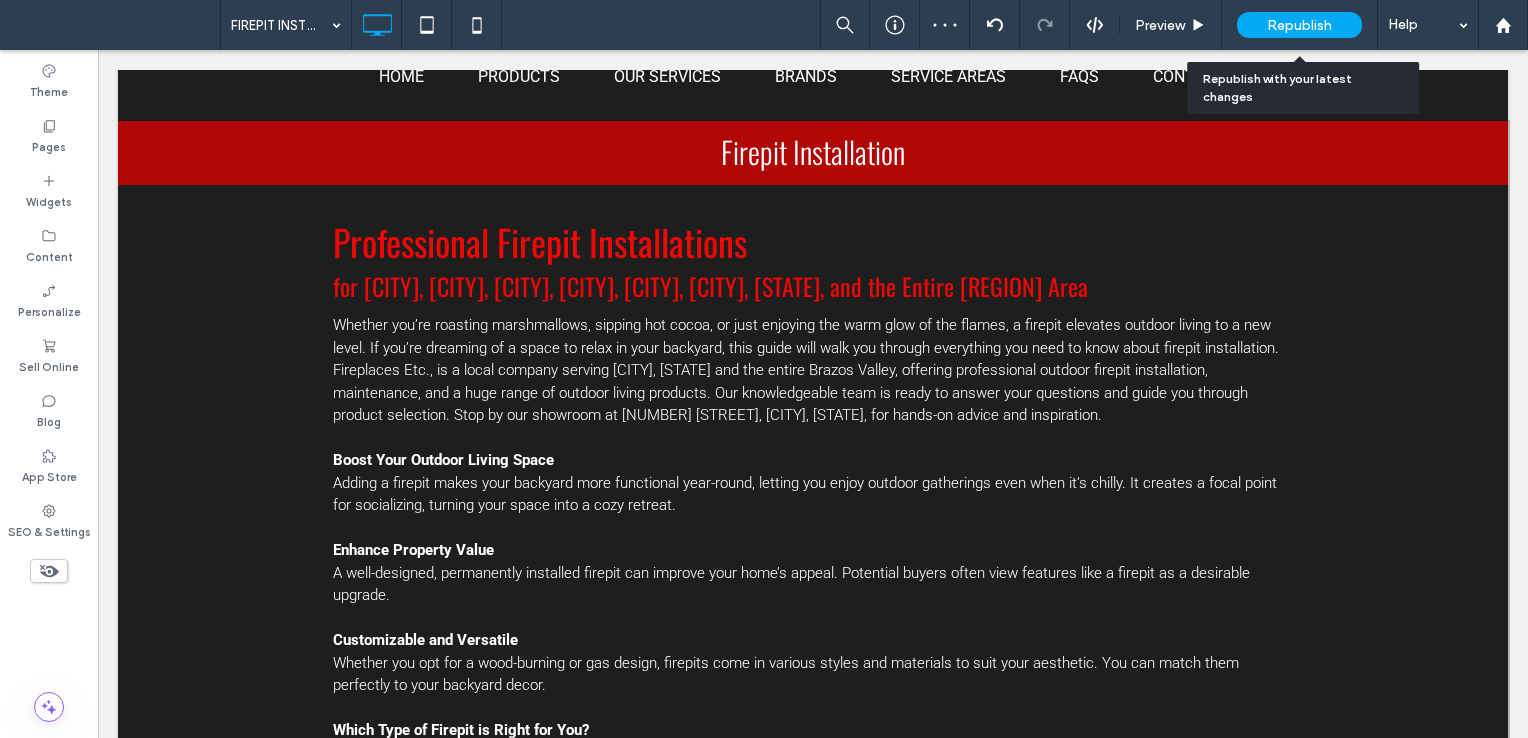 click on "Republish" at bounding box center [1299, 25] 